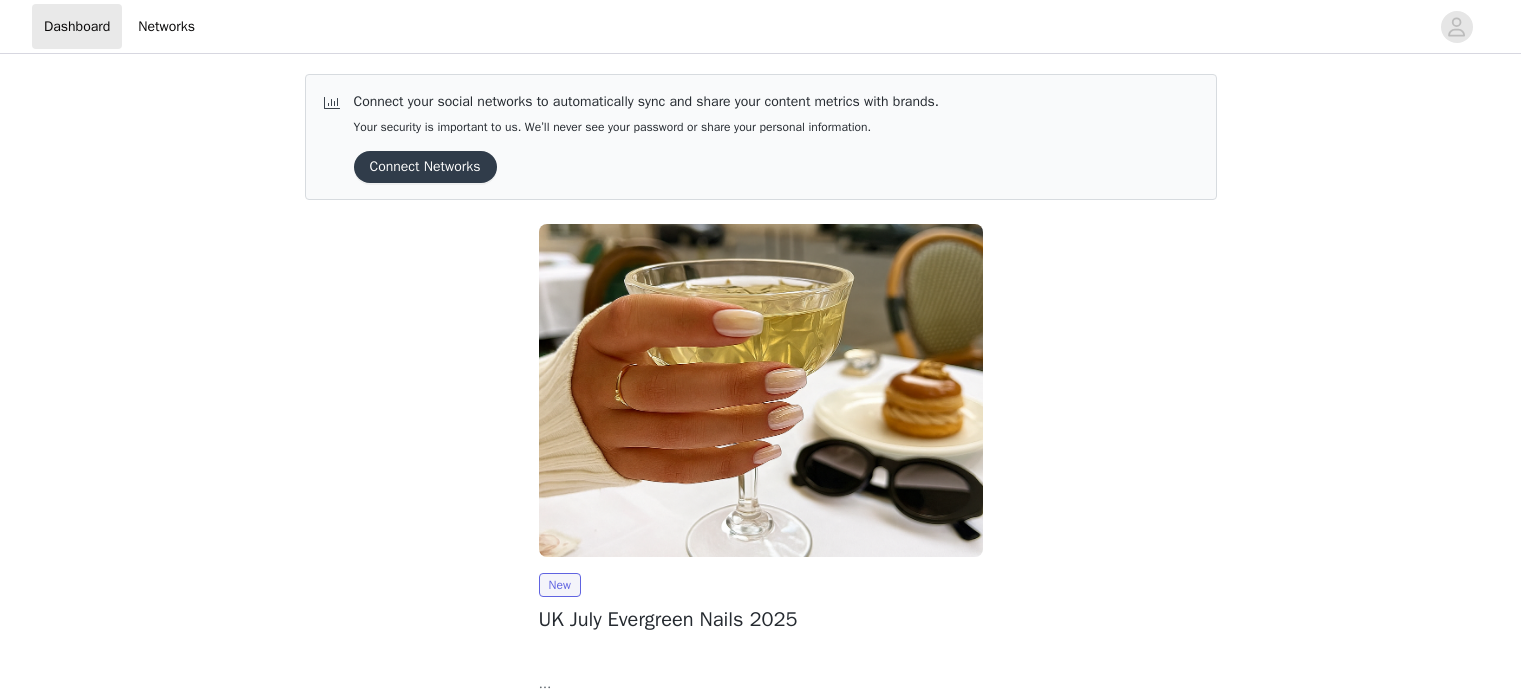 scroll, scrollTop: 0, scrollLeft: 0, axis: both 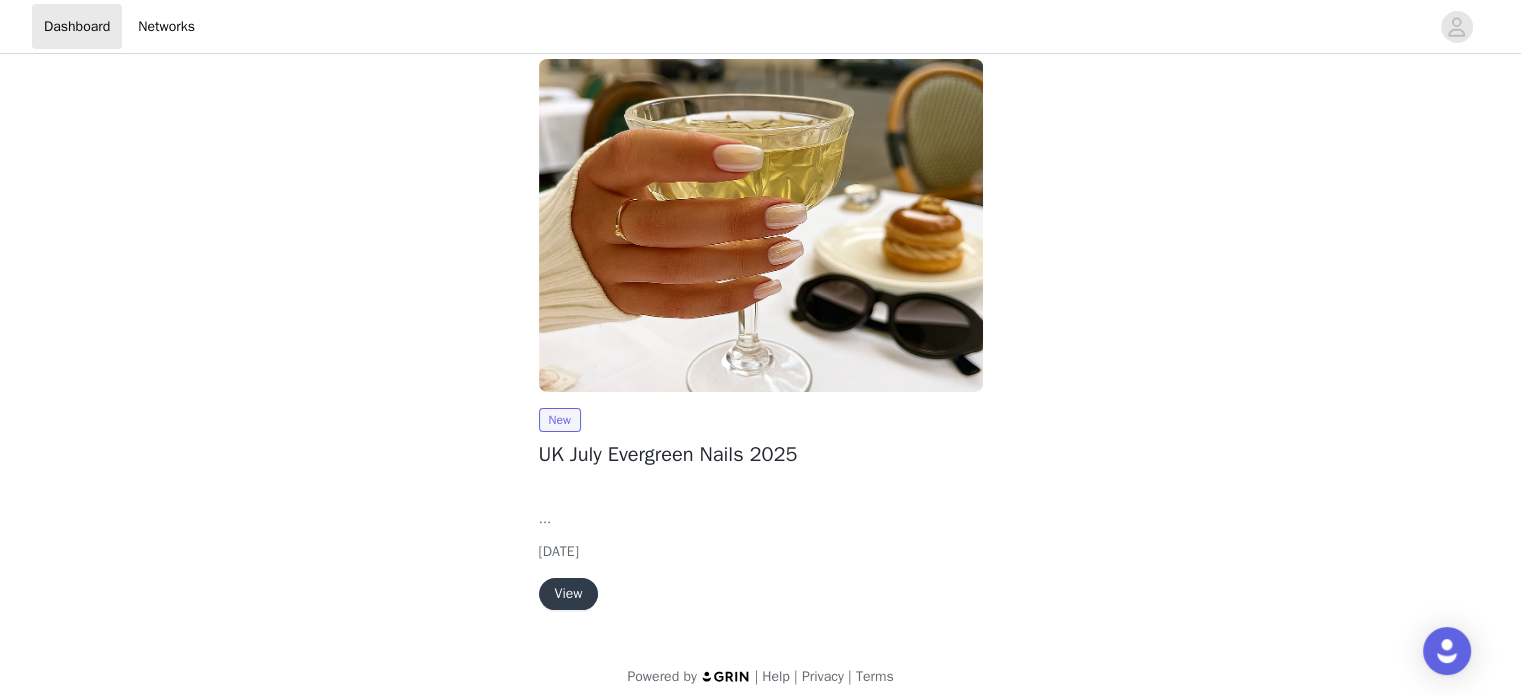 click on "View" at bounding box center [569, 594] 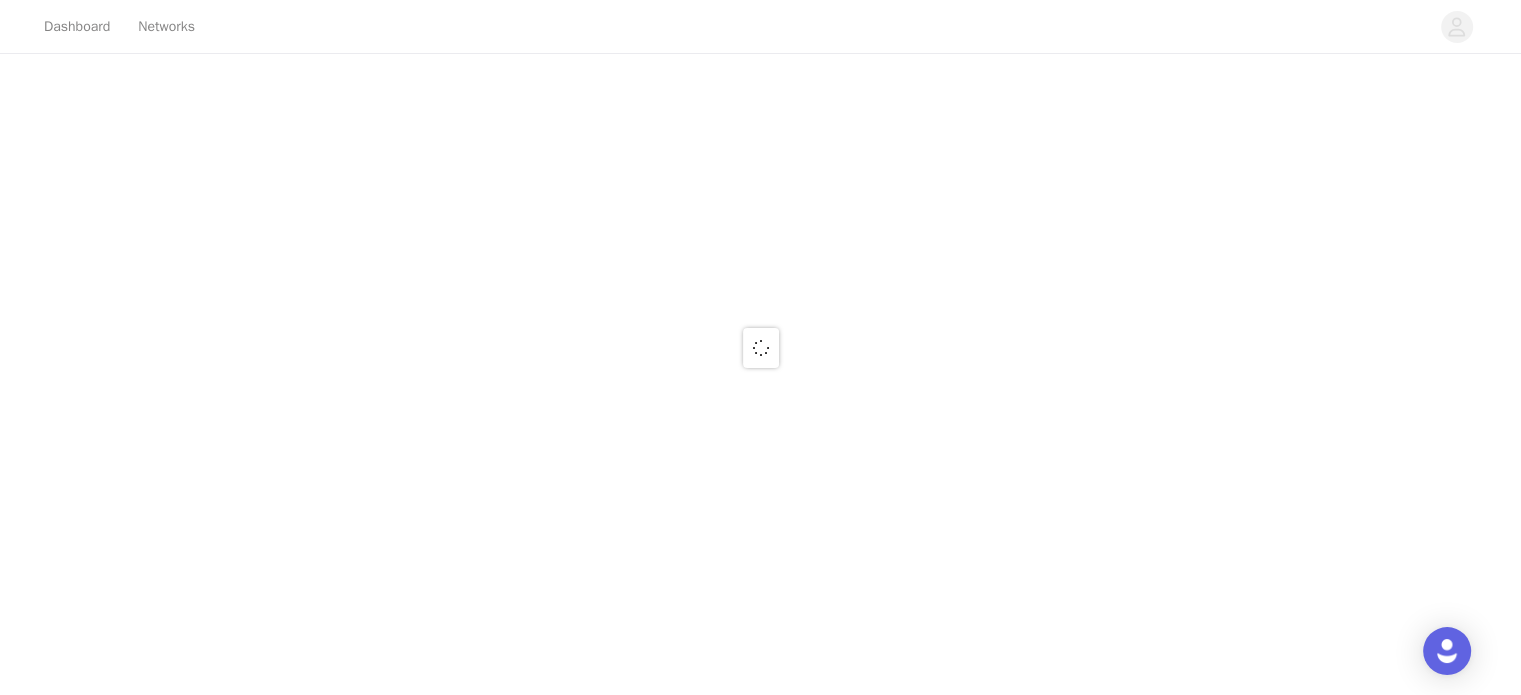 scroll, scrollTop: 0, scrollLeft: 0, axis: both 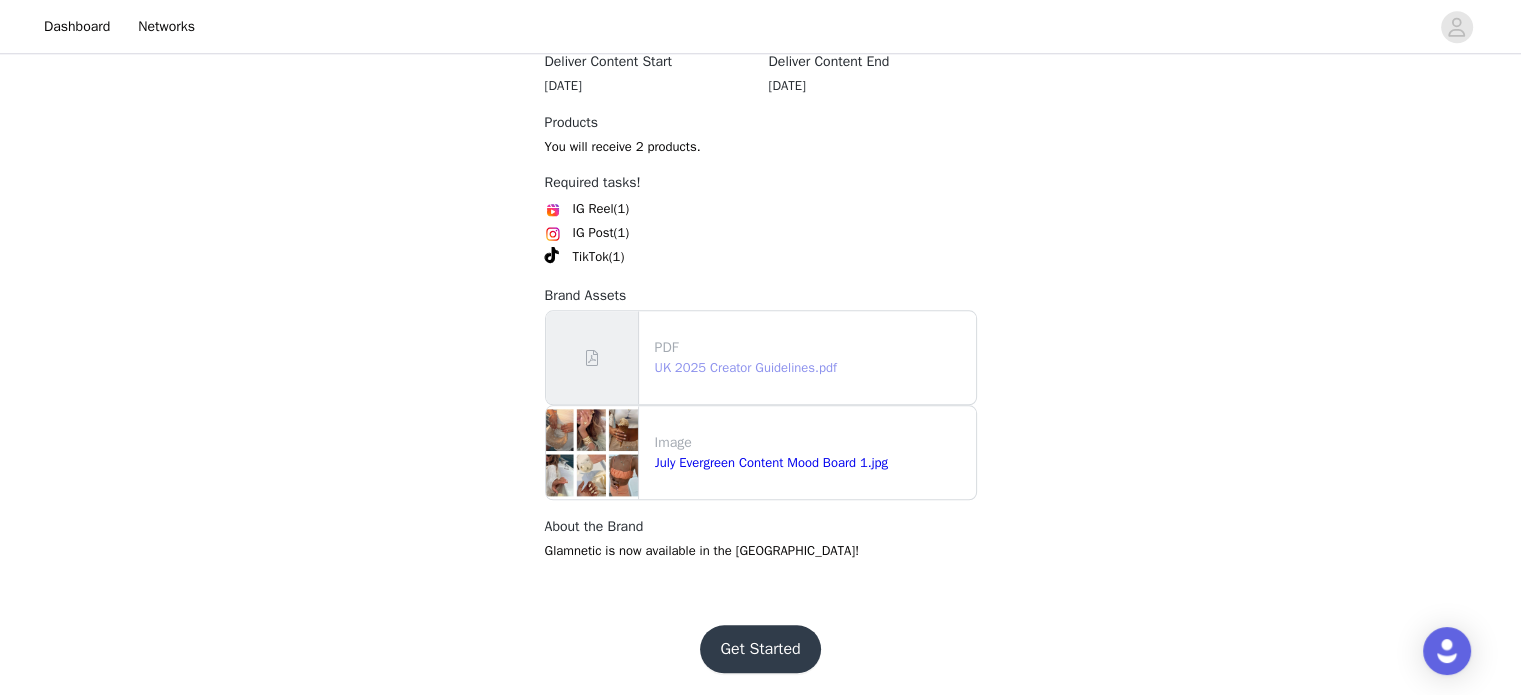 click on "UK 2025 Creator Guidelines.pdf" at bounding box center (746, 367) 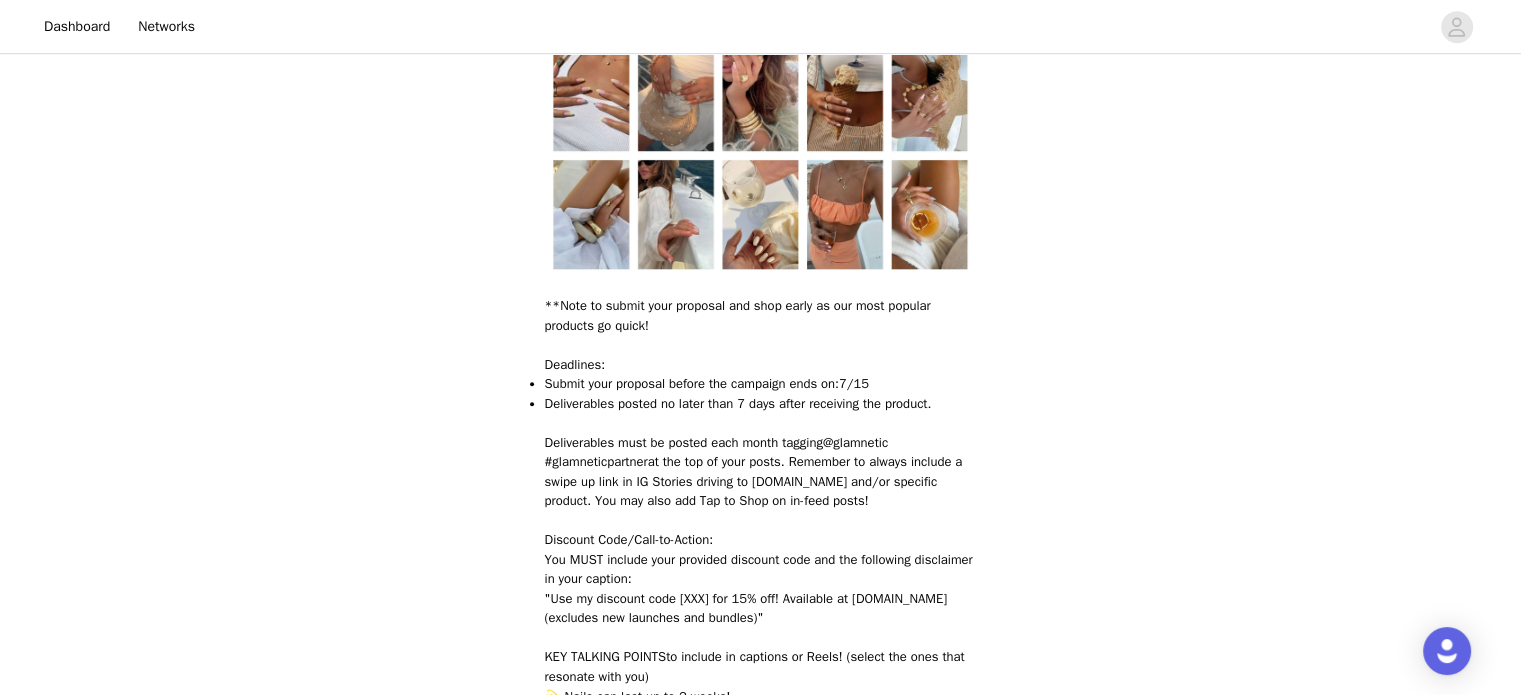 scroll, scrollTop: 1173, scrollLeft: 0, axis: vertical 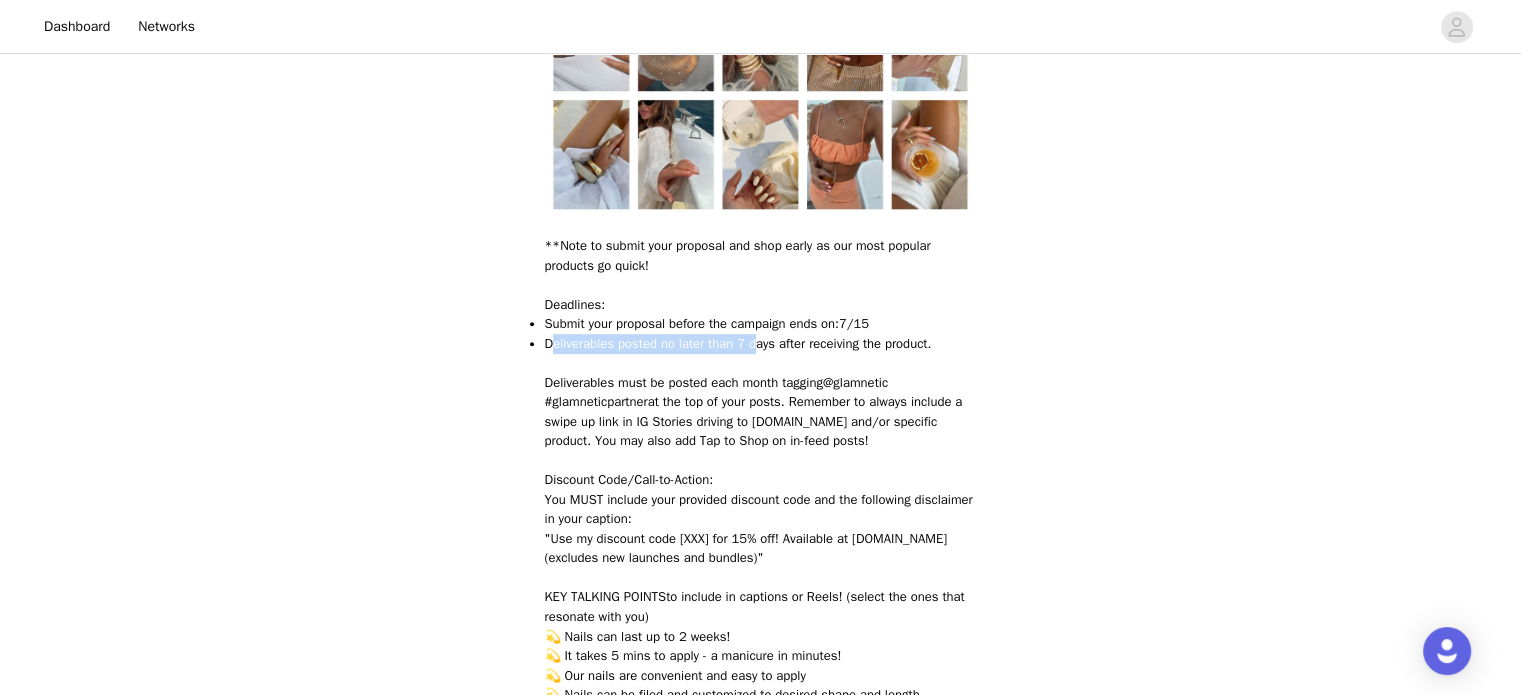drag, startPoint x: 549, startPoint y: 343, endPoint x: 754, endPoint y: 341, distance: 205.00975 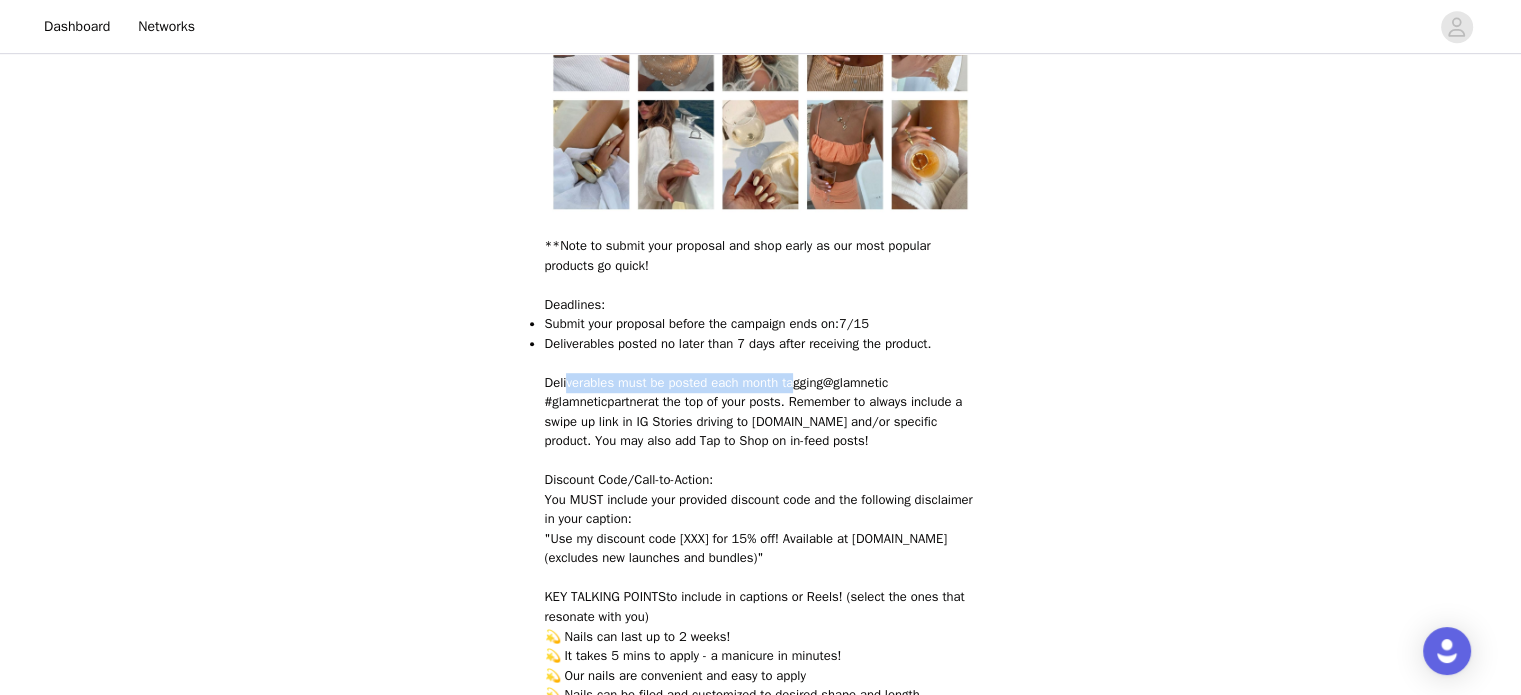 drag, startPoint x: 565, startPoint y: 379, endPoint x: 796, endPoint y: 380, distance: 231.00217 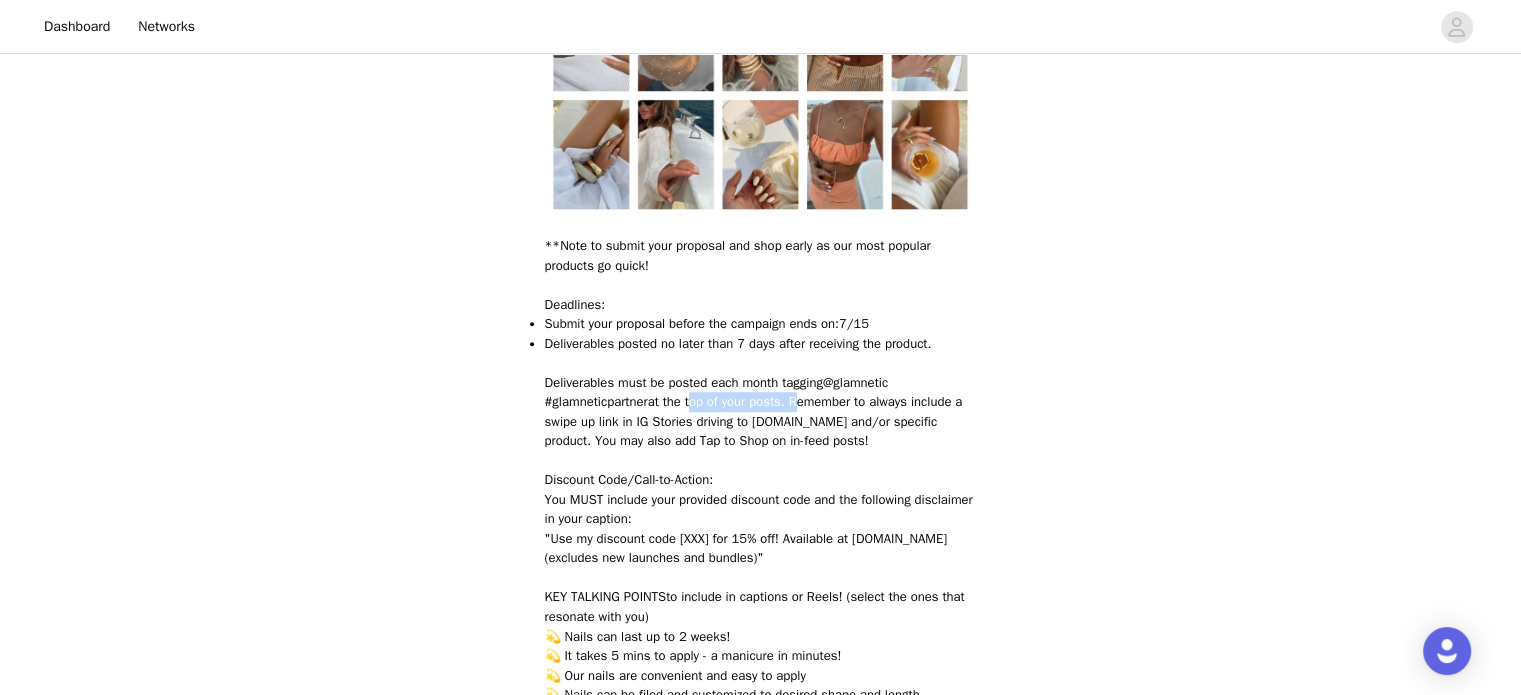 drag, startPoint x: 700, startPoint y: 403, endPoint x: 805, endPoint y: 400, distance: 105.04285 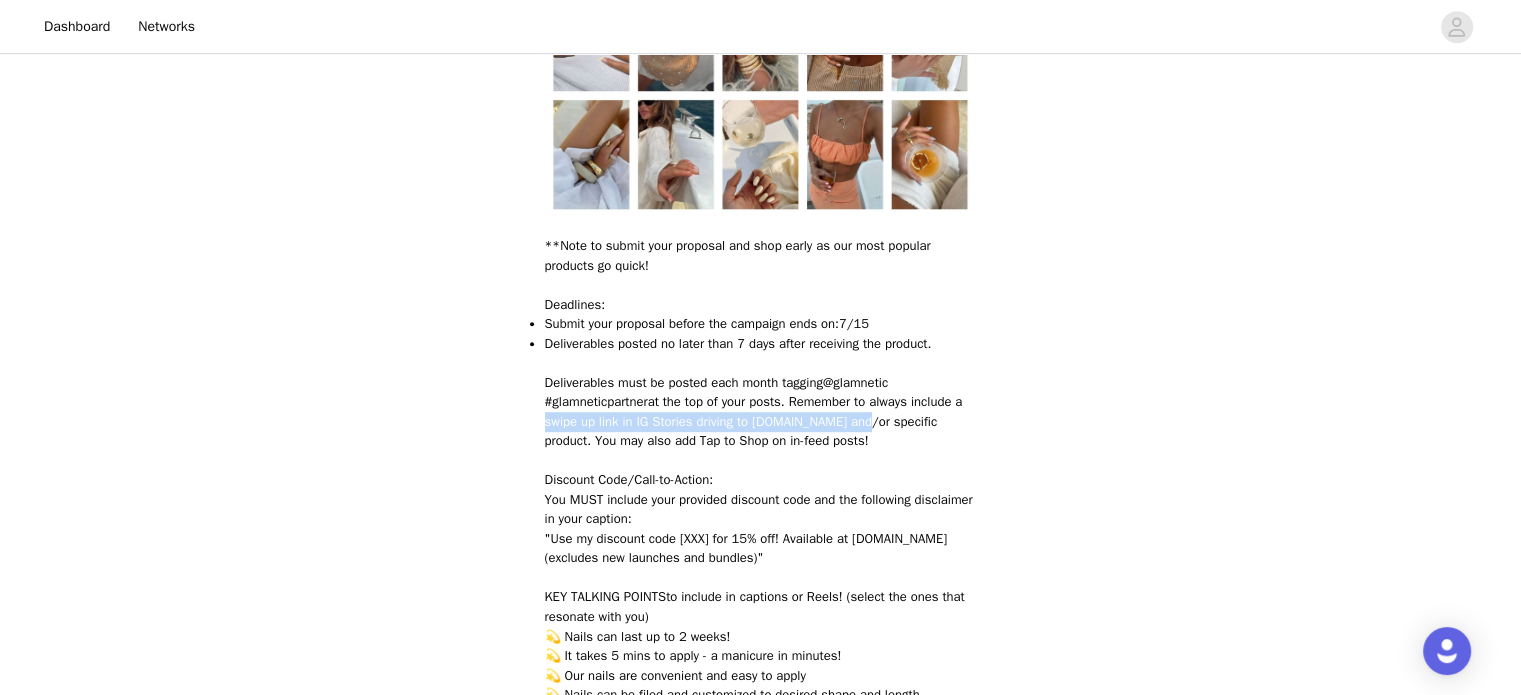 drag, startPoint x: 540, startPoint y: 425, endPoint x: 864, endPoint y: 415, distance: 324.1543 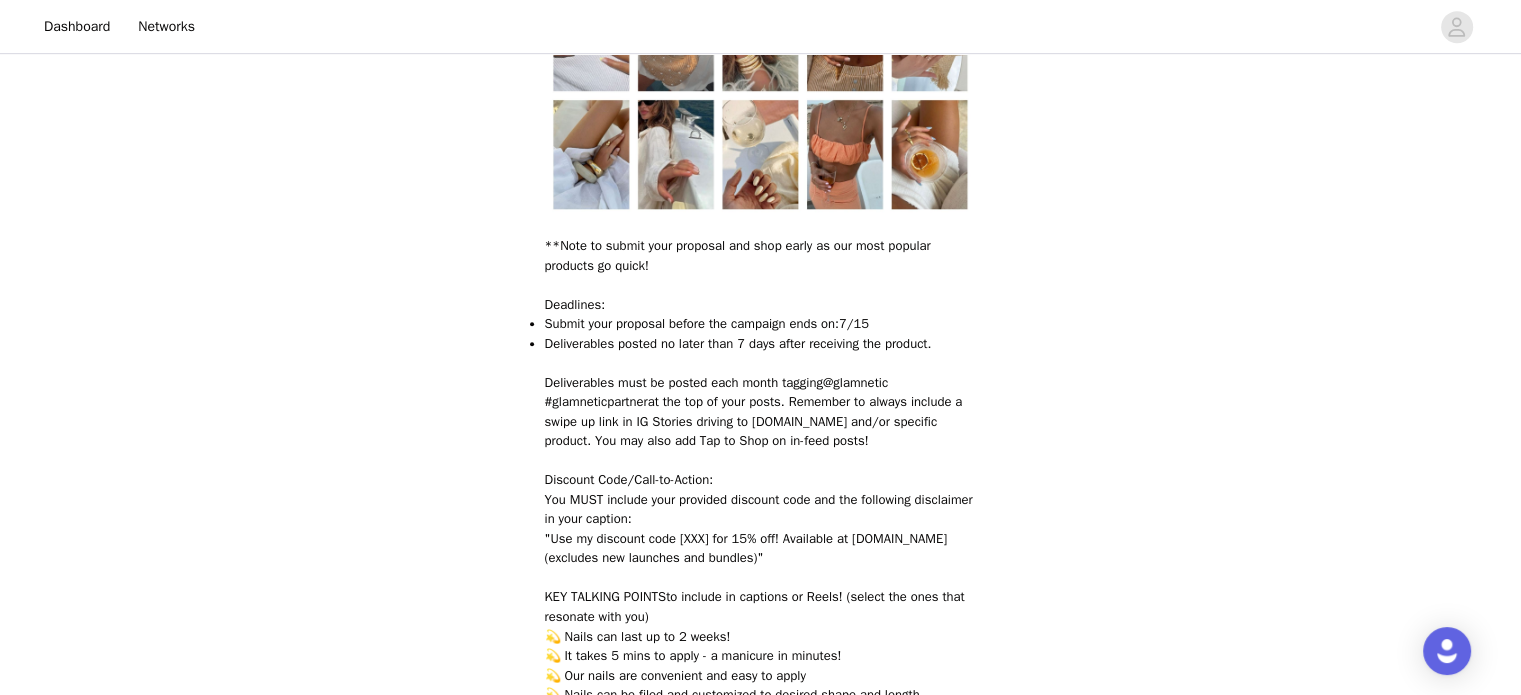 click on "You MUST include your provided discount code and the following disclaimer in your caption:" at bounding box center (761, 509) 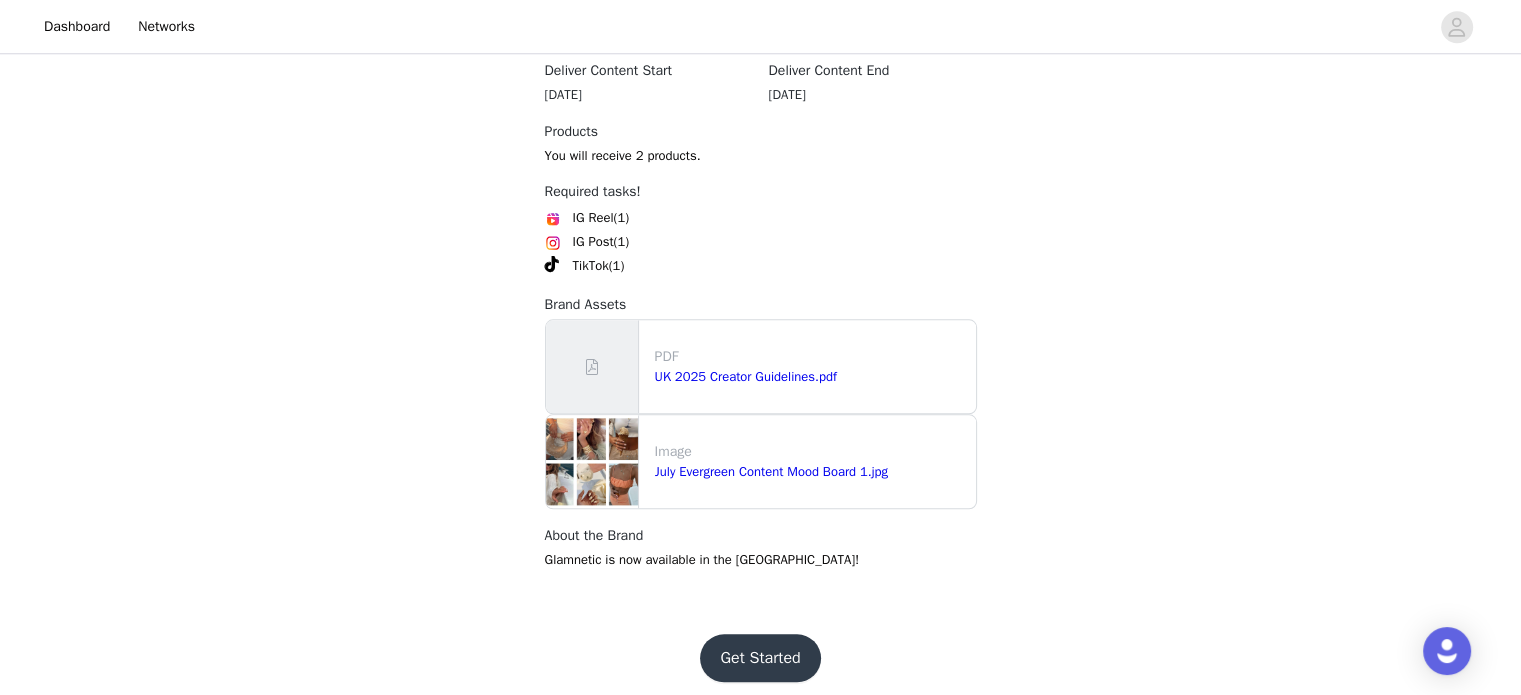 scroll, scrollTop: 1981, scrollLeft: 0, axis: vertical 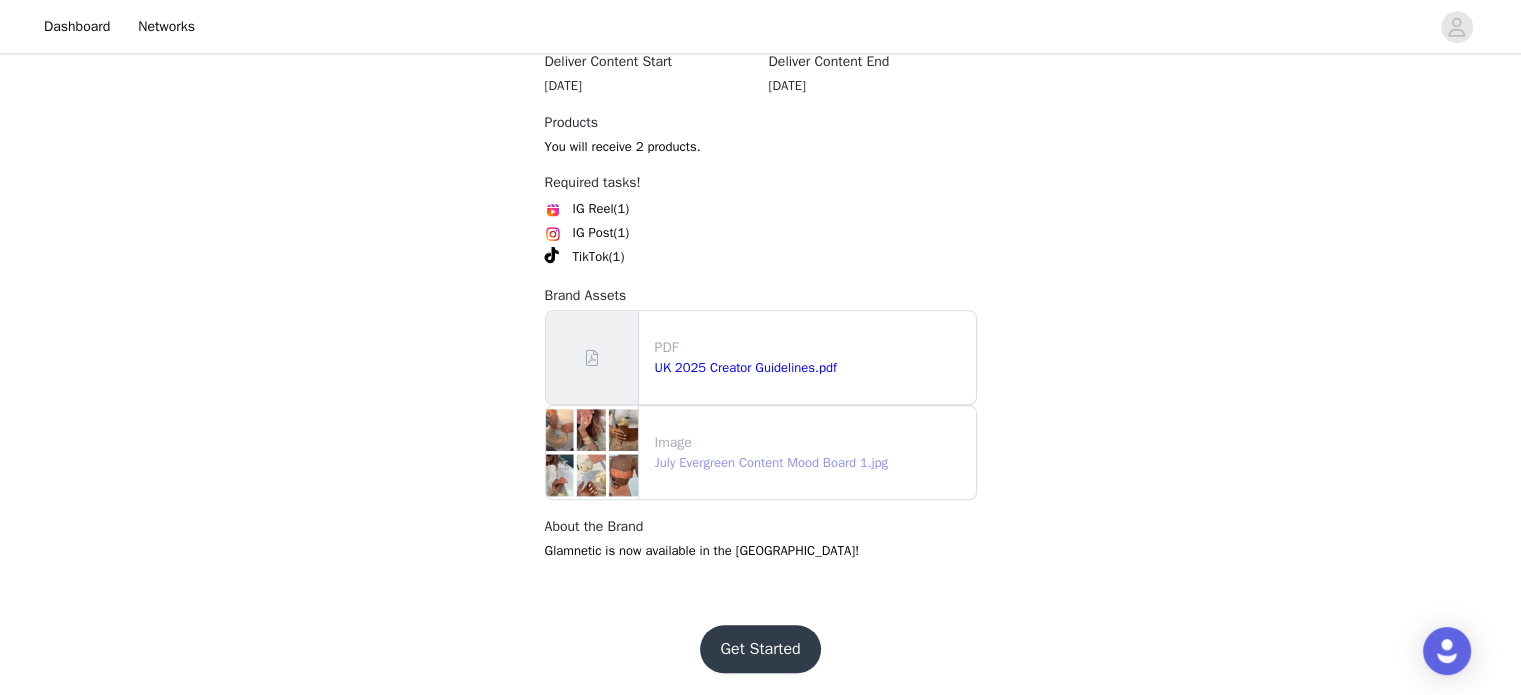 click on "July Evergreen Content Mood Board 1.jpg" at bounding box center (771, 462) 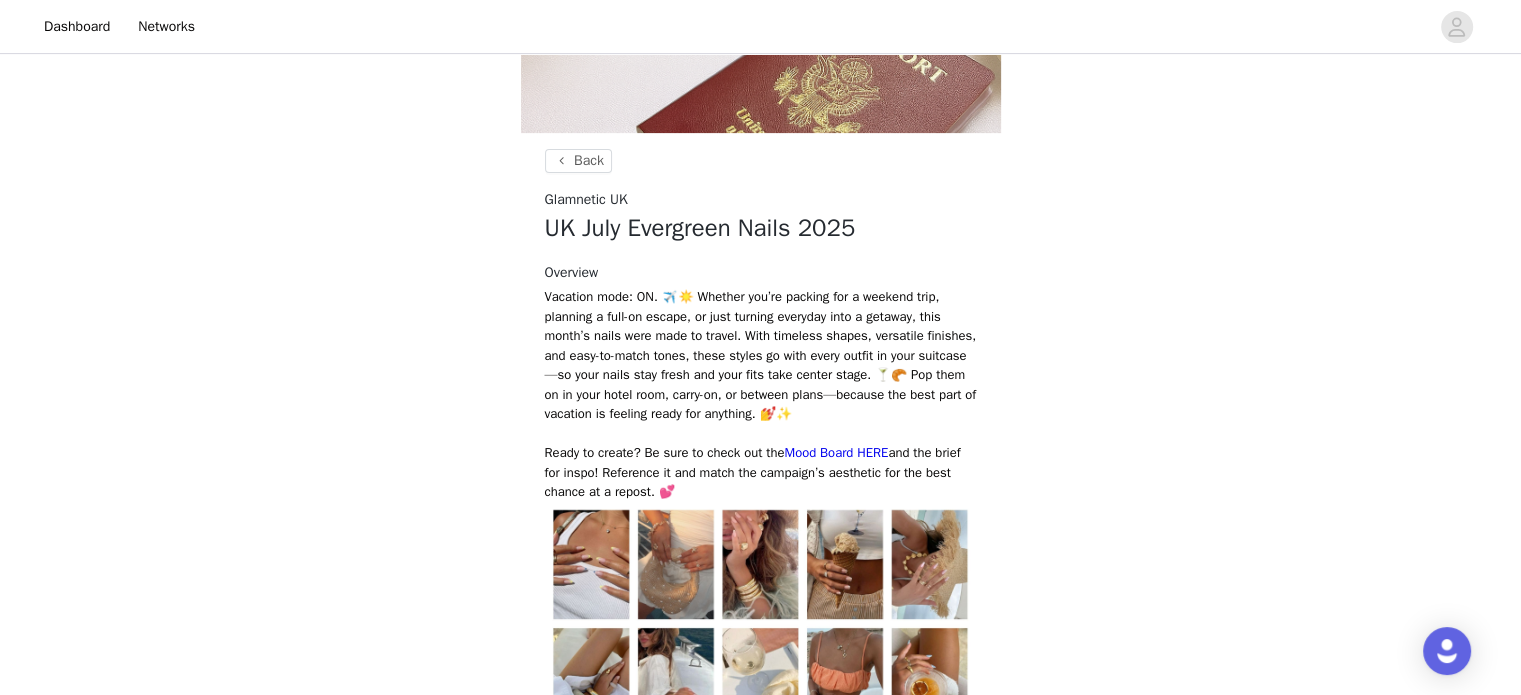 scroll, scrollTop: 37, scrollLeft: 0, axis: vertical 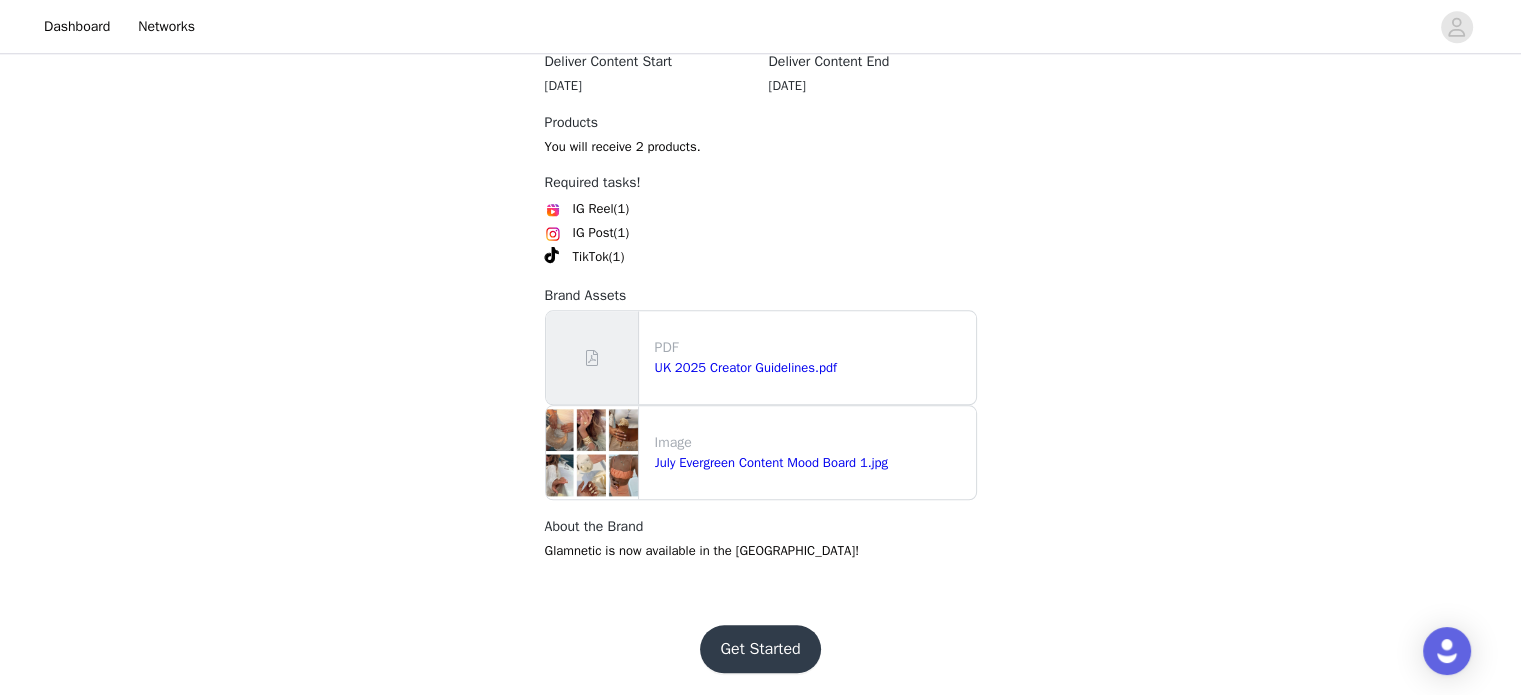 click on "Get Started" at bounding box center [760, 649] 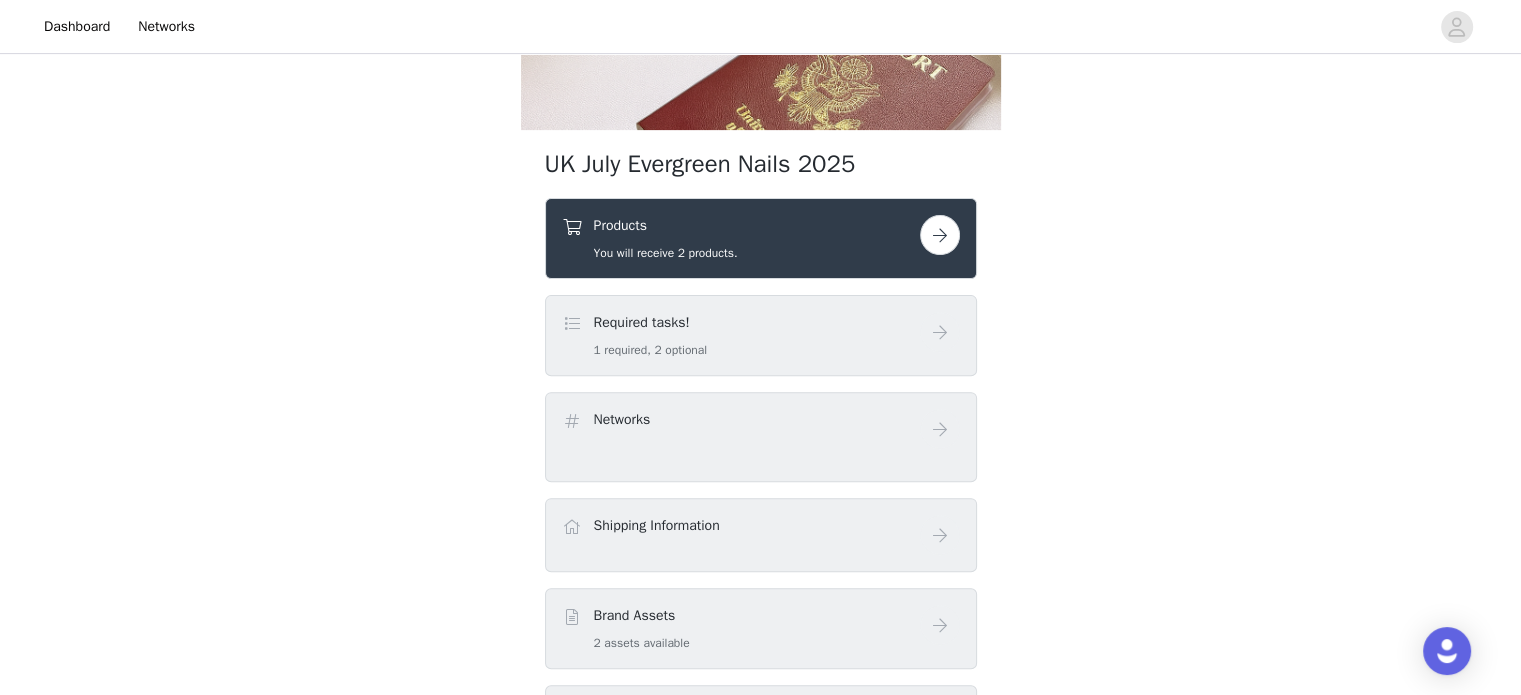 scroll, scrollTop: 688, scrollLeft: 0, axis: vertical 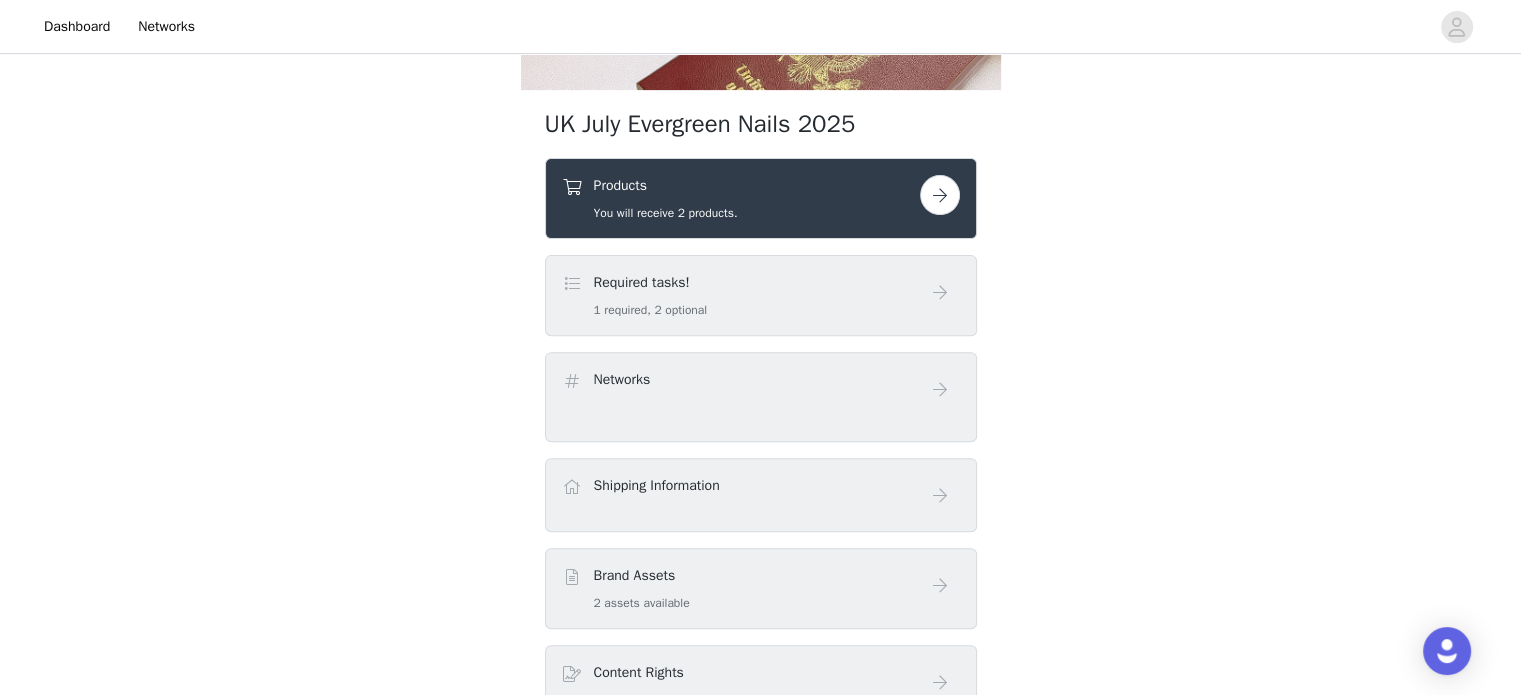 click at bounding box center (940, 195) 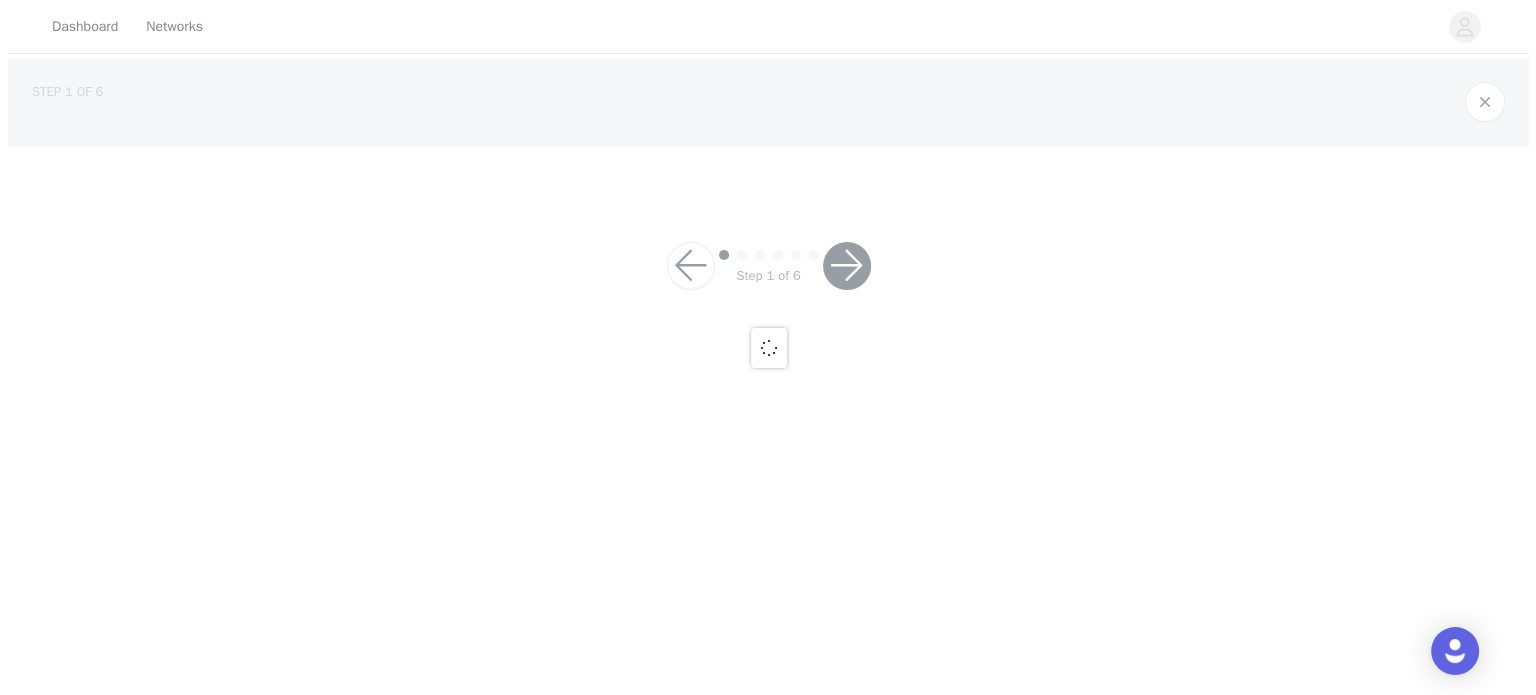 scroll, scrollTop: 0, scrollLeft: 0, axis: both 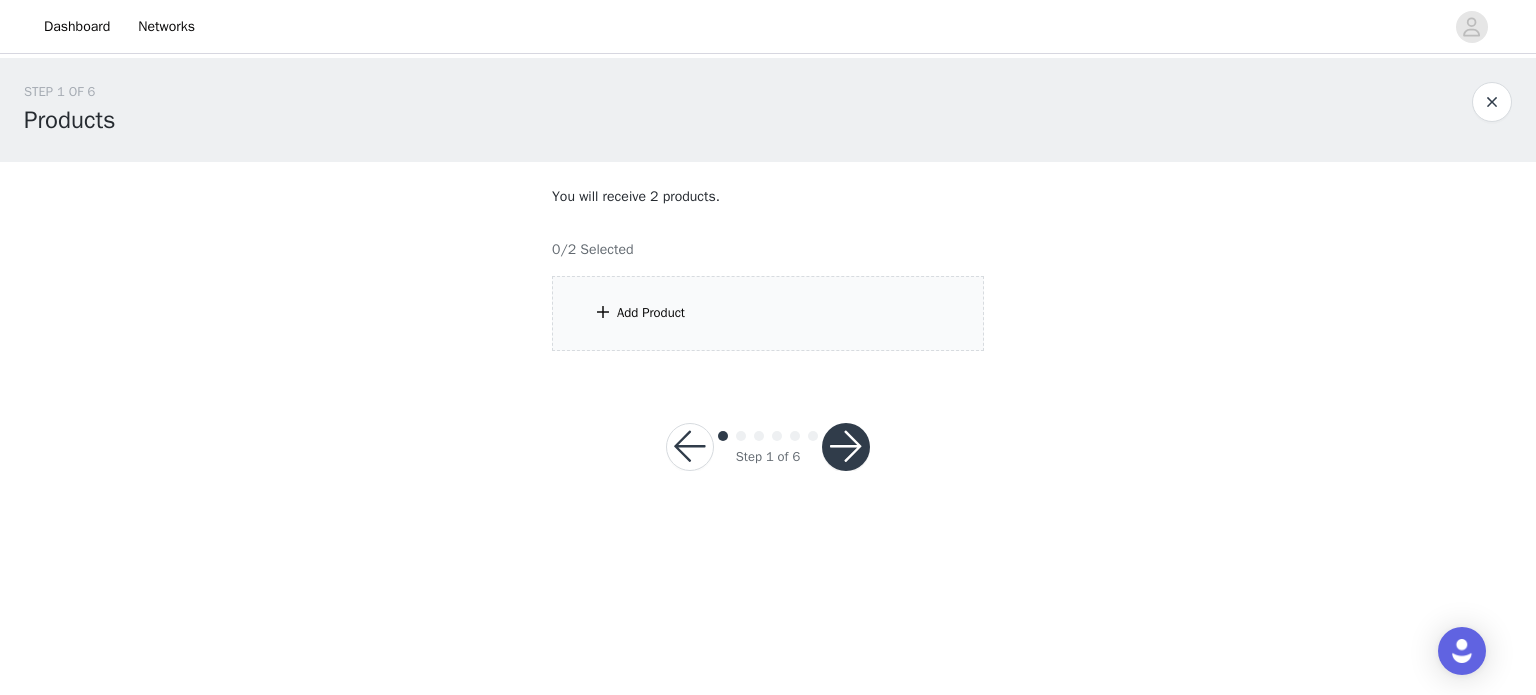 click at bounding box center (603, 312) 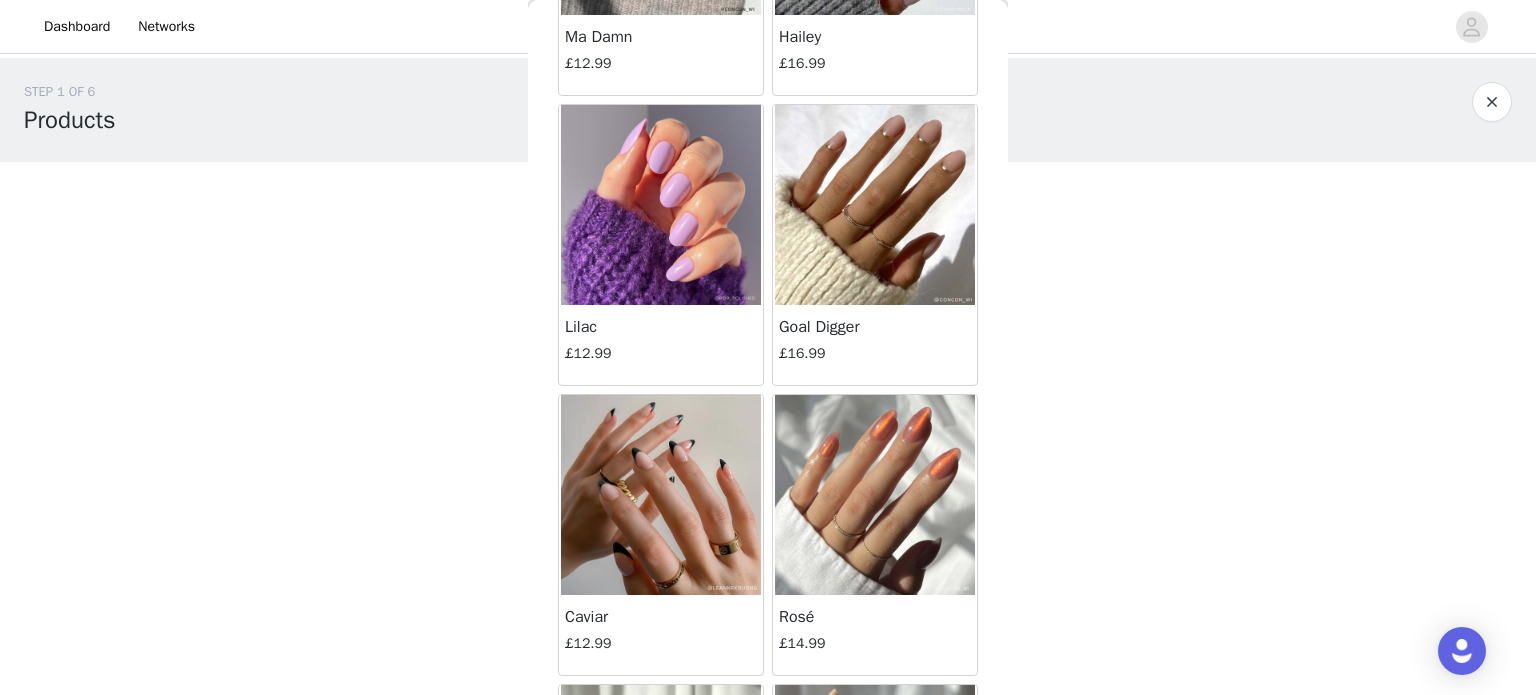 scroll, scrollTop: 876, scrollLeft: 0, axis: vertical 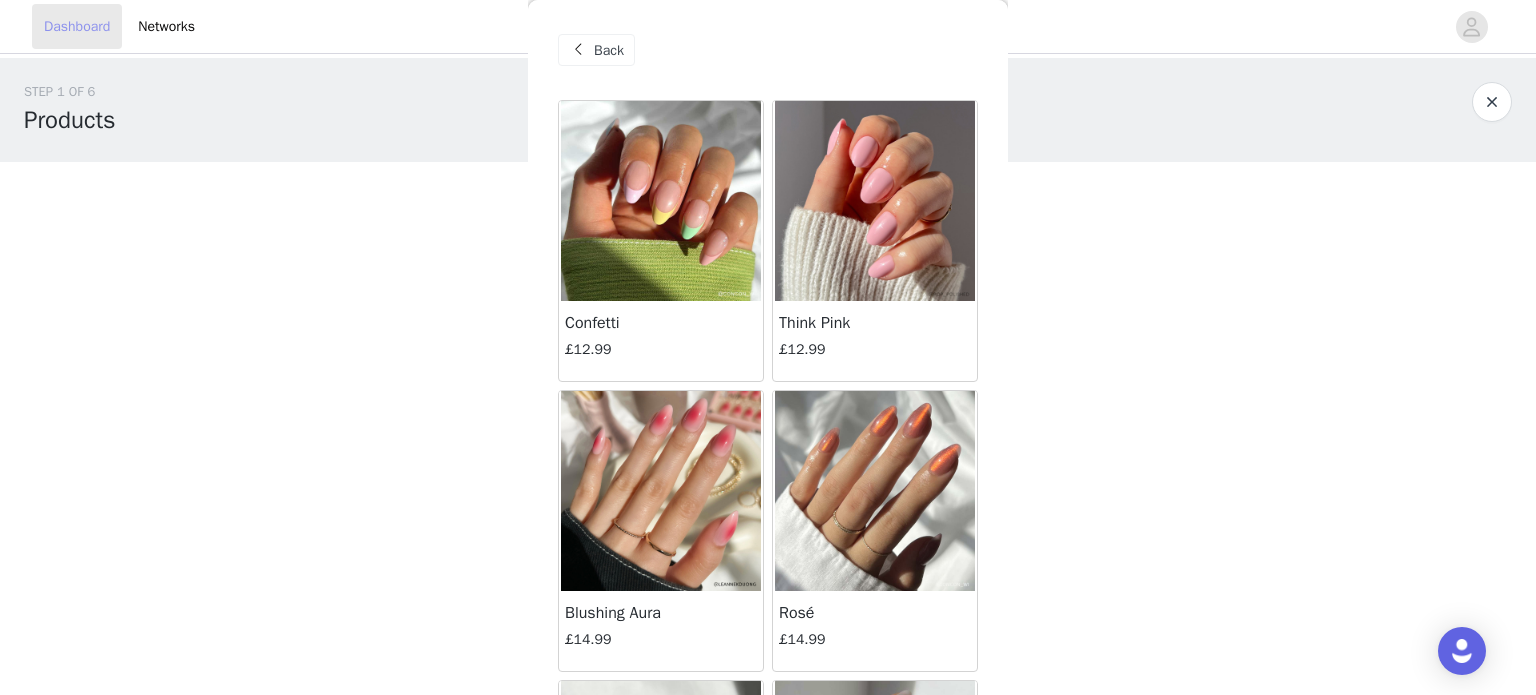 click on "Dashboard" at bounding box center (77, 26) 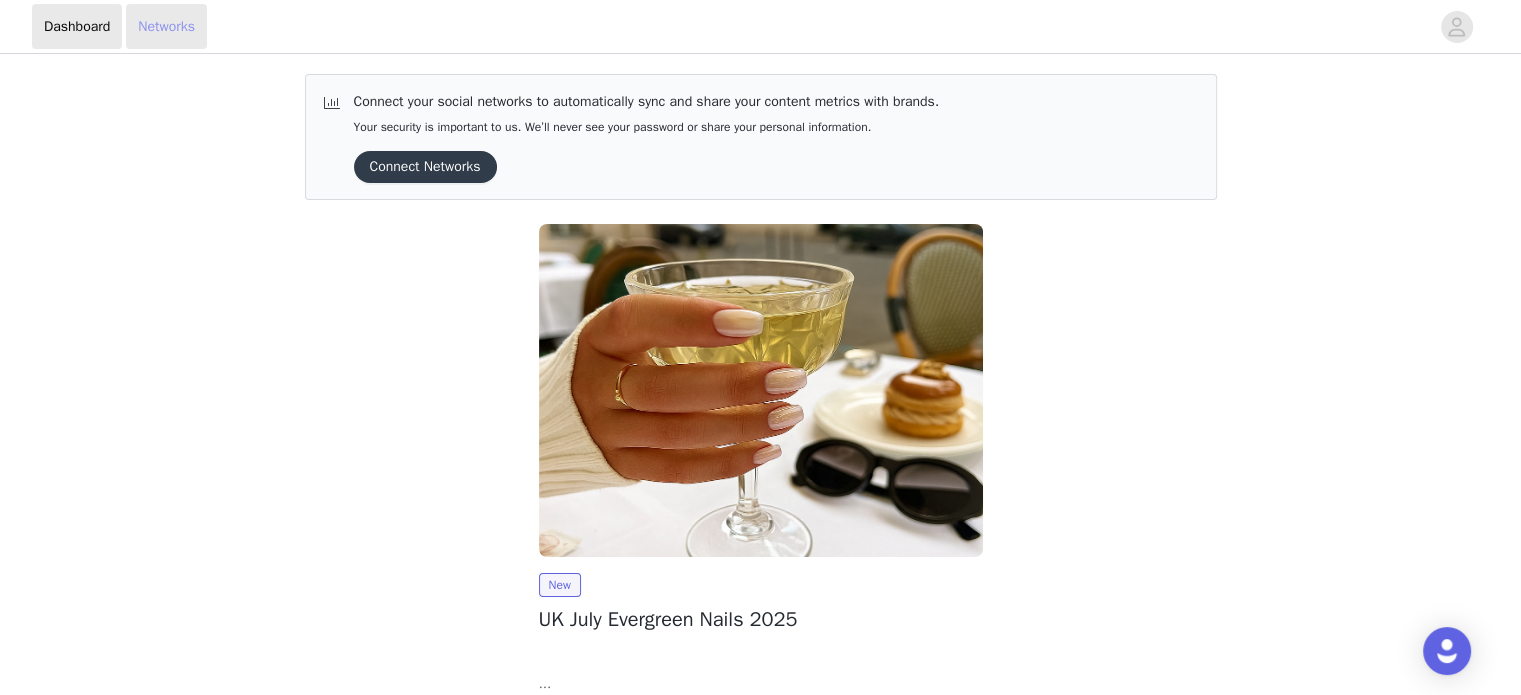 click on "Networks" at bounding box center [166, 26] 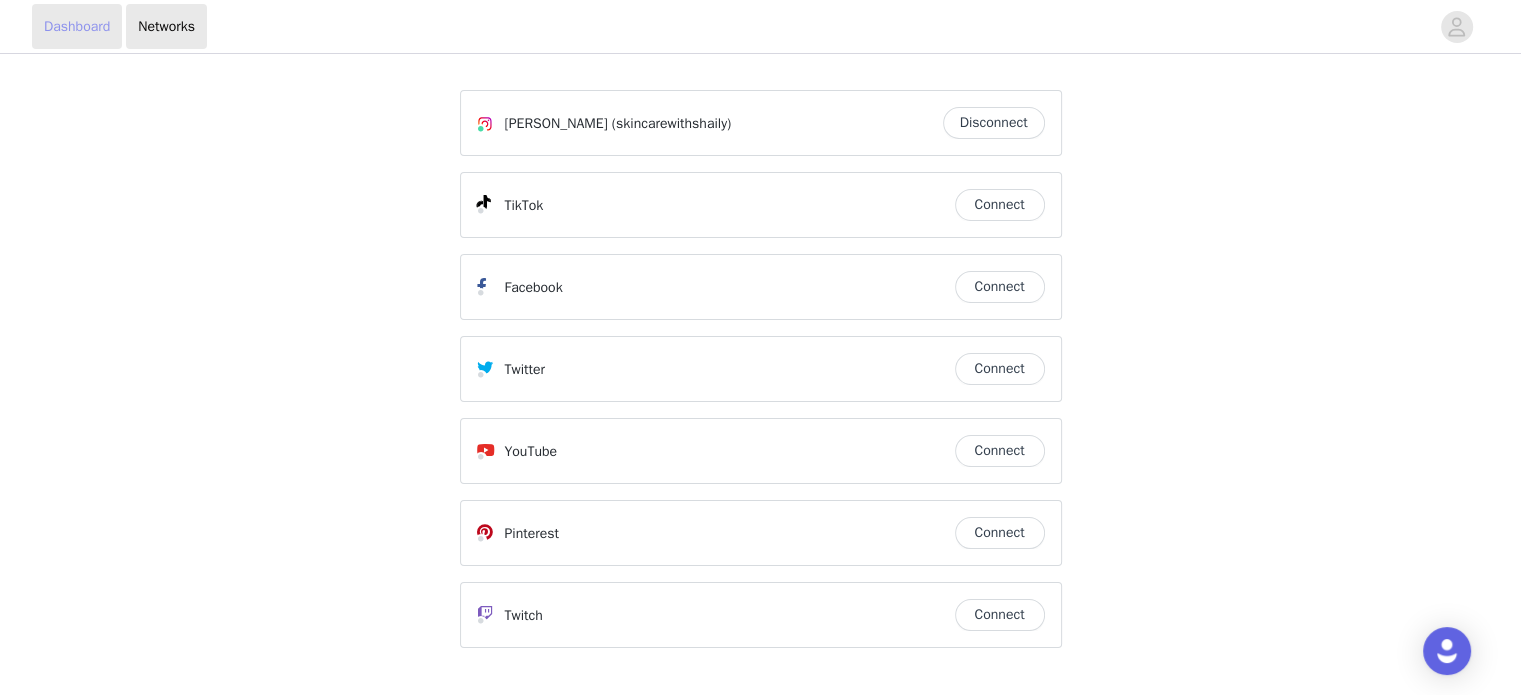 click on "Dashboard" at bounding box center [77, 26] 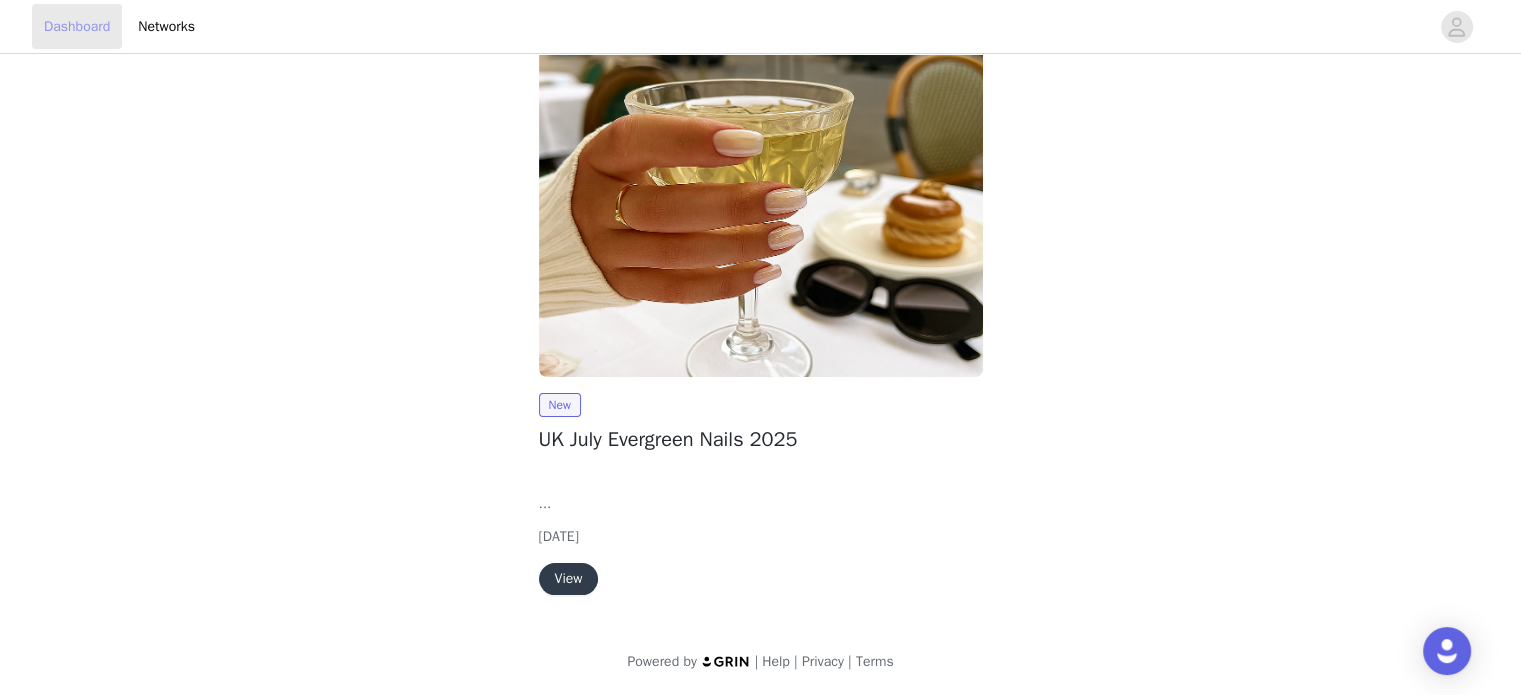 scroll, scrollTop: 0, scrollLeft: 0, axis: both 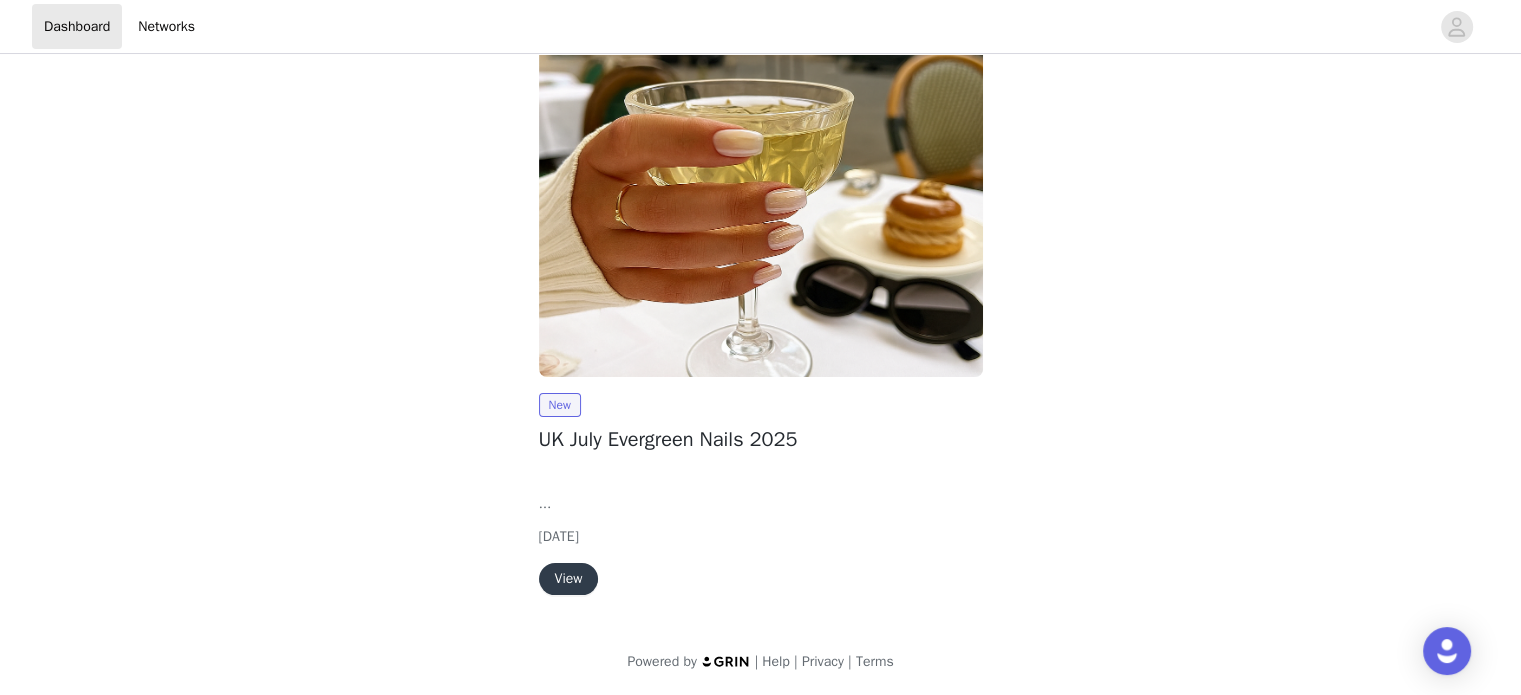 click on "View" at bounding box center [569, 579] 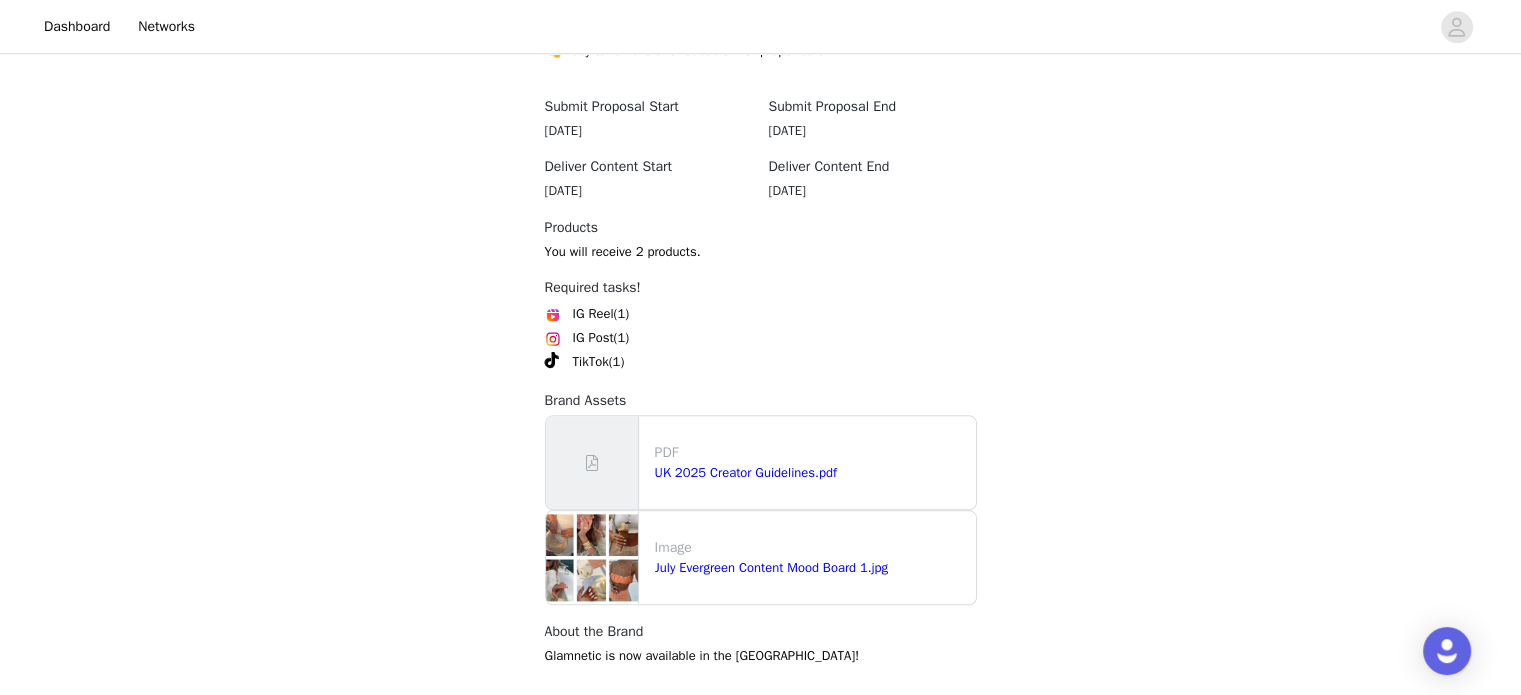 scroll, scrollTop: 1981, scrollLeft: 0, axis: vertical 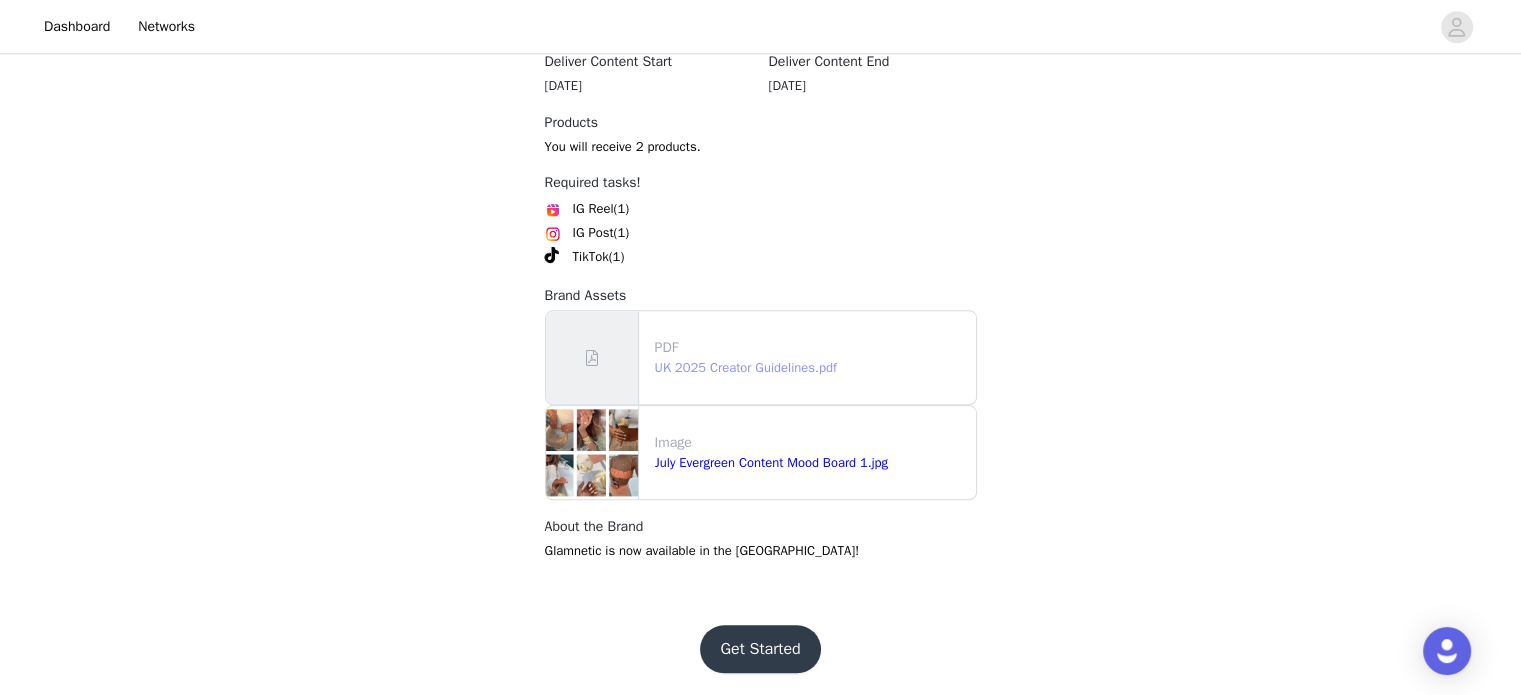 click on "UK 2025 Creator Guidelines.pdf" at bounding box center [746, 367] 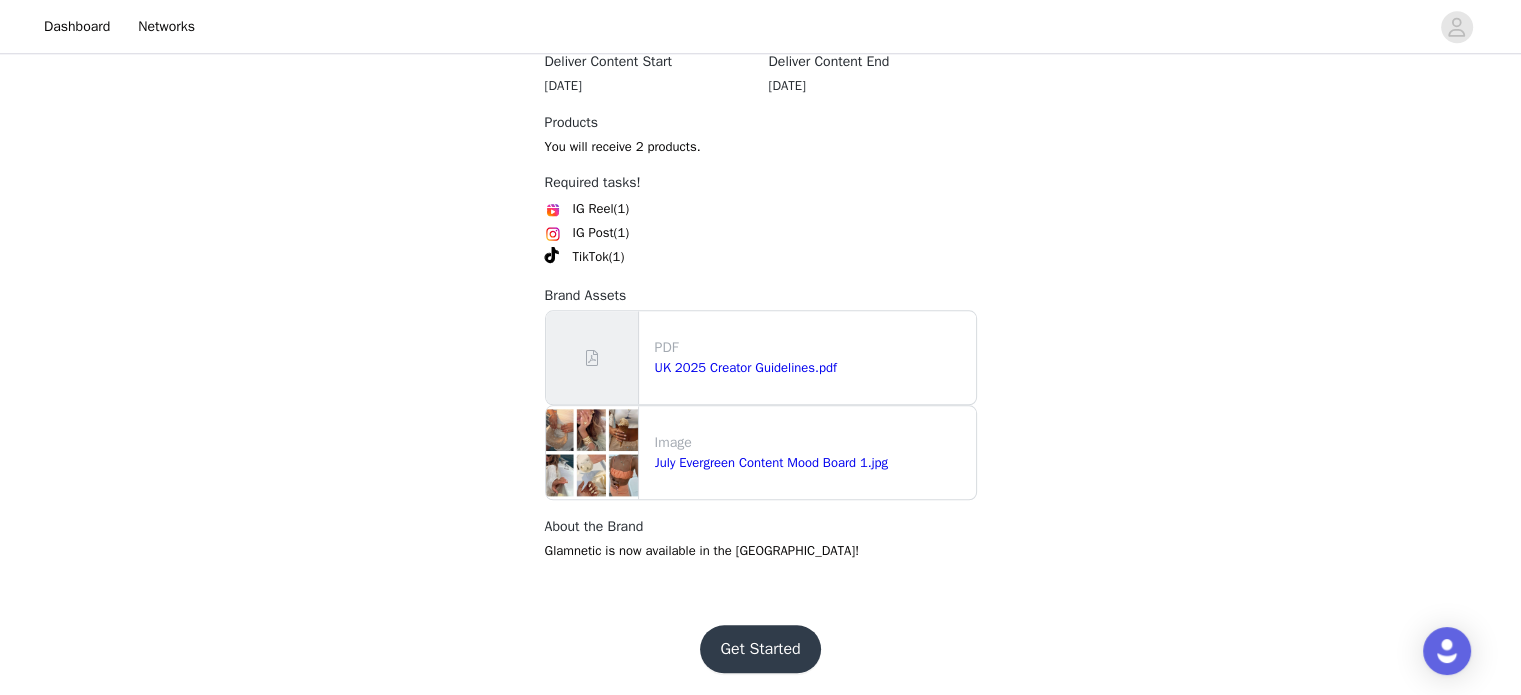 click on "Back     Glamnetic [GEOGRAPHIC_DATA]
[GEOGRAPHIC_DATA] July Evergreen Nails 2025
Overview
Vacation mode: [GEOGRAPHIC_DATA]. ✈️☀️ Whether you’re packing for a weekend trip, planning a full-on escape, or just turning everyday into a getaway, this month’s nails were made to travel. With timeless shapes, versatile finishes, and easy-to-match tones, these styles go with every outfit in your suitcase—so your nails stay fresh and your fits take center stage. 🍸🥐 Pop them on in your hotel room, carry-on, or between plans—because the best part of vacation is feeling ready for anything. 💅✨
Ready to create? Be sure to check out the  Mood Board HERE  and the brief for inspo! Reference it and match the campaign’s aesthetic for the best chance at a repost. 💕
**Note to submit your proposal and shop early as our most popular products go quick!
Deadlines:
Submit your proposal before the campaign ends on:" at bounding box center (760, -661) 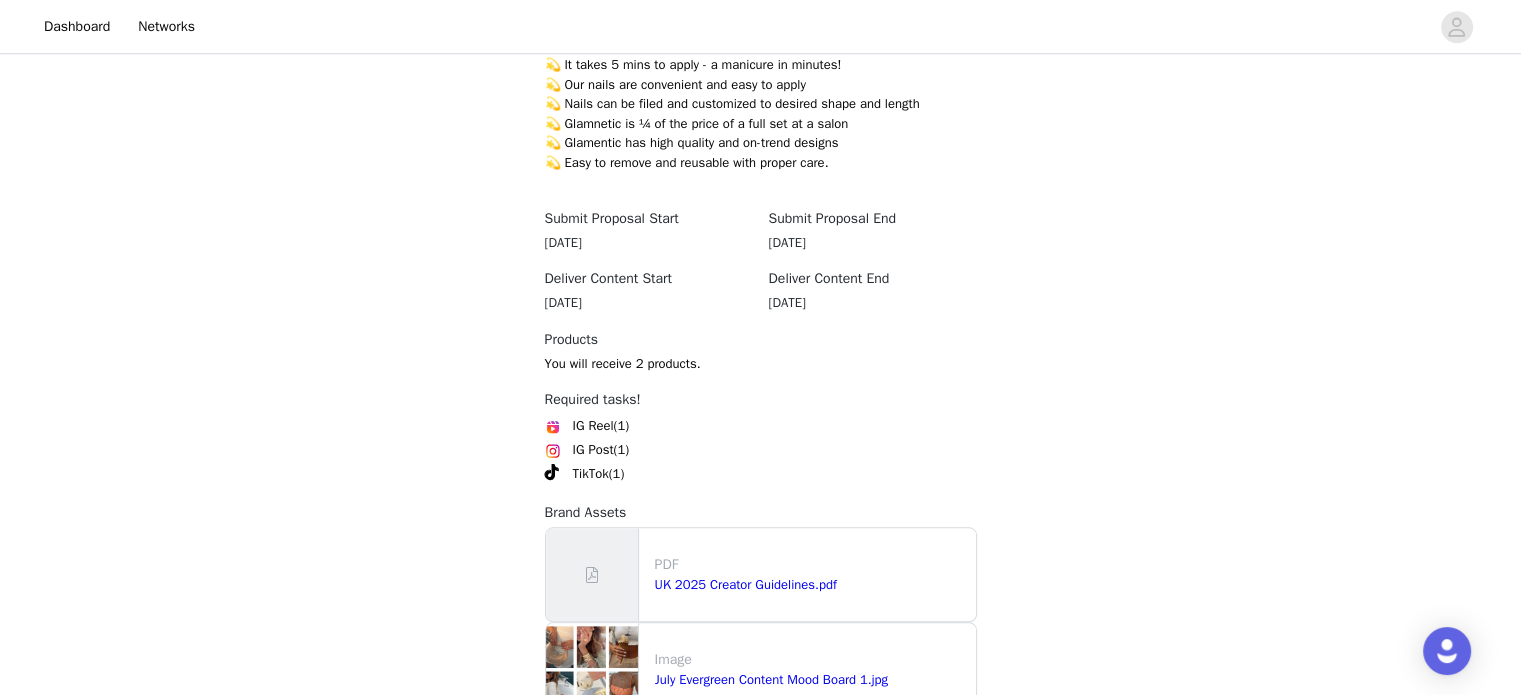 scroll, scrollTop: 1824, scrollLeft: 0, axis: vertical 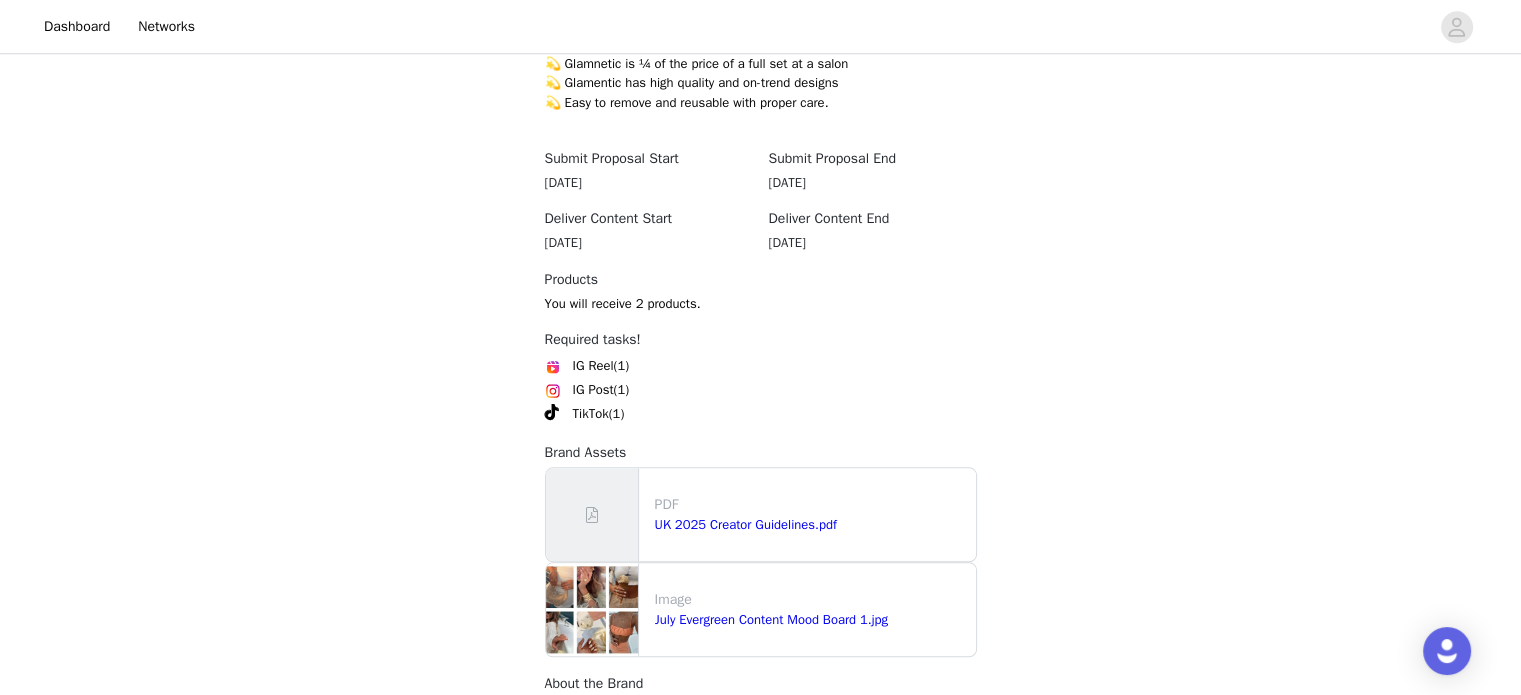 click on "Back     Glamnetic [GEOGRAPHIC_DATA]
[GEOGRAPHIC_DATA] July Evergreen Nails 2025
Overview
Vacation mode: [GEOGRAPHIC_DATA]. ✈️☀️ Whether you’re packing for a weekend trip, planning a full-on escape, or just turning everyday into a getaway, this month’s nails were made to travel. With timeless shapes, versatile finishes, and easy-to-match tones, these styles go with every outfit in your suitcase—so your nails stay fresh and your fits take center stage. 🍸🥐 Pop them on in your hotel room, carry-on, or between plans—because the best part of vacation is feeling ready for anything. 💅✨
Ready to create? Be sure to check out the  Mood Board HERE  and the brief for inspo! Reference it and match the campaign’s aesthetic for the best chance at a repost. 💕
**Note to submit your proposal and shop early as our most popular products go quick!
Deadlines:
Submit your proposal before the campaign ends on:" at bounding box center [760, -504] 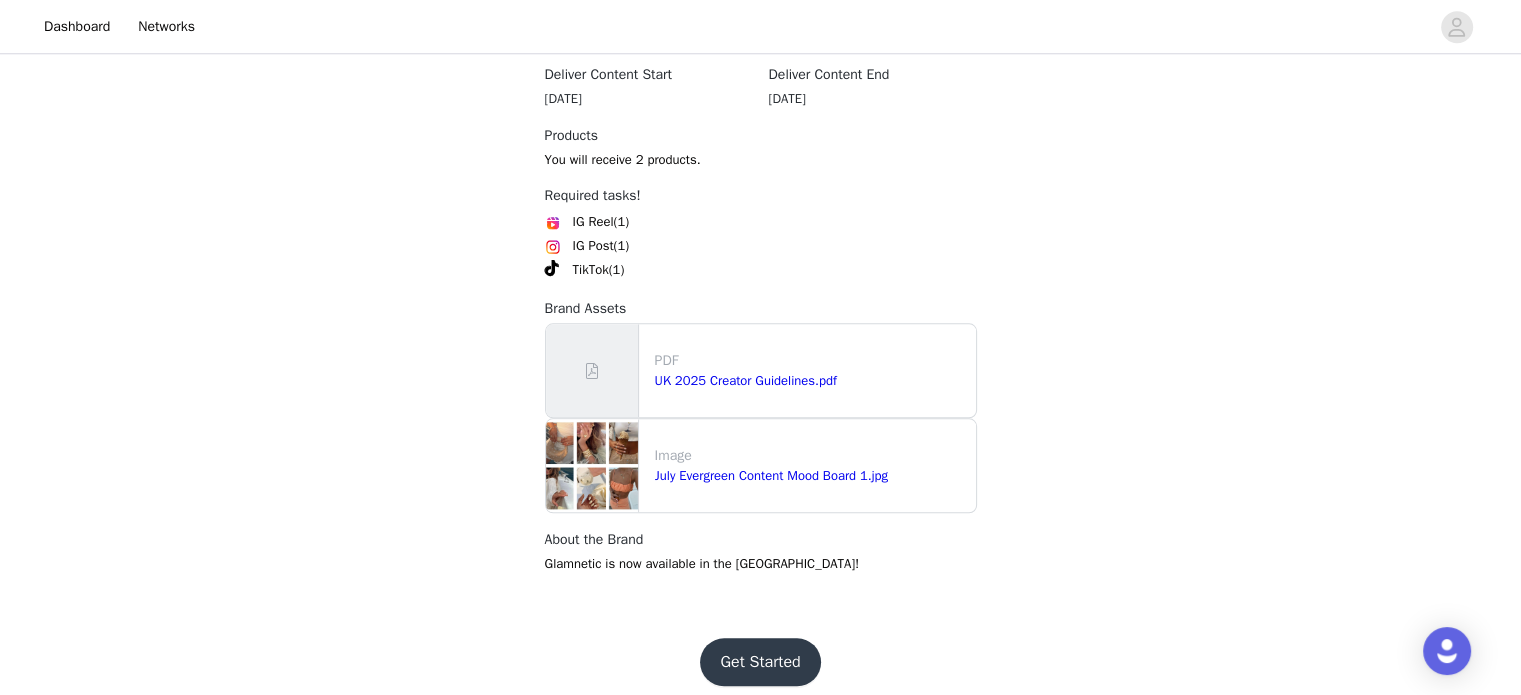 scroll, scrollTop: 1981, scrollLeft: 0, axis: vertical 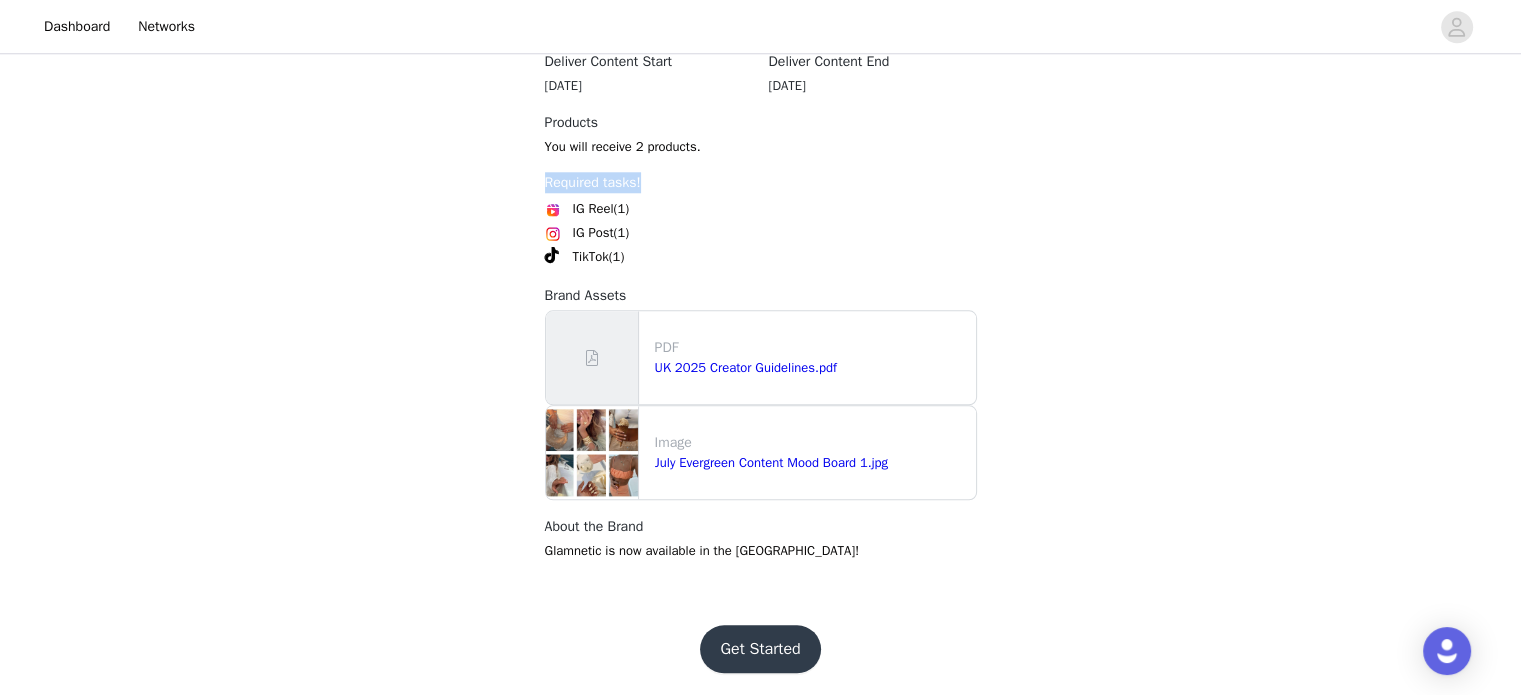 drag, startPoint x: 540, startPoint y: 183, endPoint x: 668, endPoint y: 187, distance: 128.06248 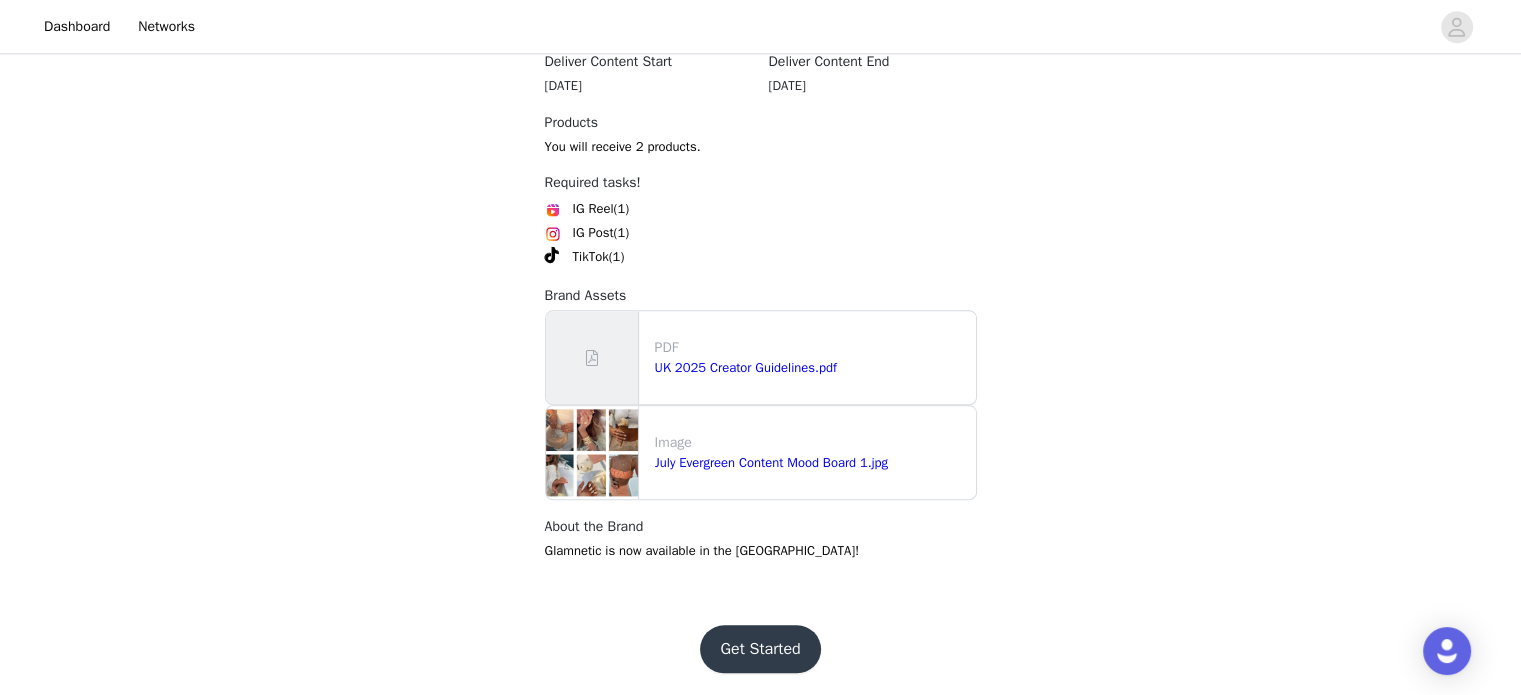 click on "Back     Glamnetic [GEOGRAPHIC_DATA]
[GEOGRAPHIC_DATA] July Evergreen Nails 2025
Overview
Vacation mode: [GEOGRAPHIC_DATA]. ✈️☀️ Whether you’re packing for a weekend trip, planning a full-on escape, or just turning everyday into a getaway, this month’s nails were made to travel. With timeless shapes, versatile finishes, and easy-to-match tones, these styles go with every outfit in your suitcase—so your nails stay fresh and your fits take center stage. 🍸🥐 Pop them on in your hotel room, carry-on, or between plans—because the best part of vacation is feeling ready for anything. 💅✨
Ready to create? Be sure to check out the  Mood Board HERE  and the brief for inspo! Reference it and match the campaign’s aesthetic for the best chance at a repost. 💕
**Note to submit your proposal and shop early as our most popular products go quick!
Deadlines:
Submit your proposal before the campaign ends on:" at bounding box center [760, -661] 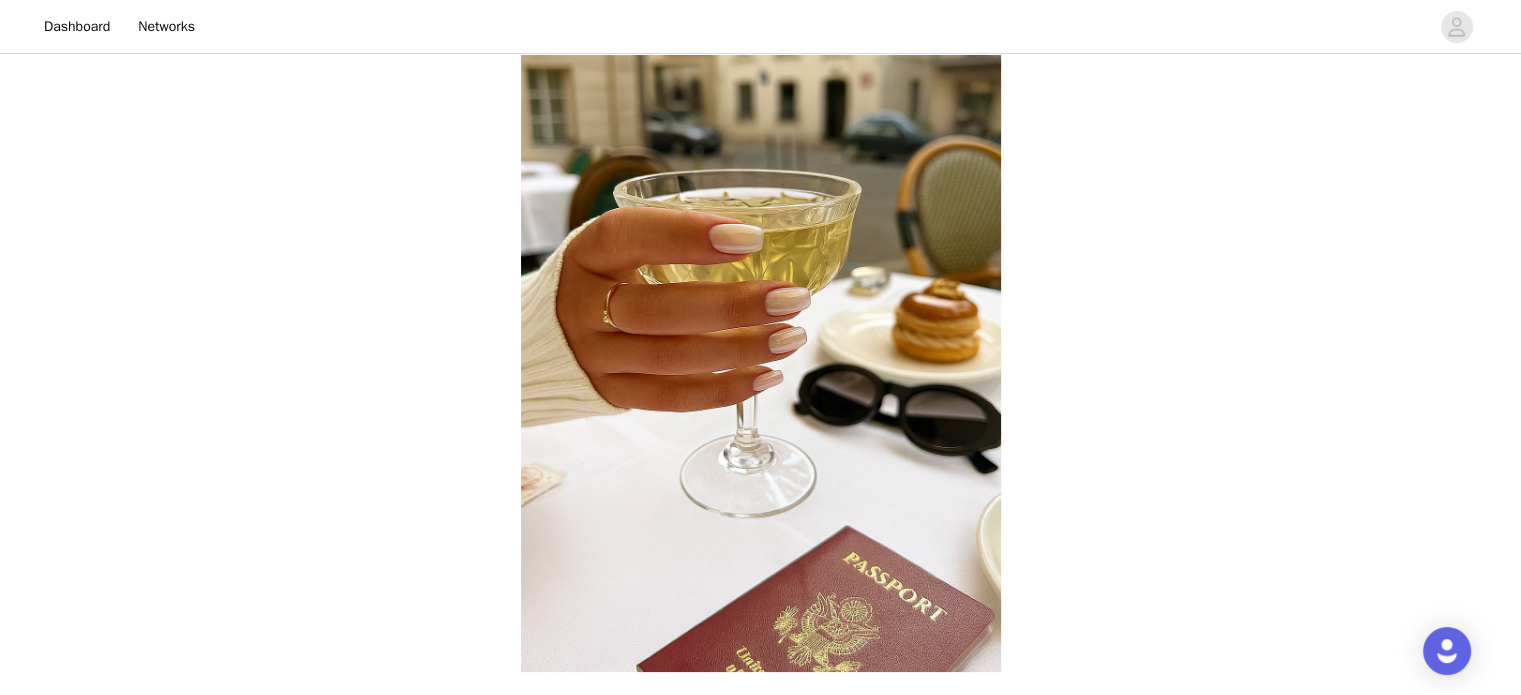 scroll, scrollTop: 1264, scrollLeft: 0, axis: vertical 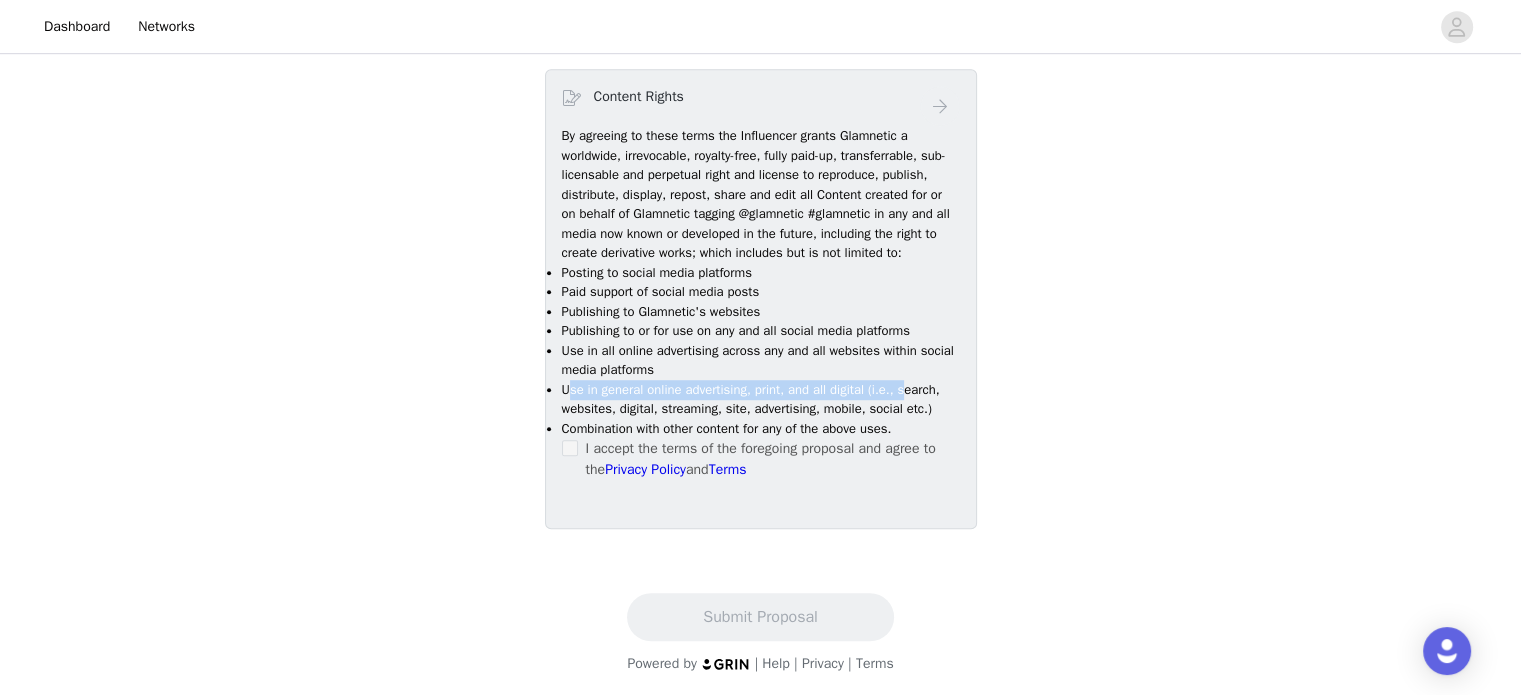 drag, startPoint x: 571, startPoint y: 391, endPoint x: 905, endPoint y: 386, distance: 334.0374 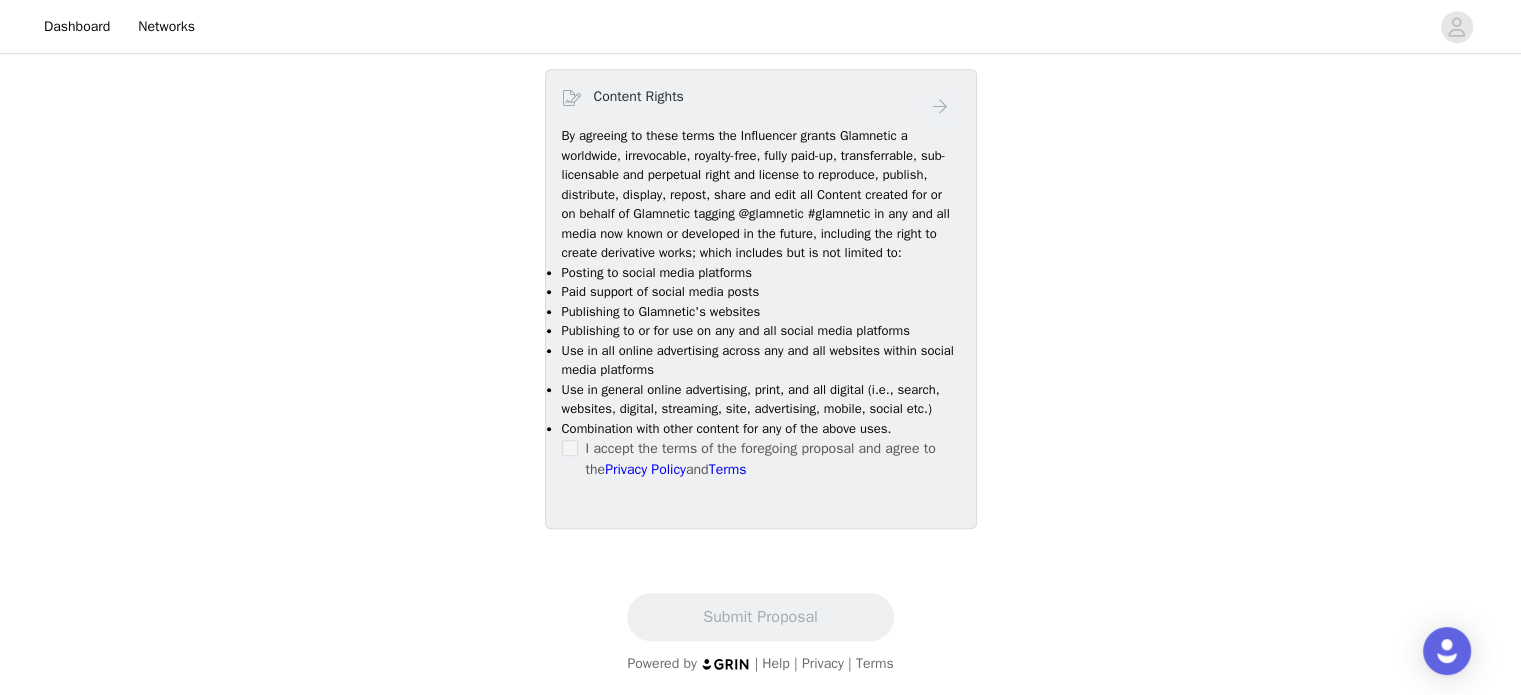 click at bounding box center (570, 448) 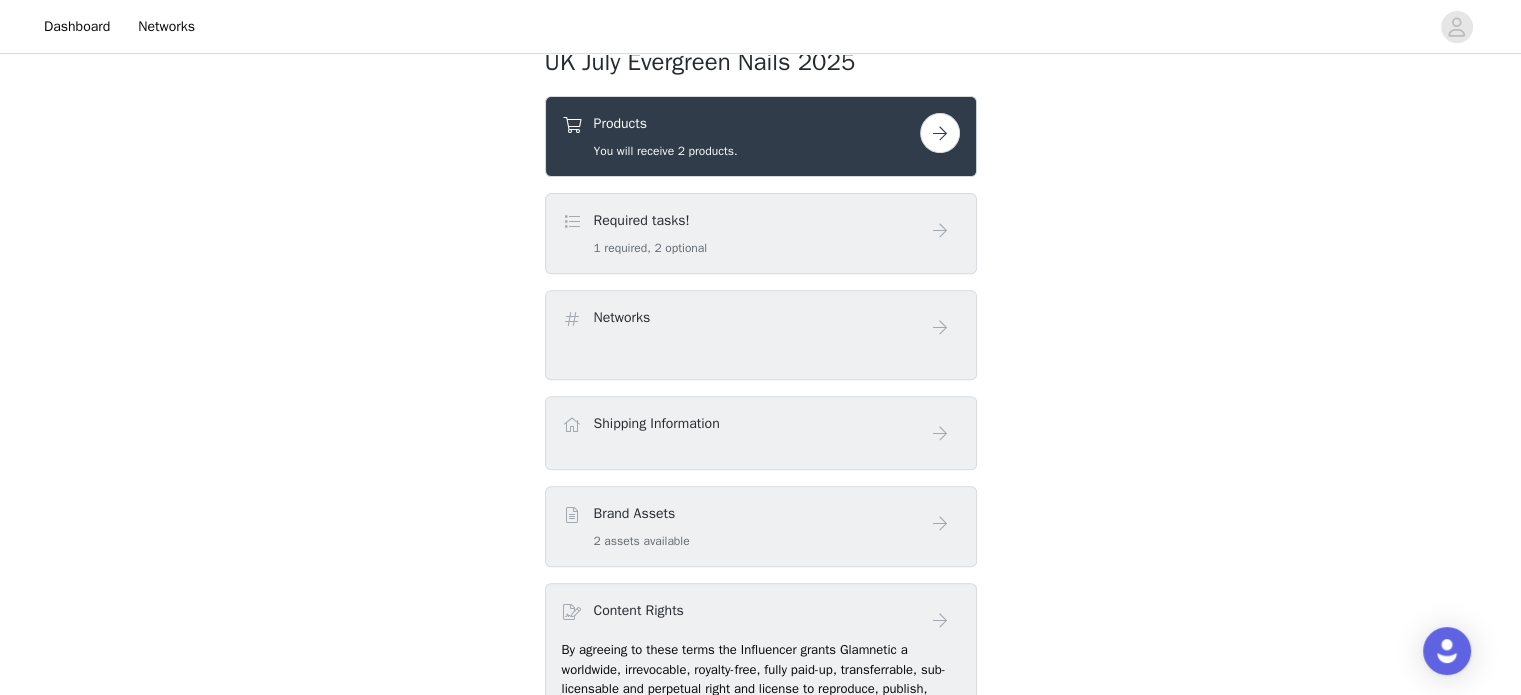 scroll, scrollTop: 656, scrollLeft: 0, axis: vertical 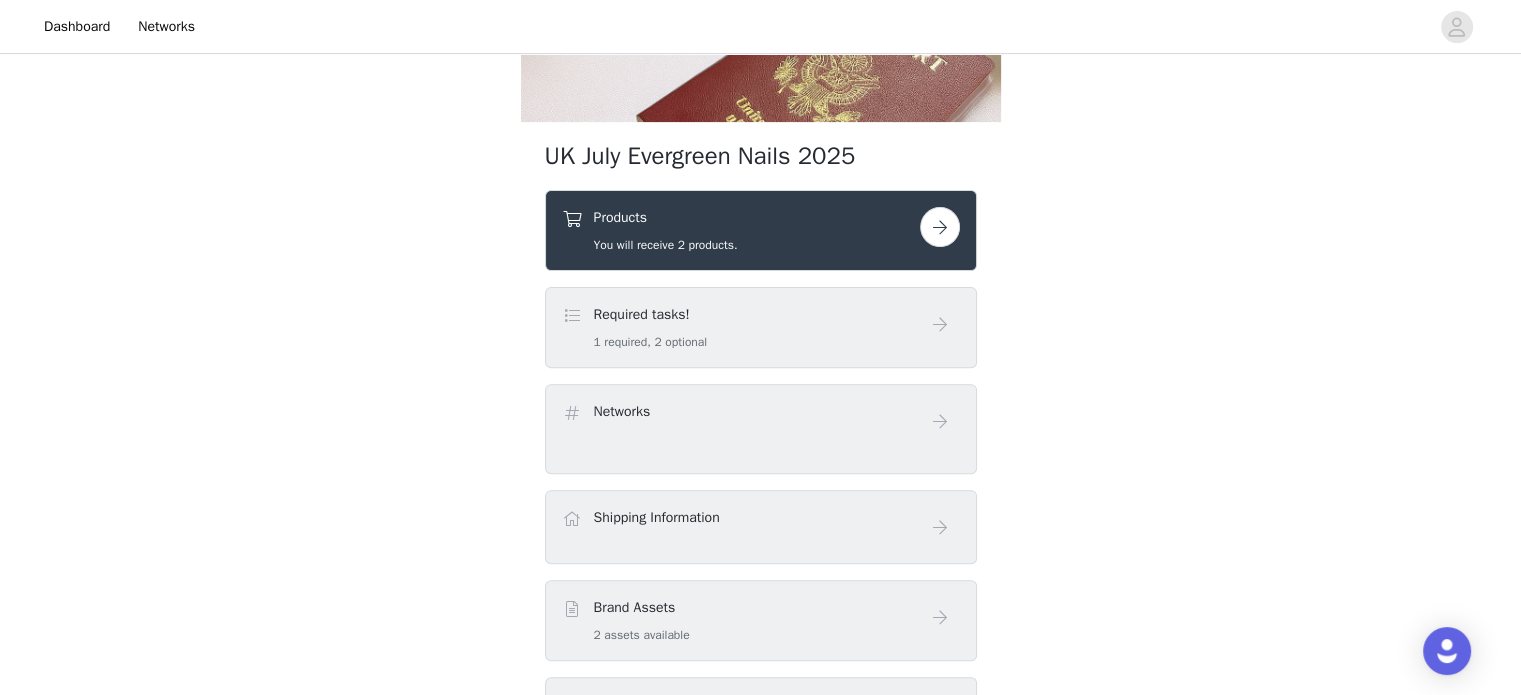 click on "Required tasks!   1 required, 2 optional" at bounding box center (651, 327) 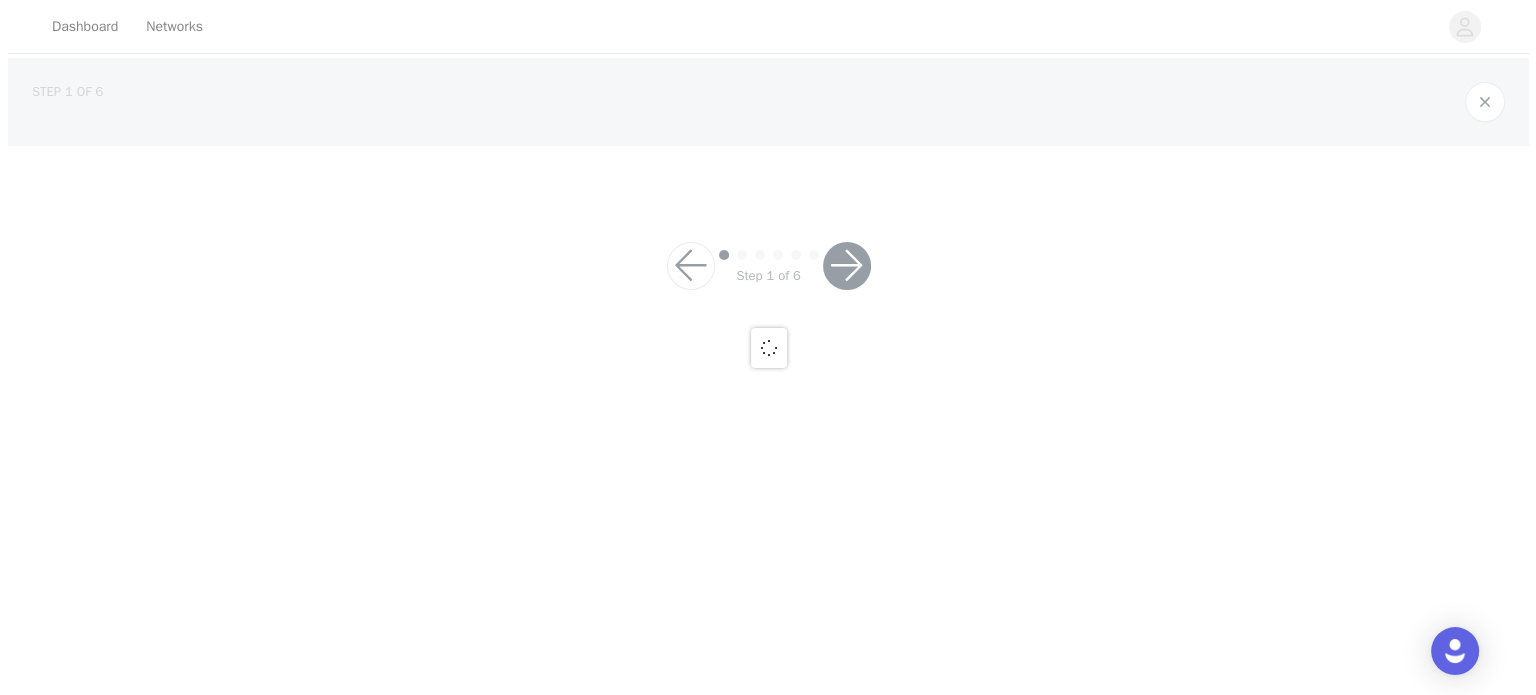 scroll, scrollTop: 0, scrollLeft: 0, axis: both 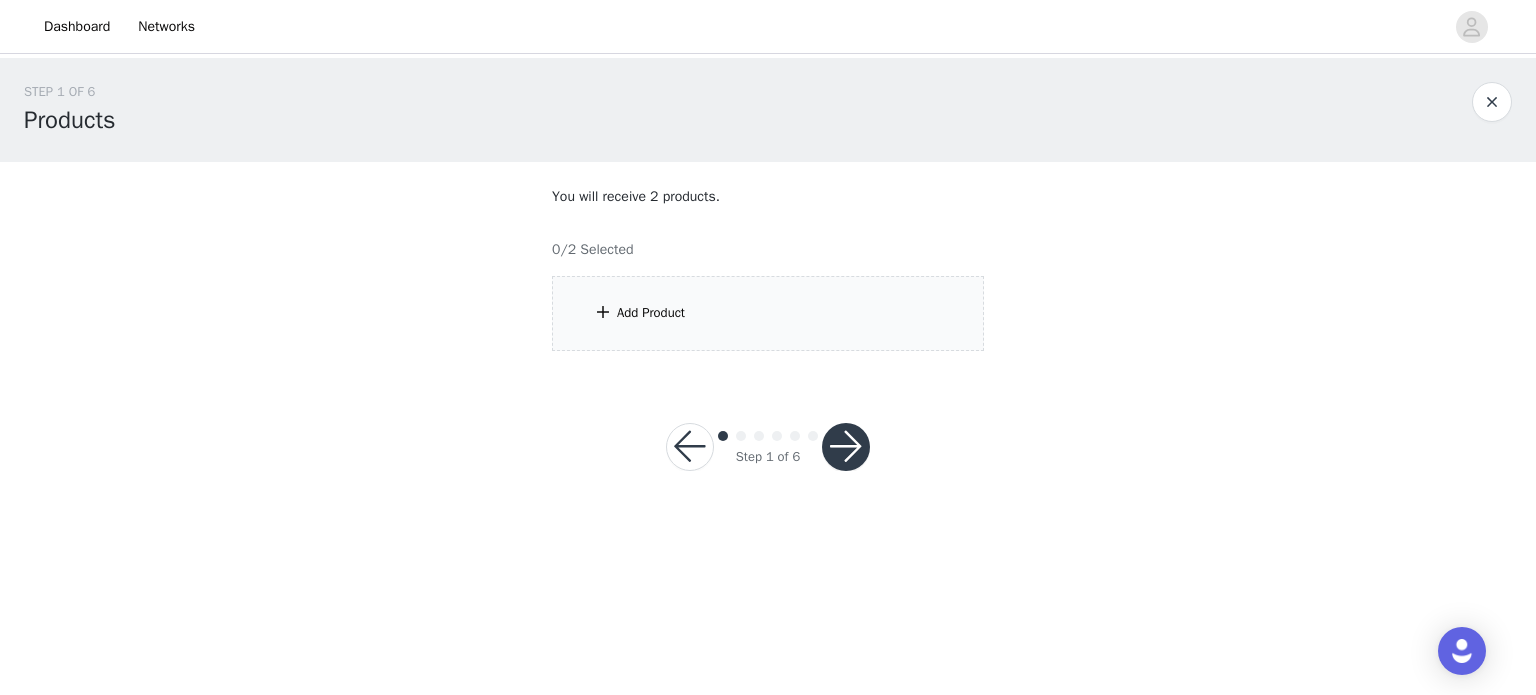 click on "Add Product" at bounding box center [651, 313] 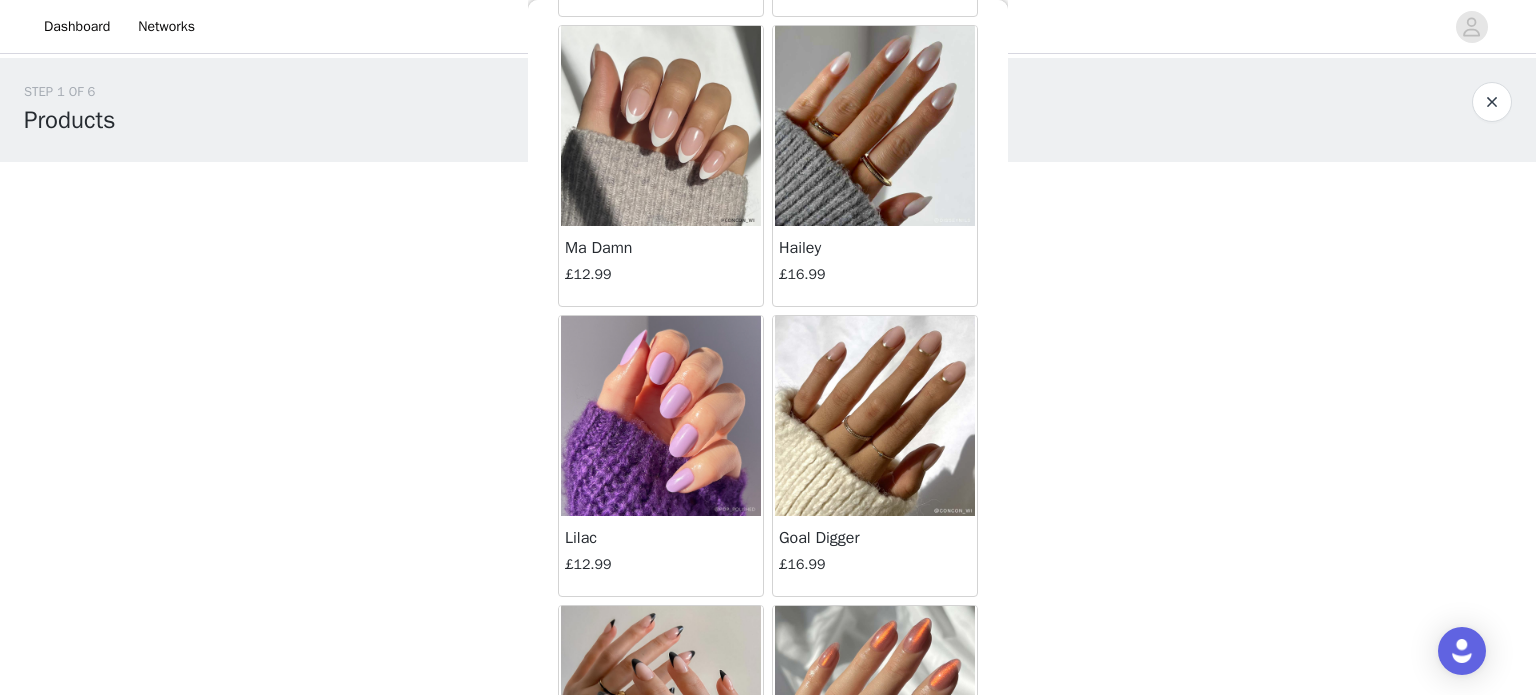 scroll, scrollTop: 1428, scrollLeft: 0, axis: vertical 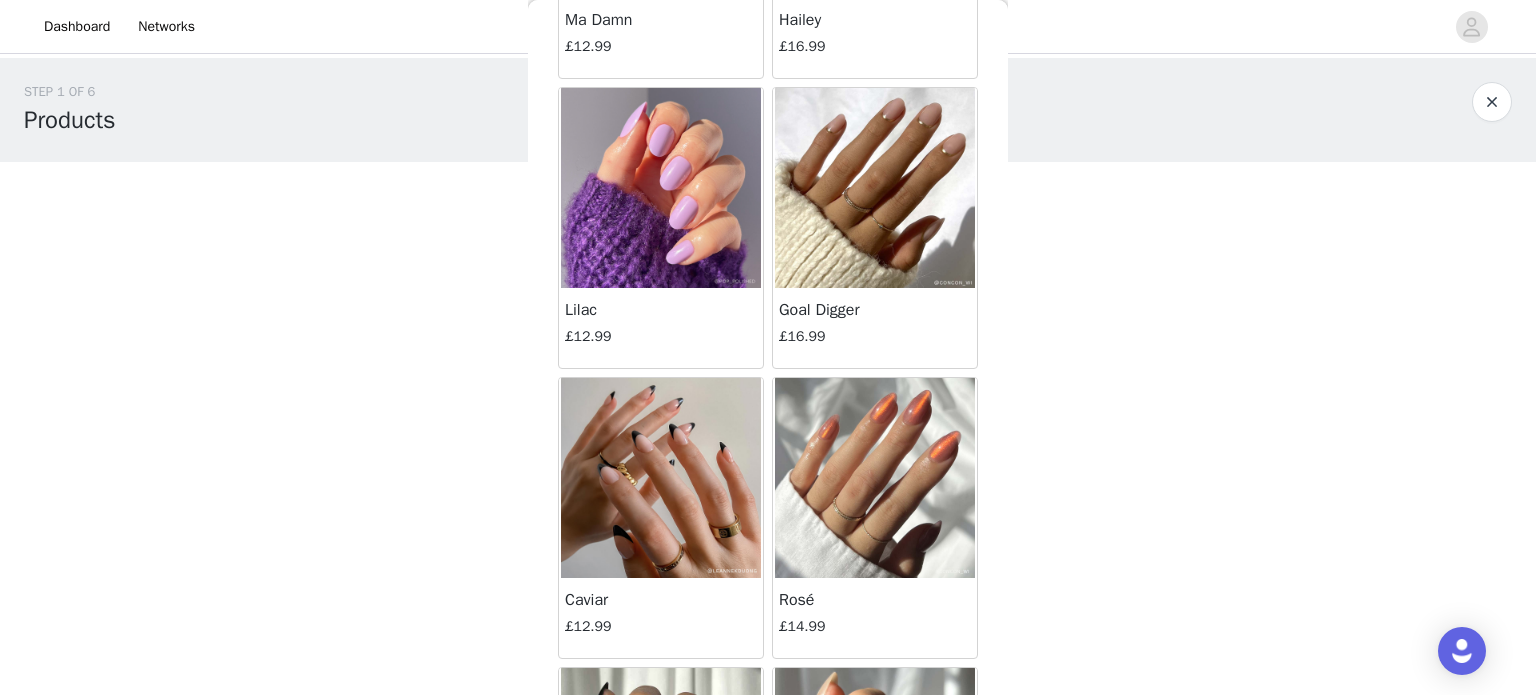 click at bounding box center [875, 188] 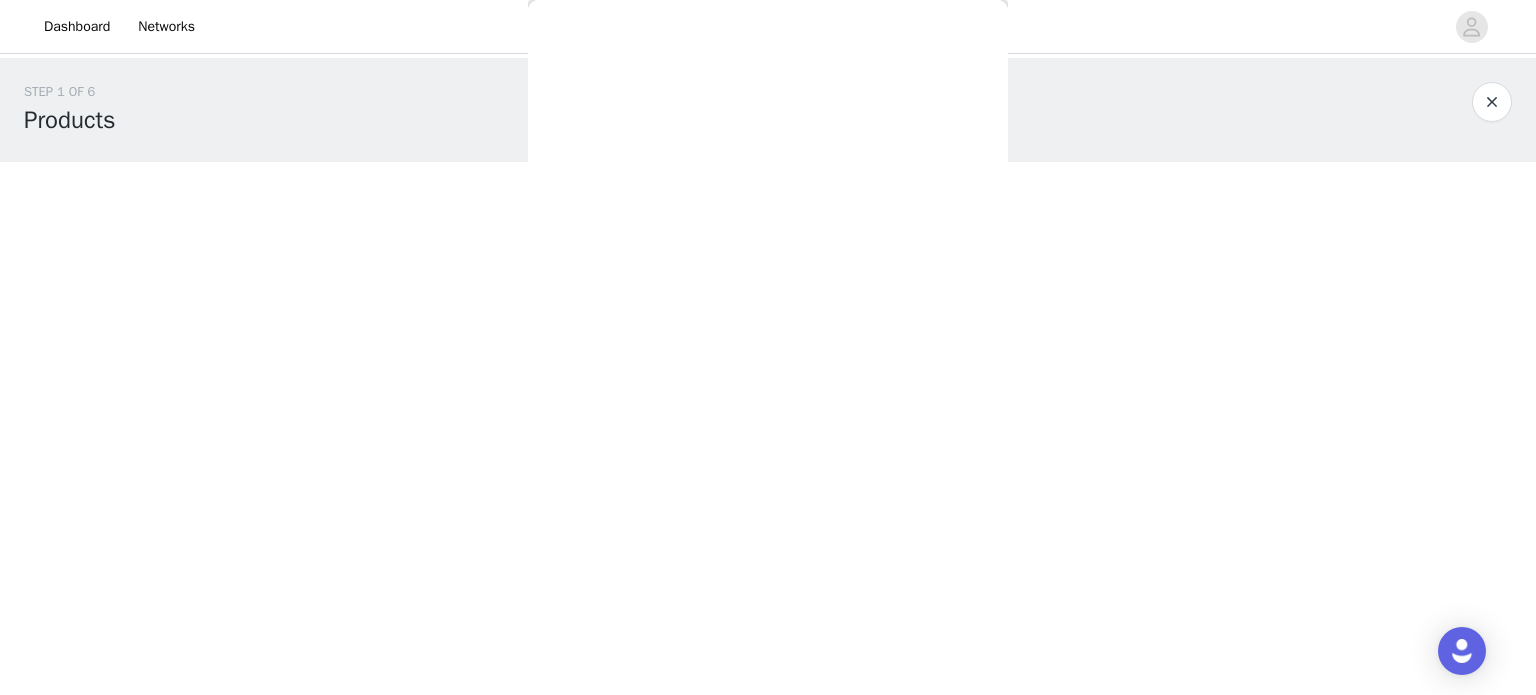 scroll, scrollTop: 197, scrollLeft: 0, axis: vertical 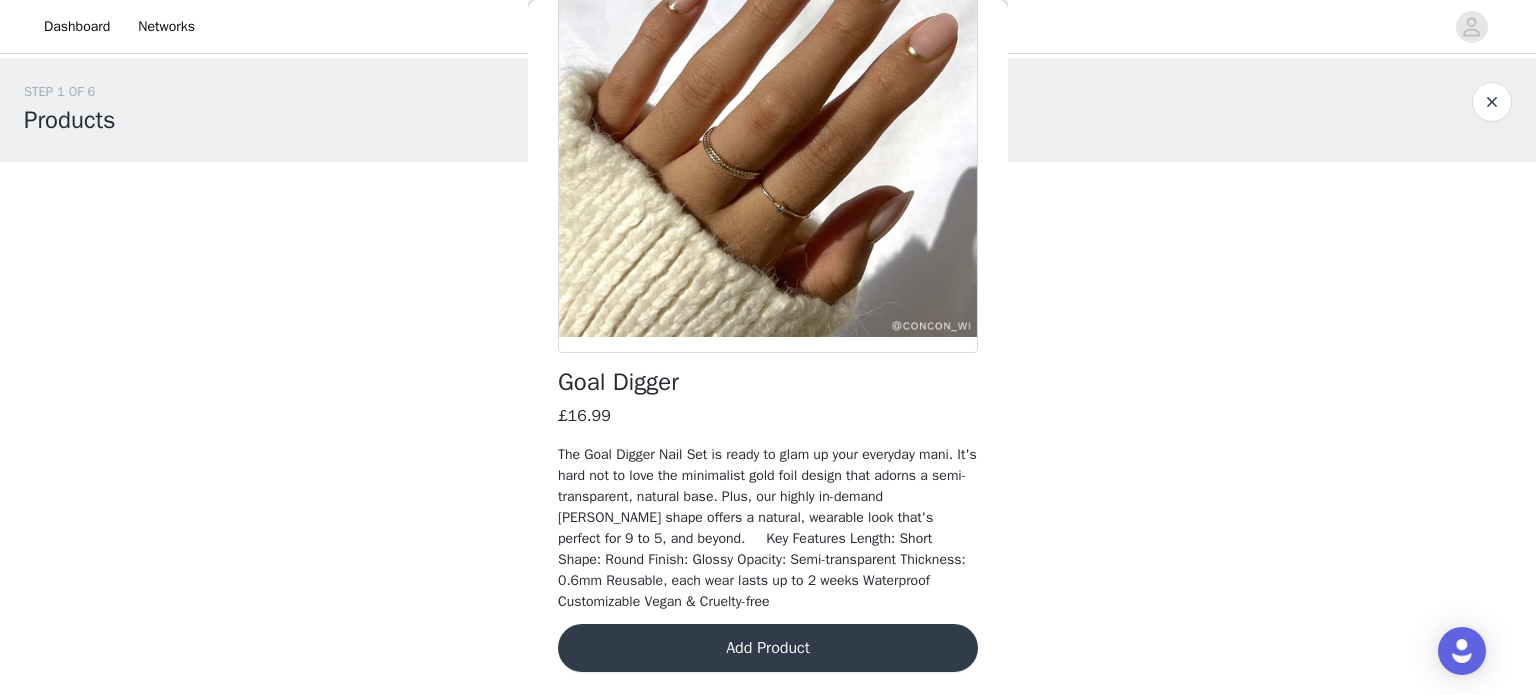 click on "Add Product" at bounding box center (768, 648) 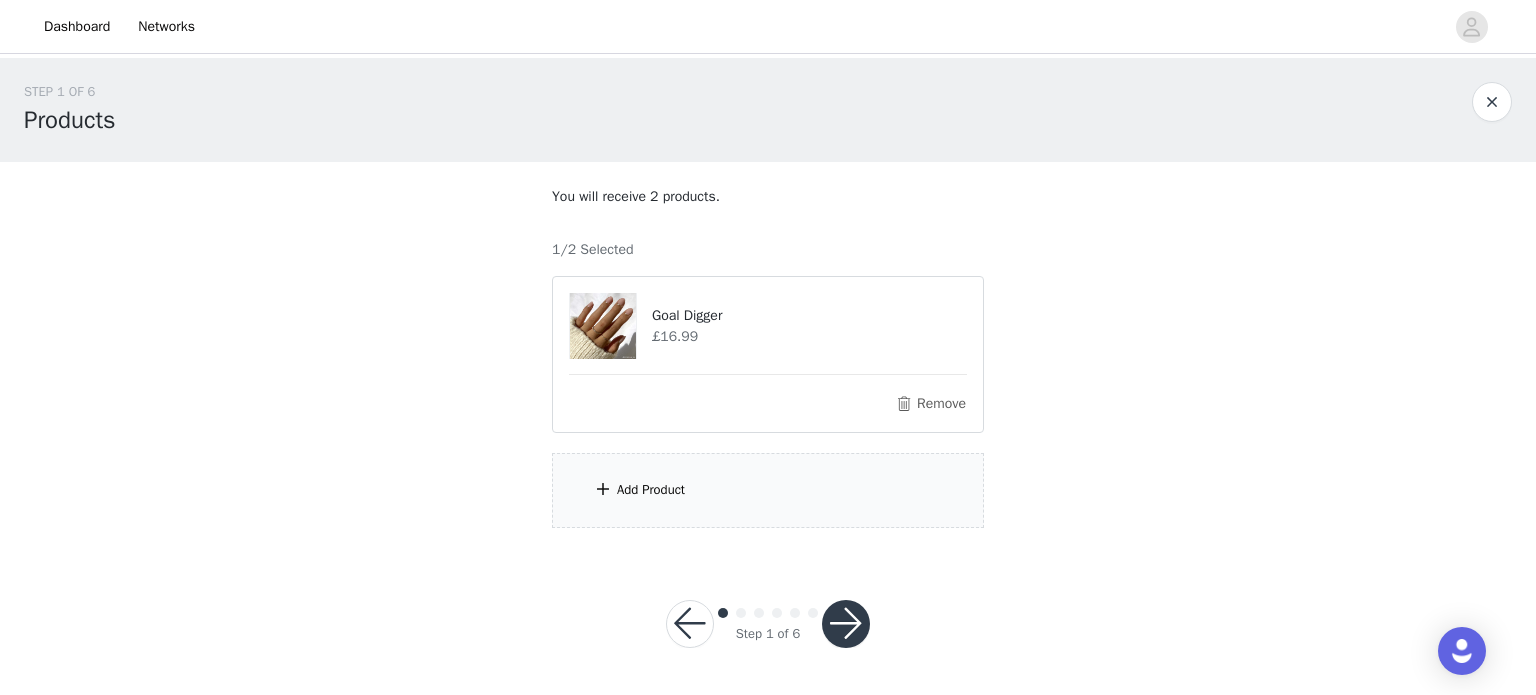 click on "Add Product" at bounding box center [768, 490] 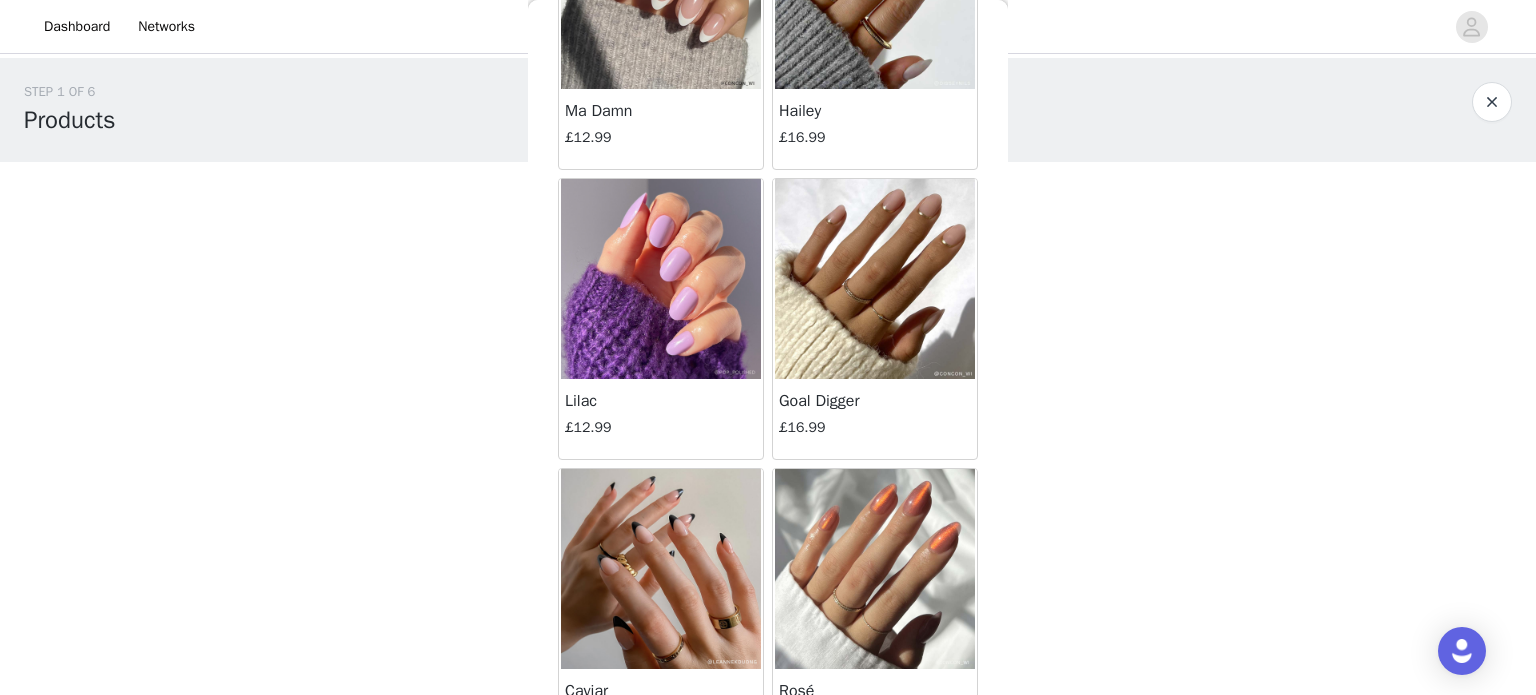 scroll, scrollTop: 802, scrollLeft: 0, axis: vertical 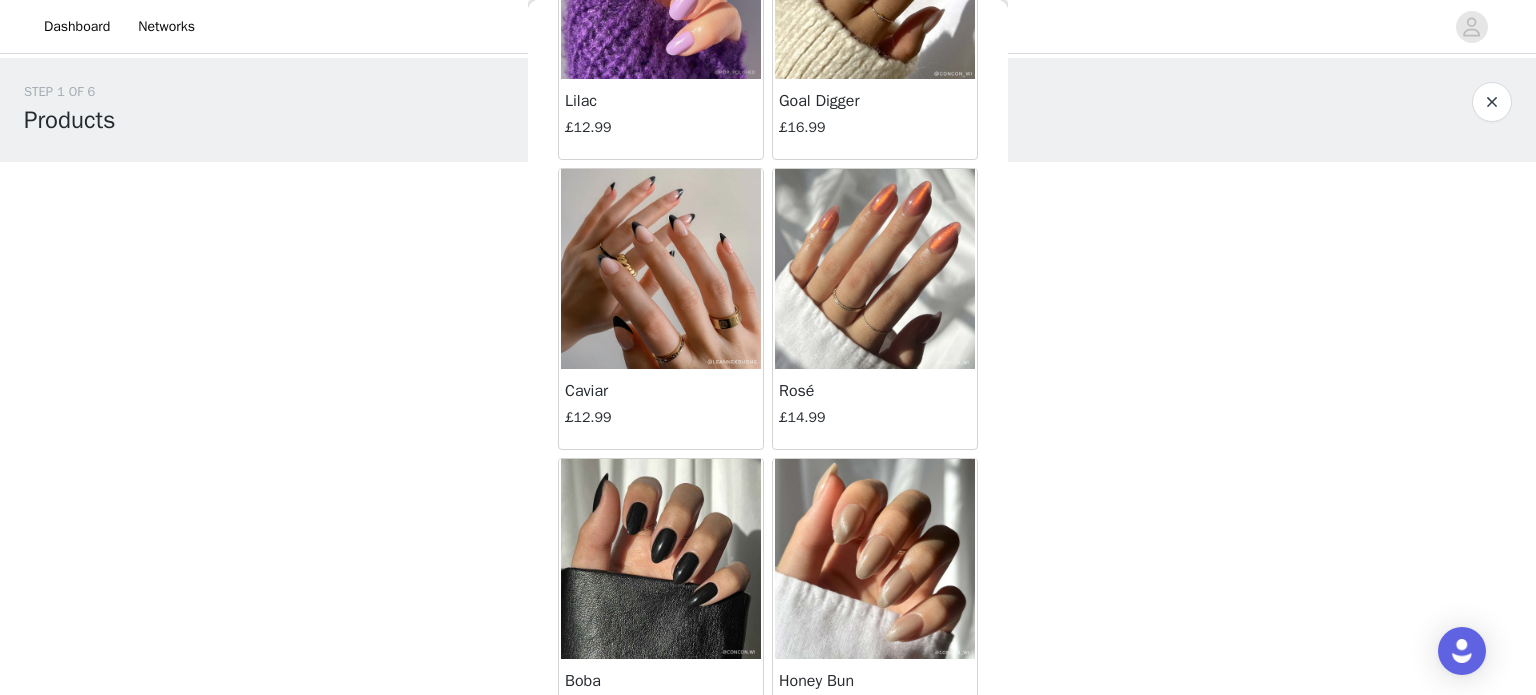 click at bounding box center [661, 269] 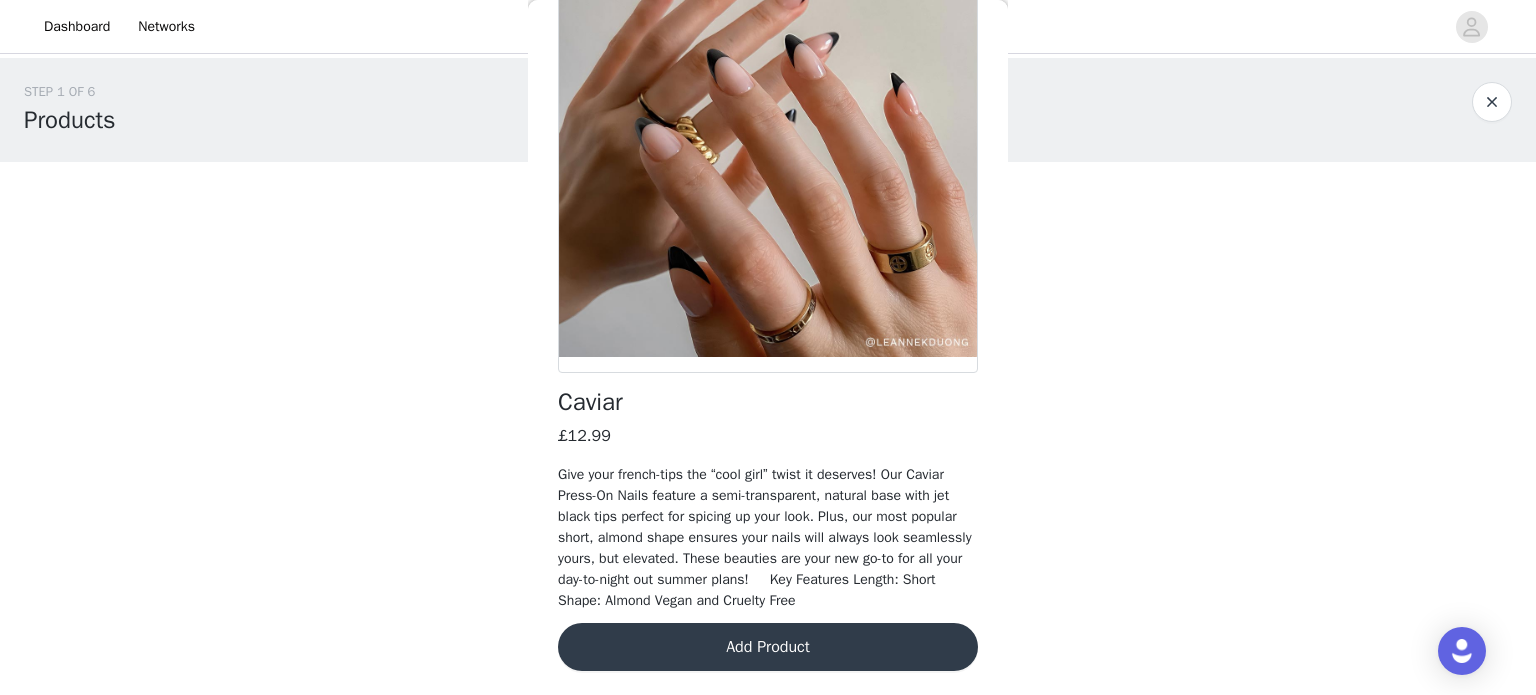 scroll, scrollTop: 176, scrollLeft: 0, axis: vertical 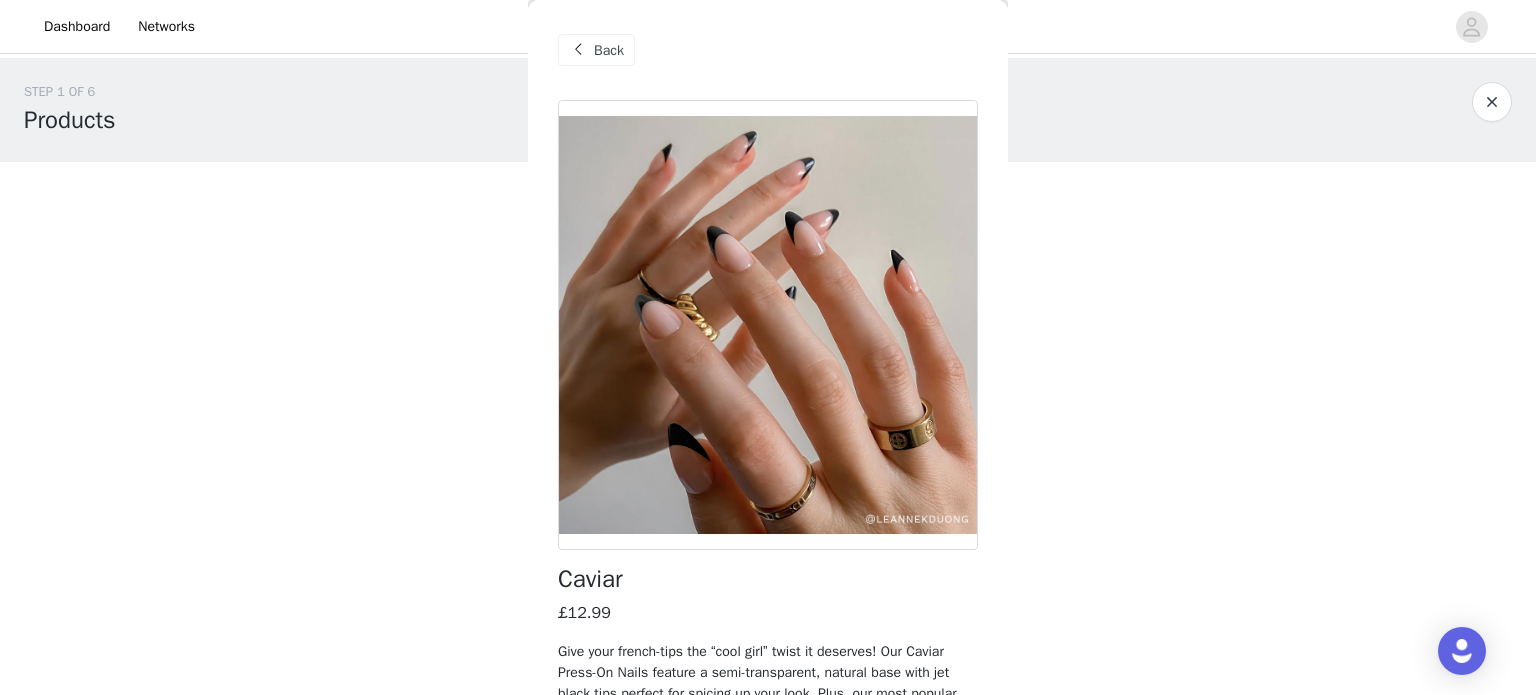 click on "Back" at bounding box center (609, 50) 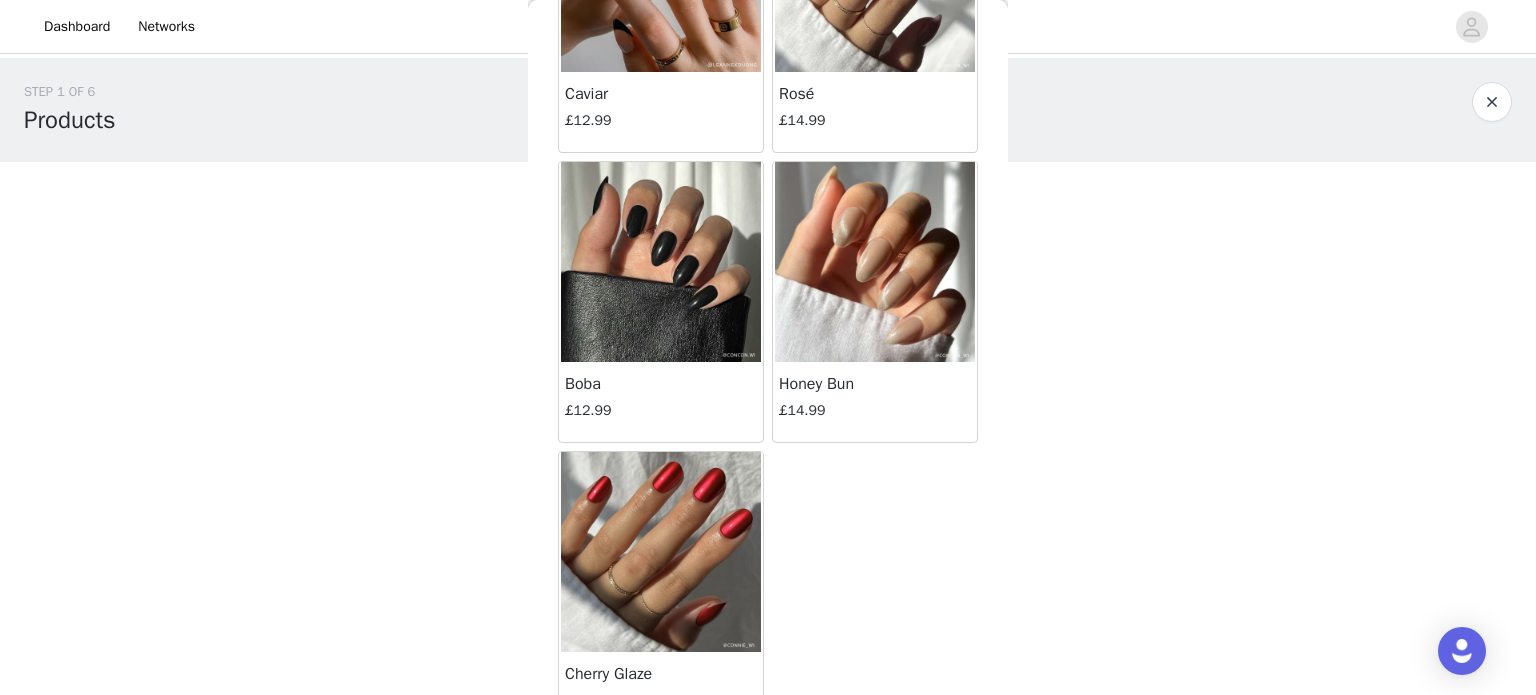 scroll, scrollTop: 1428, scrollLeft: 0, axis: vertical 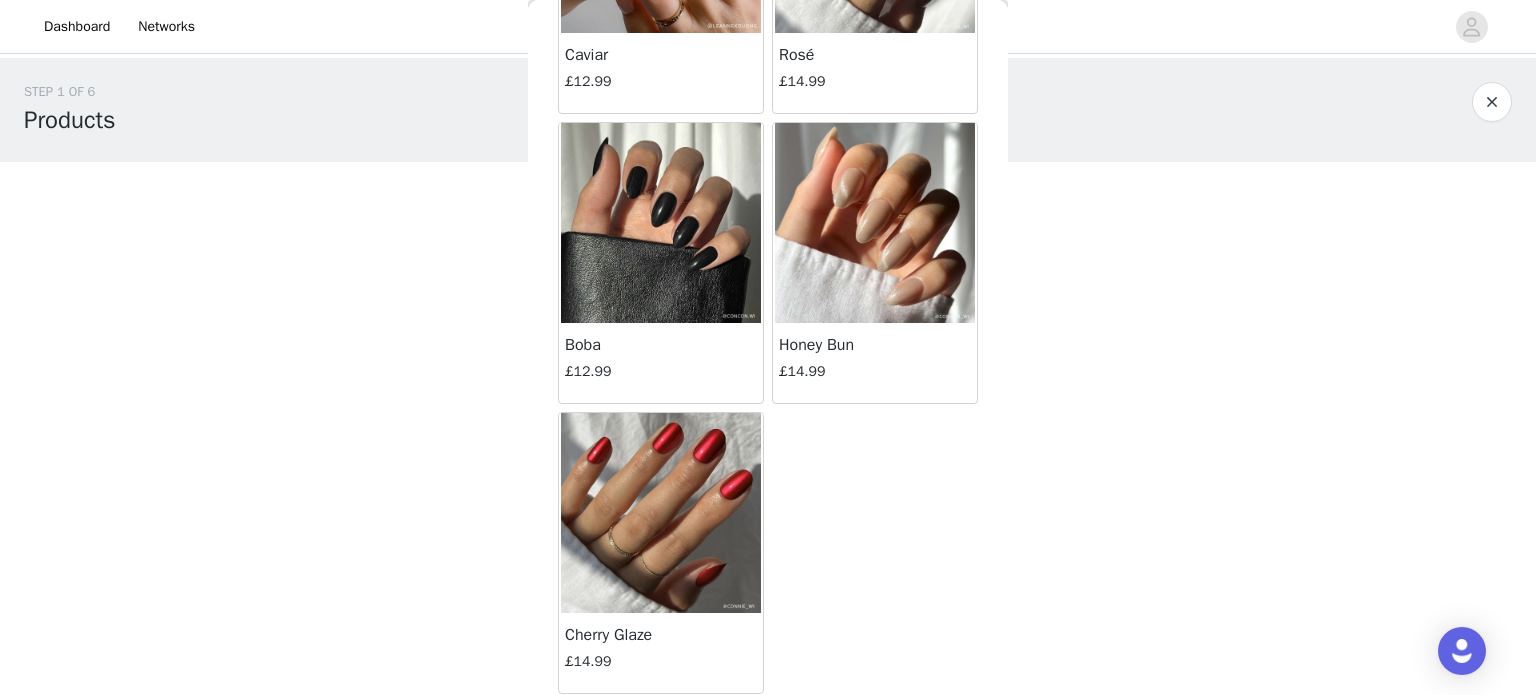 click at bounding box center (661, 513) 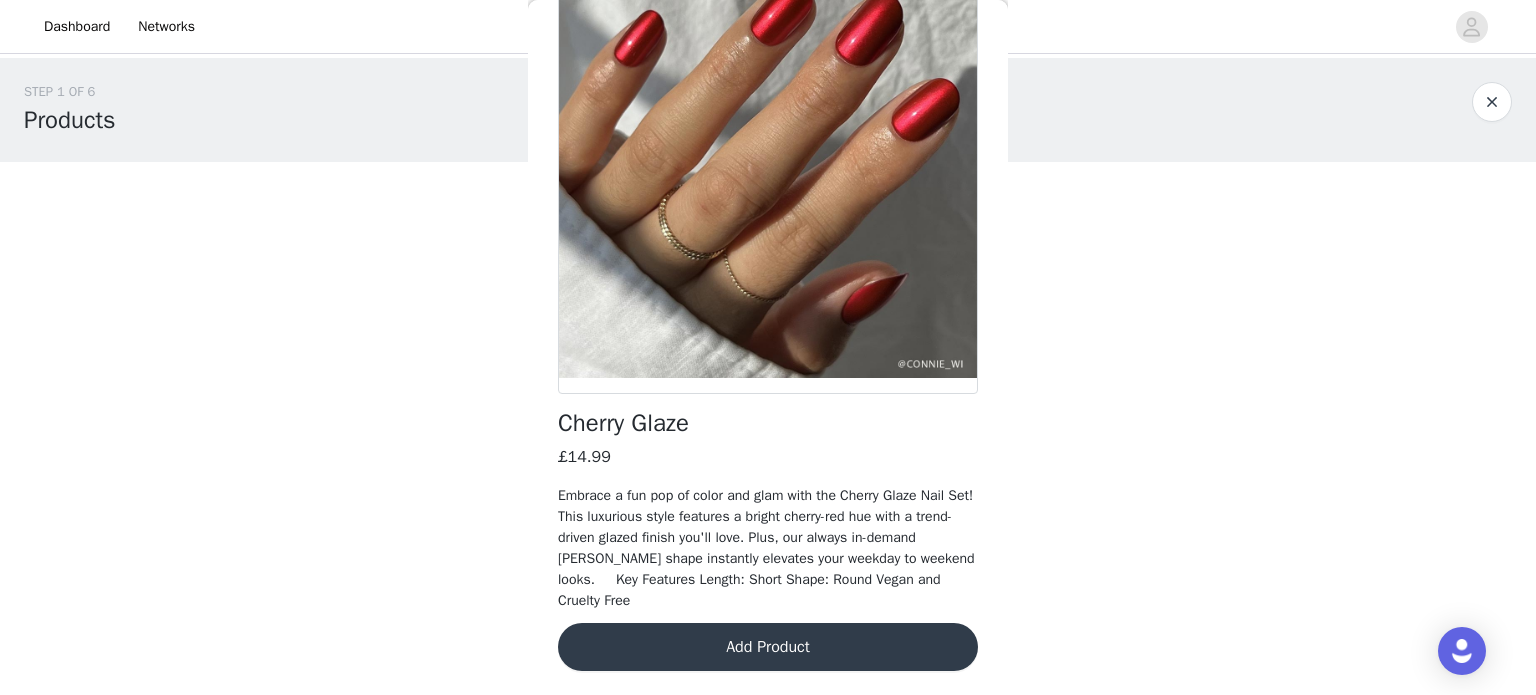 scroll, scrollTop: 156, scrollLeft: 0, axis: vertical 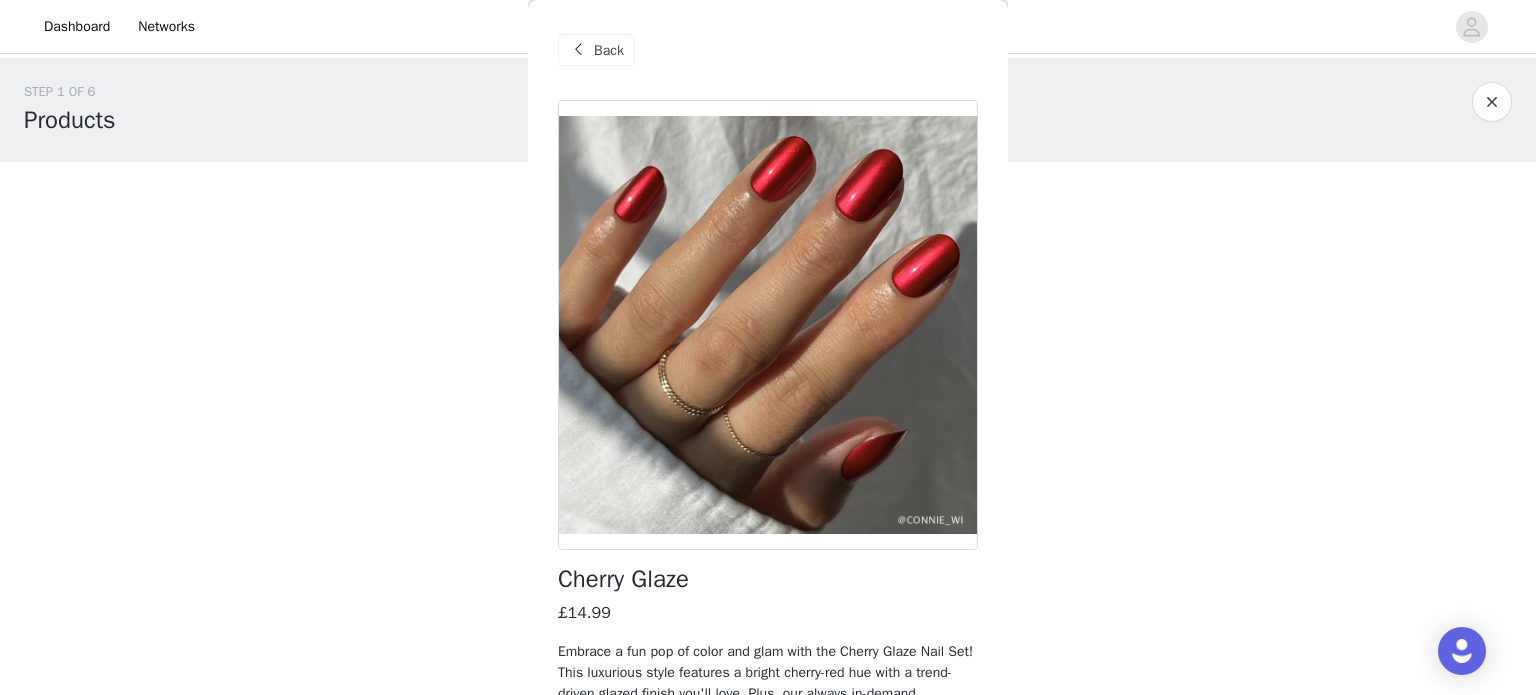 click on "Back" at bounding box center (609, 50) 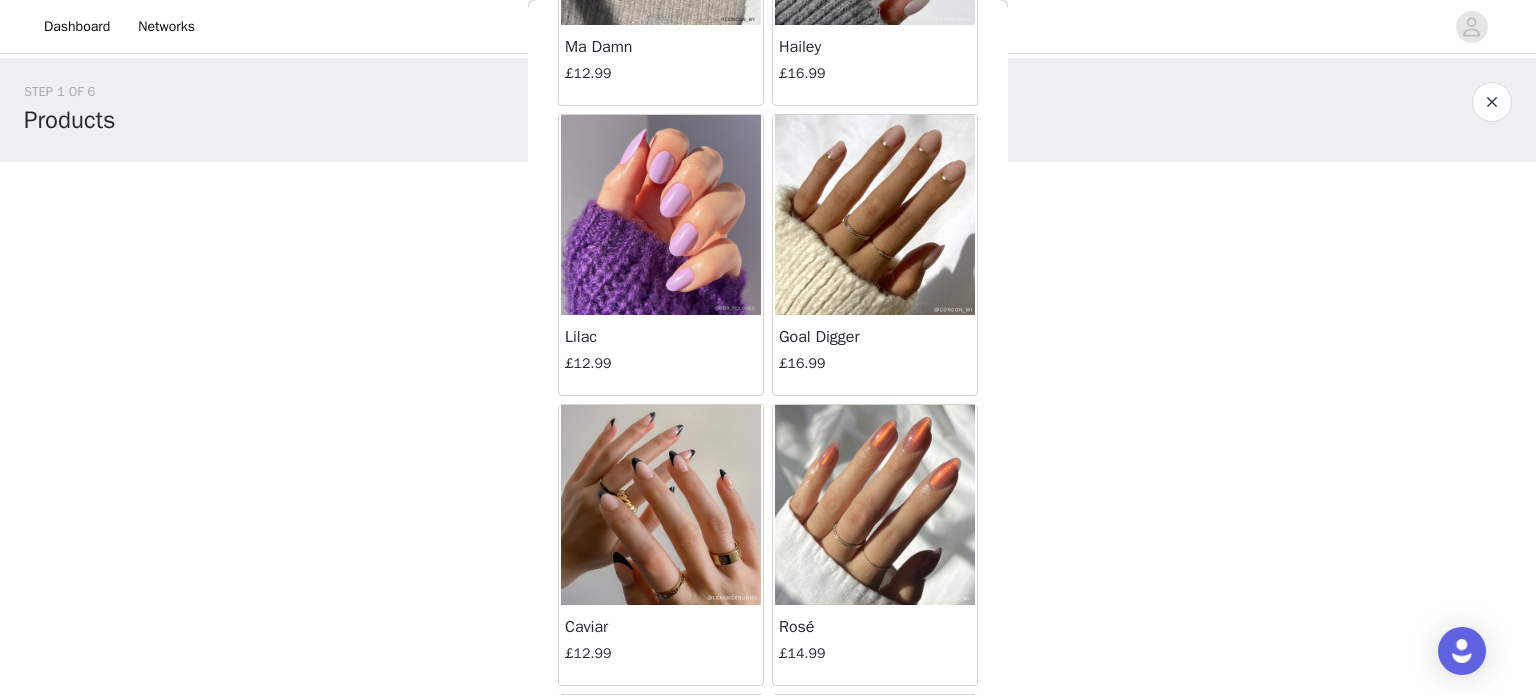 scroll, scrollTop: 866, scrollLeft: 0, axis: vertical 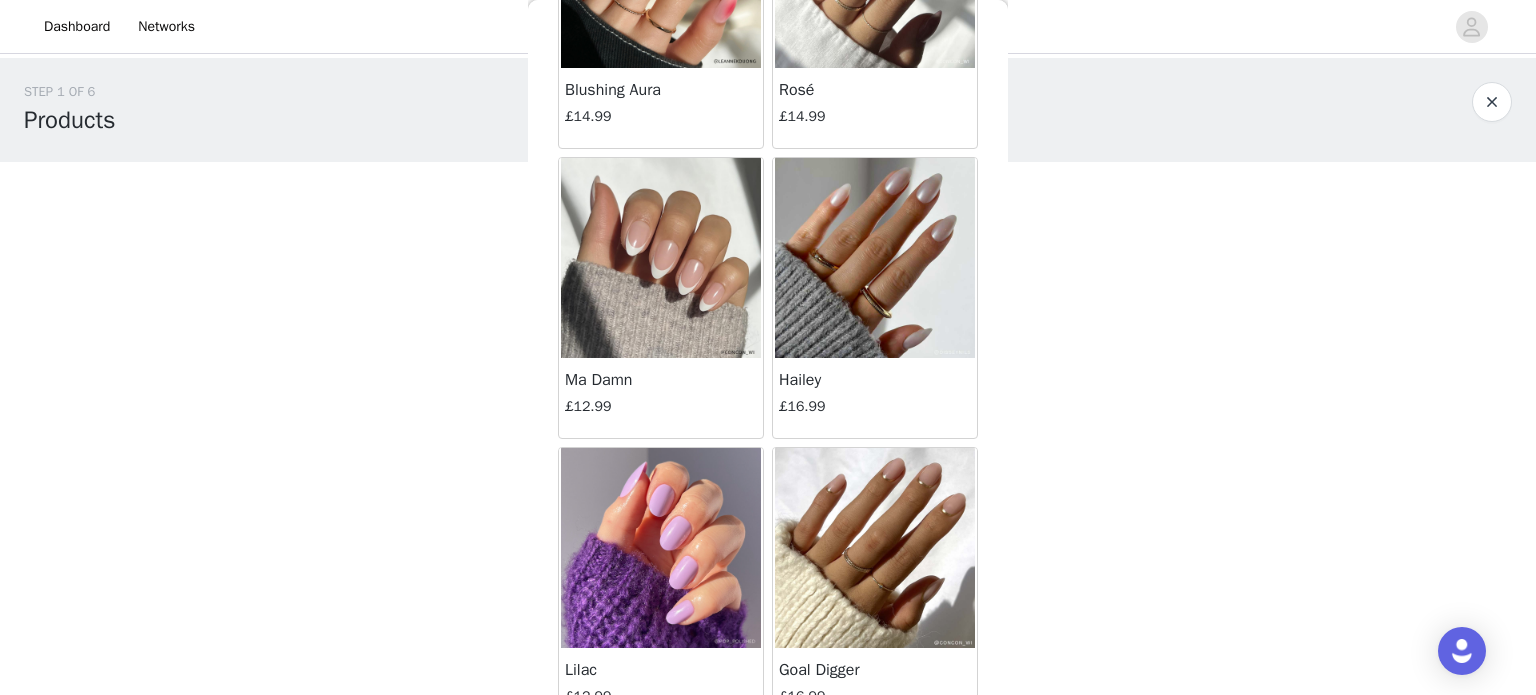 click at bounding box center (875, 258) 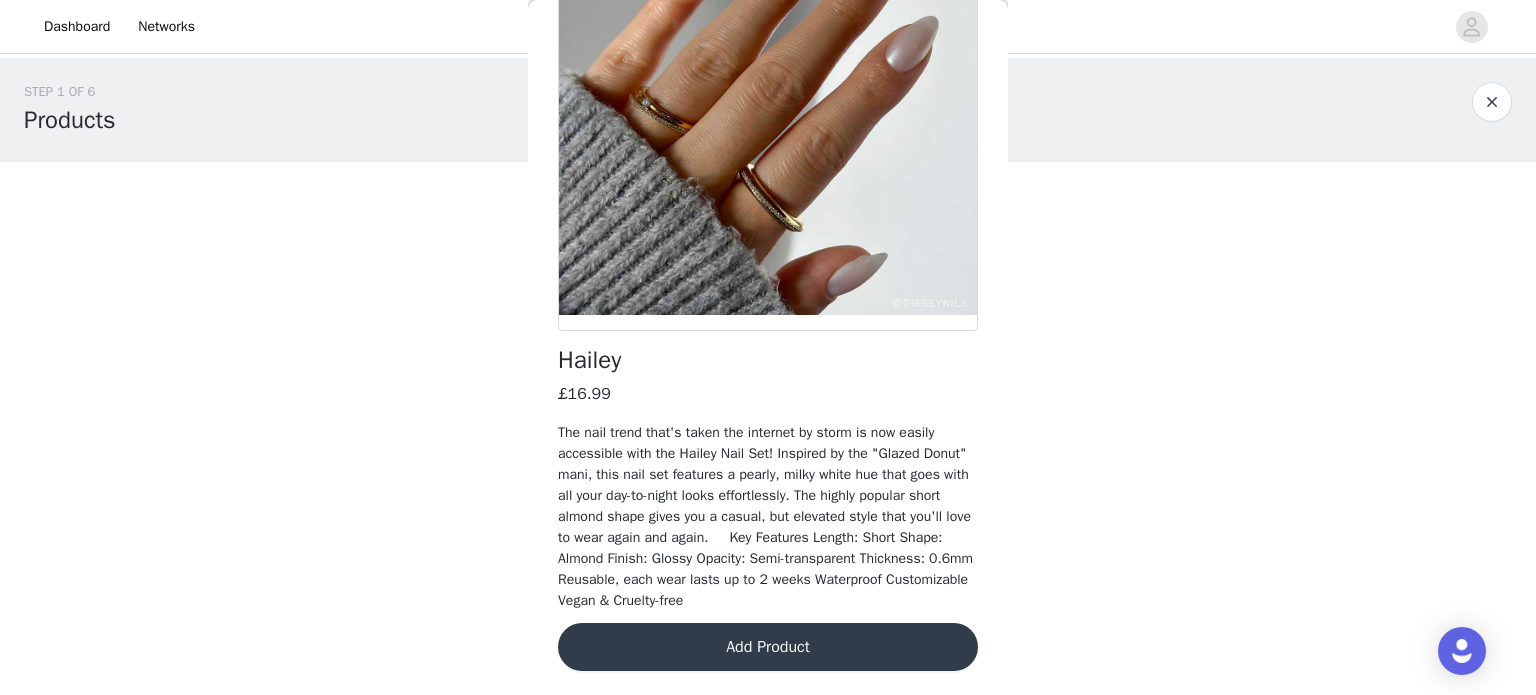 scroll, scrollTop: 219, scrollLeft: 0, axis: vertical 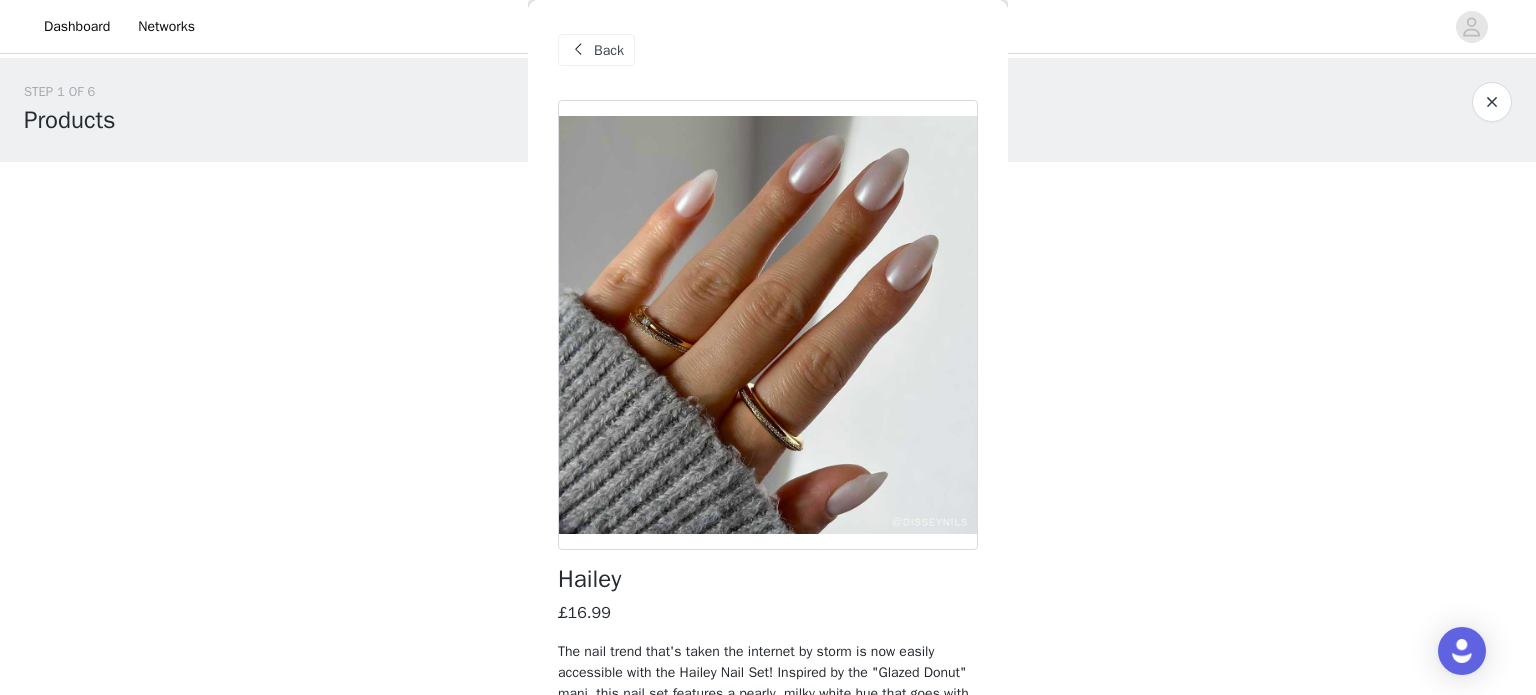 click on "Back" at bounding box center [609, 50] 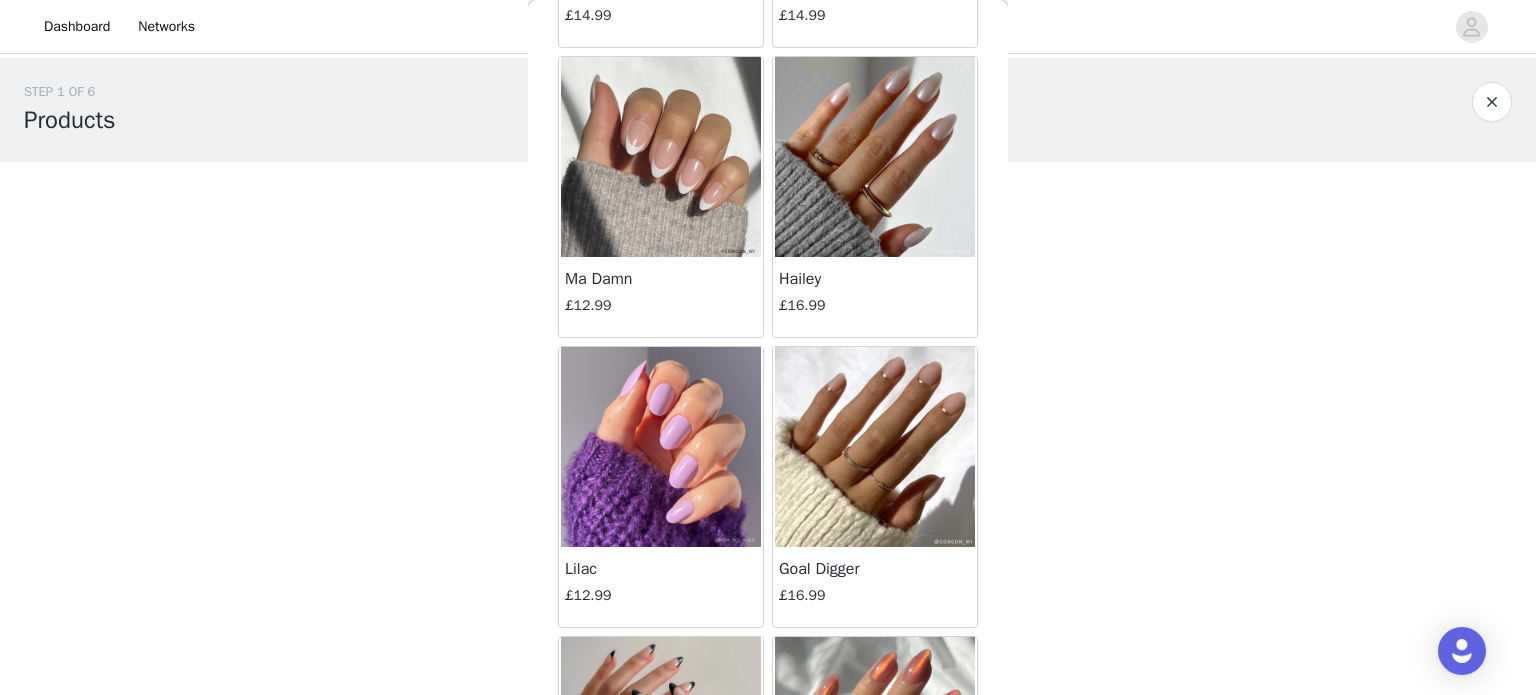 scroll, scrollTop: 629, scrollLeft: 0, axis: vertical 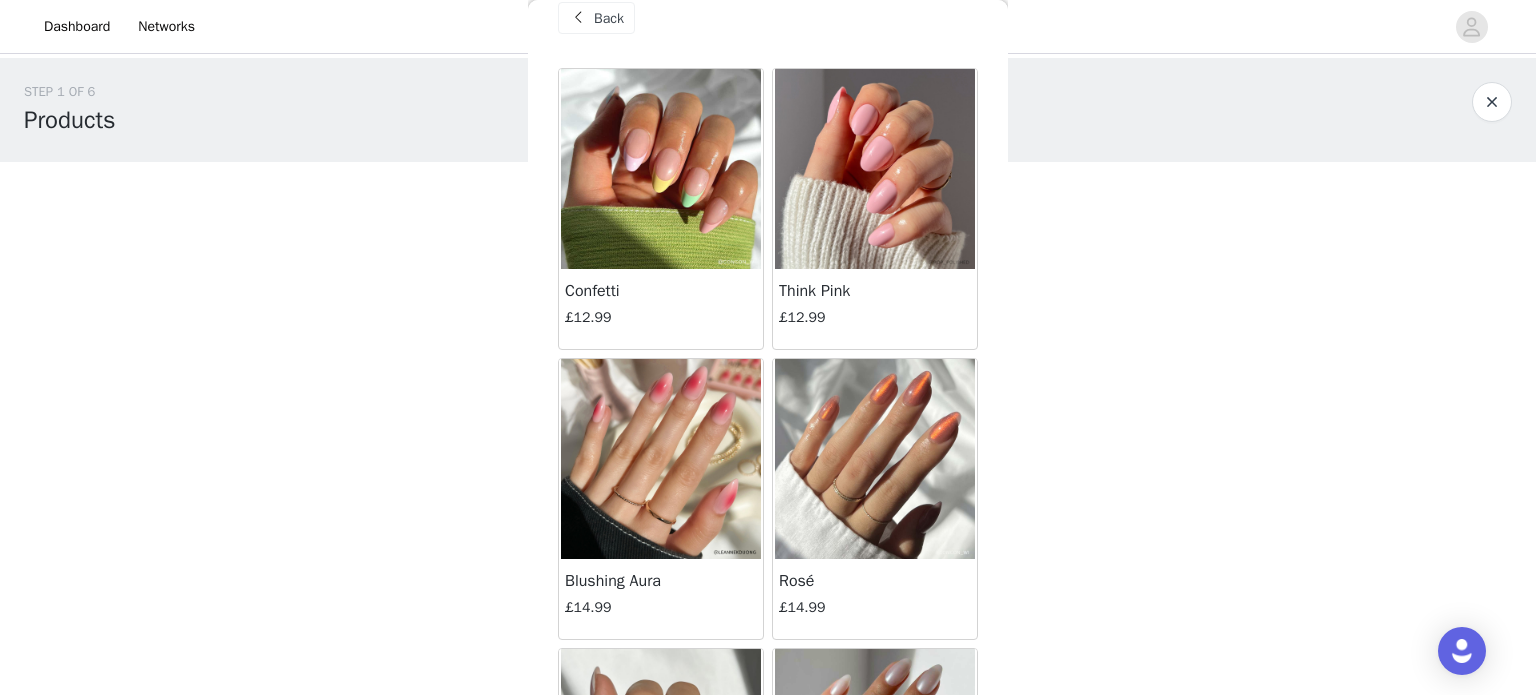 click at bounding box center (875, 169) 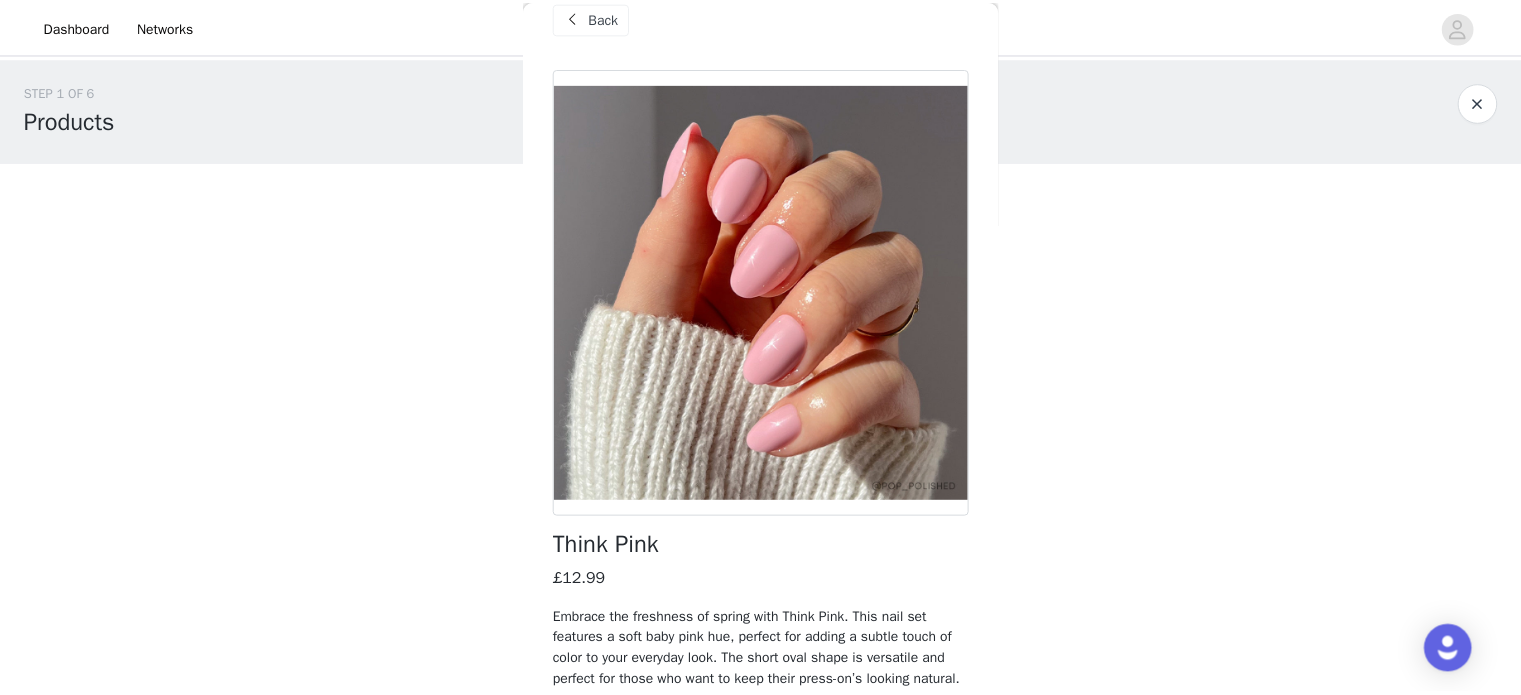 scroll, scrollTop: 260, scrollLeft: 0, axis: vertical 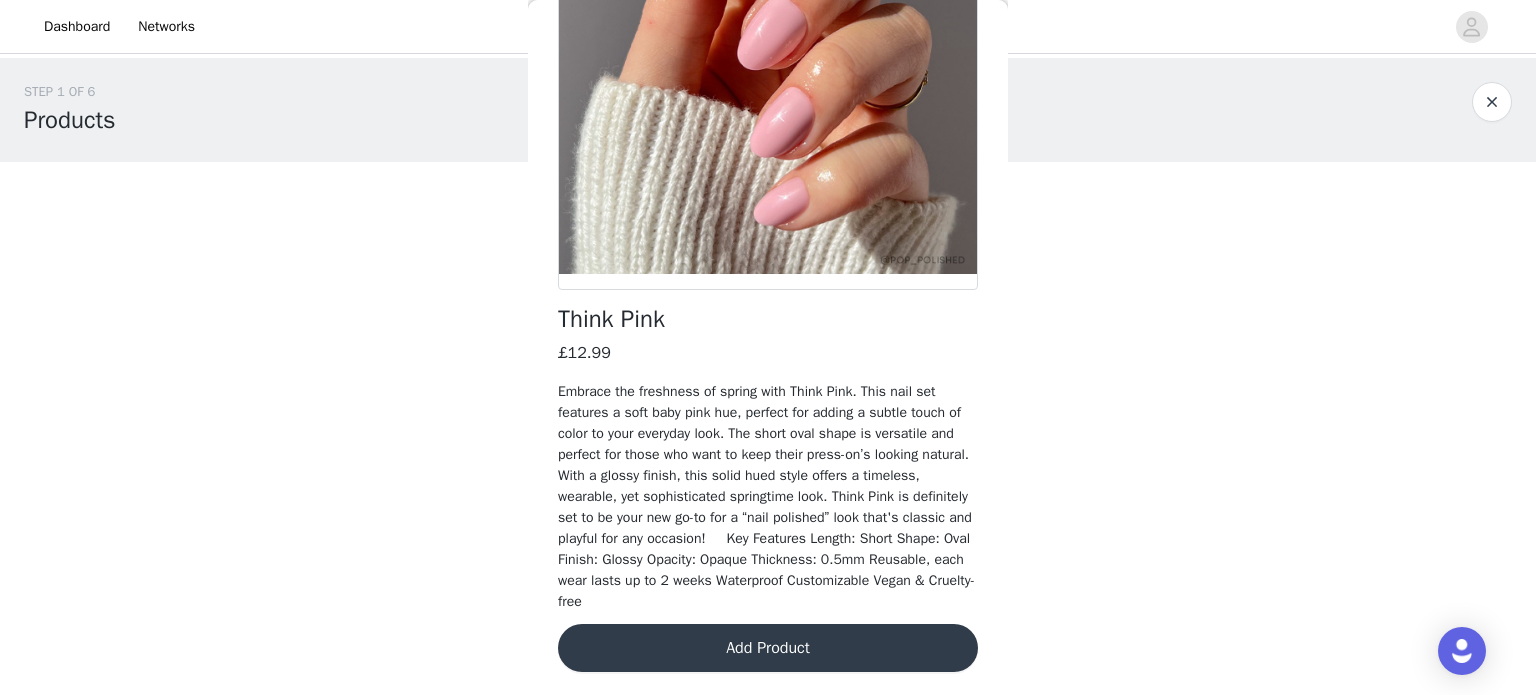 click on "Add Product" at bounding box center (768, 648) 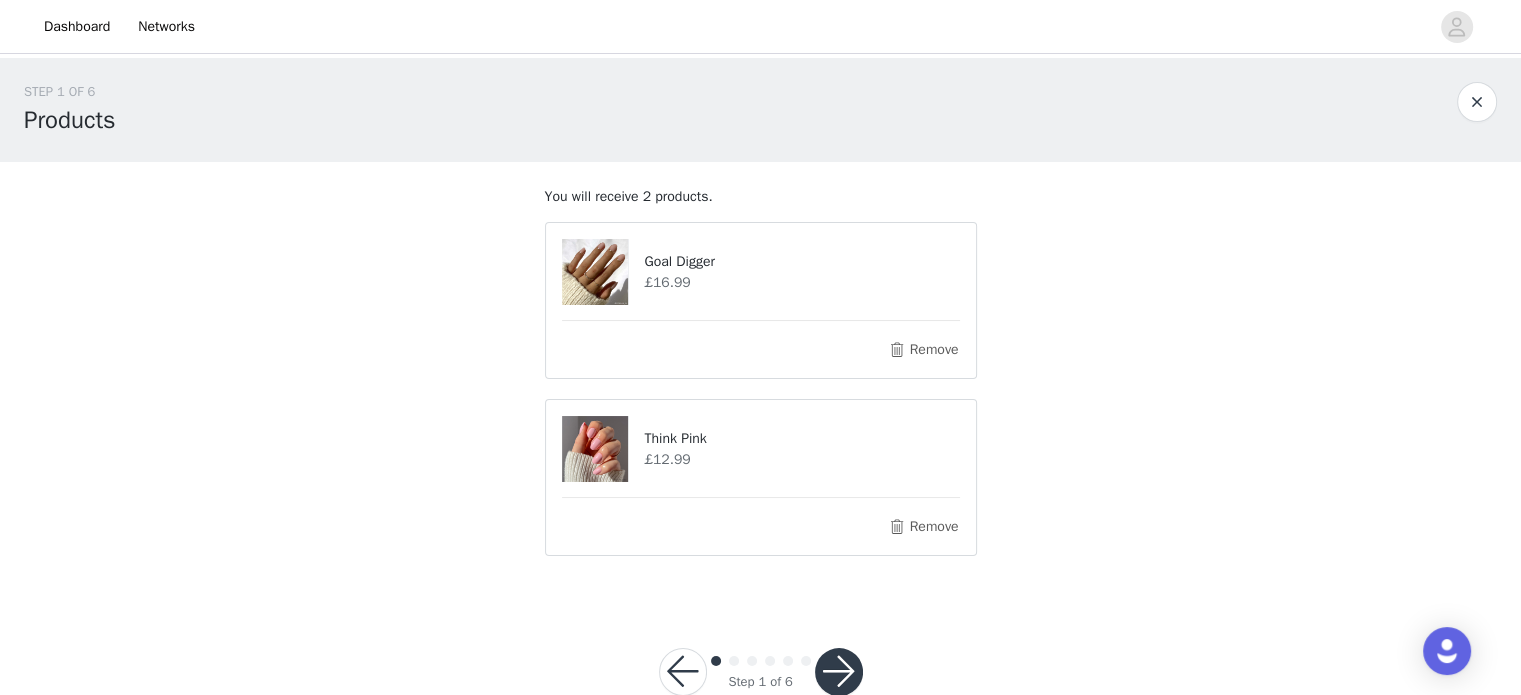 scroll, scrollTop: 47, scrollLeft: 0, axis: vertical 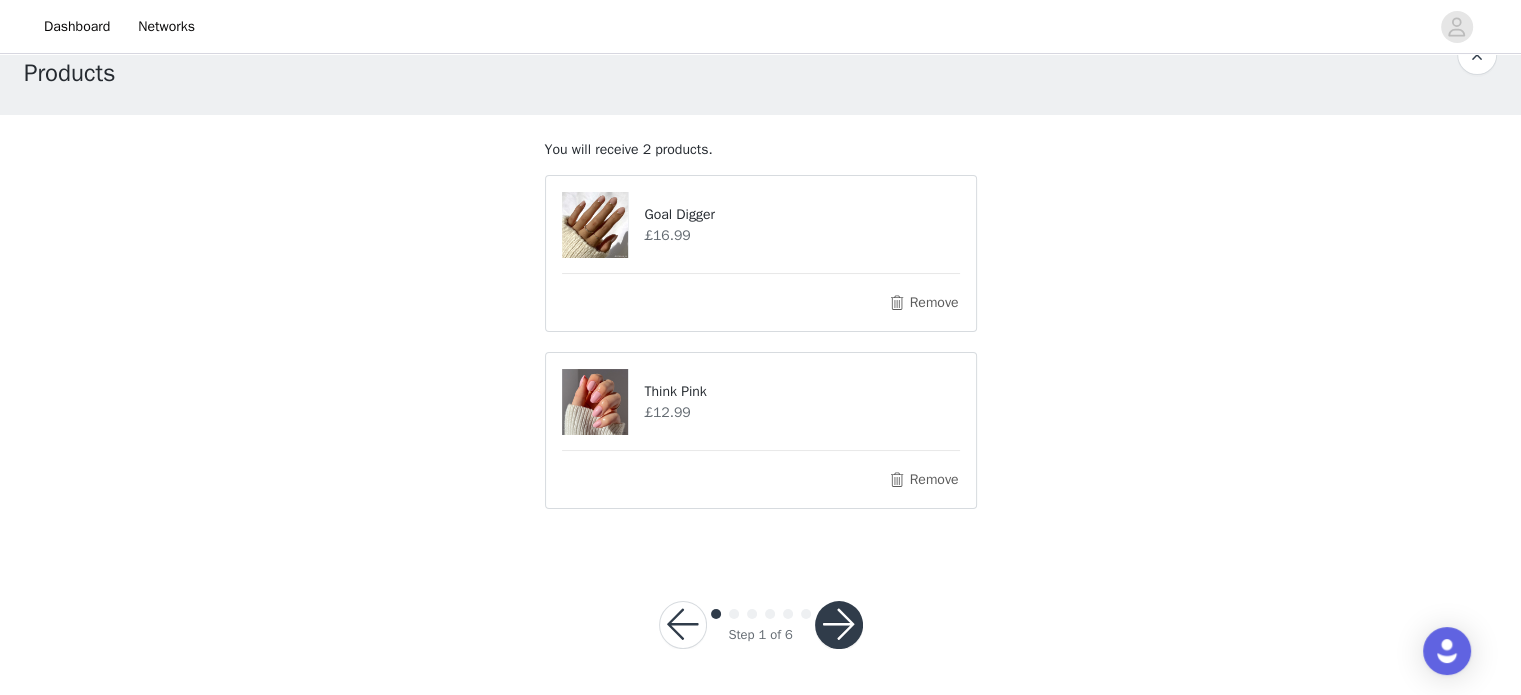 click at bounding box center (839, 625) 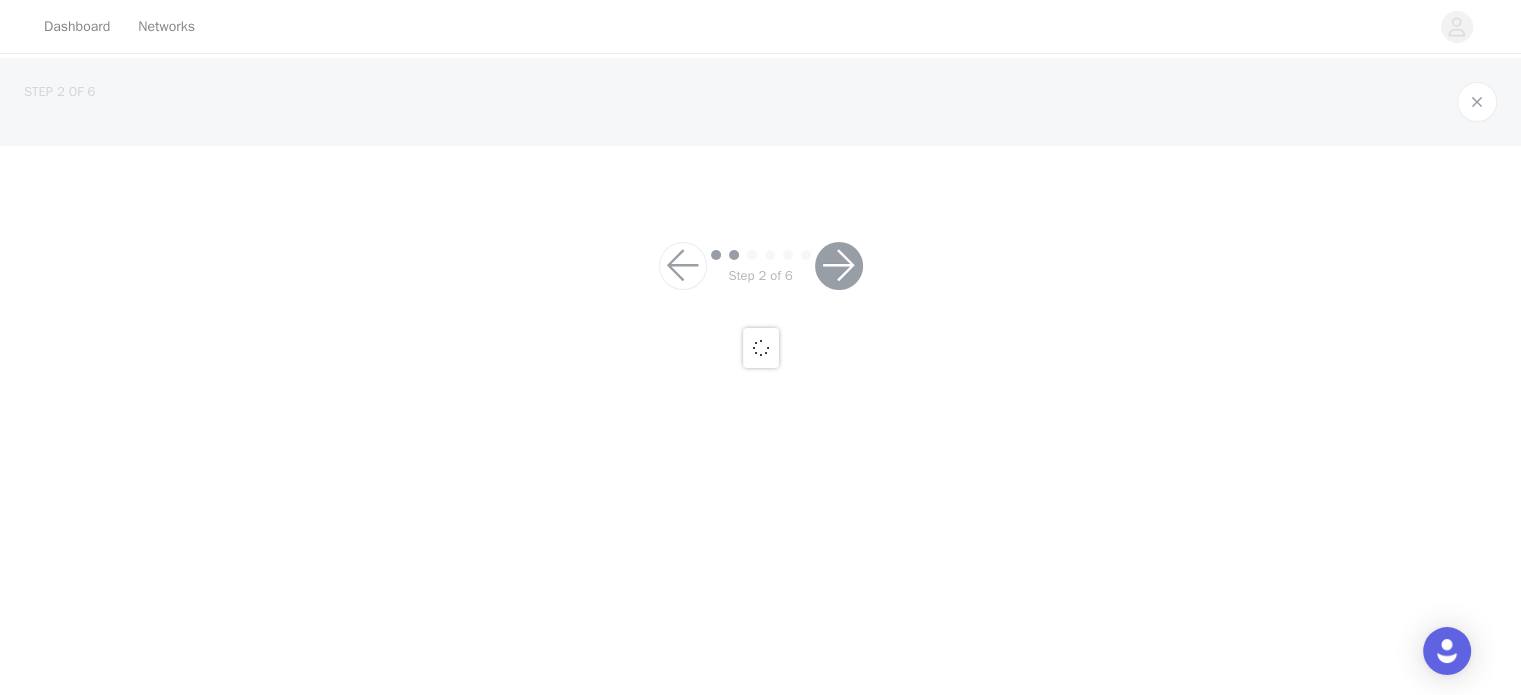 scroll, scrollTop: 0, scrollLeft: 0, axis: both 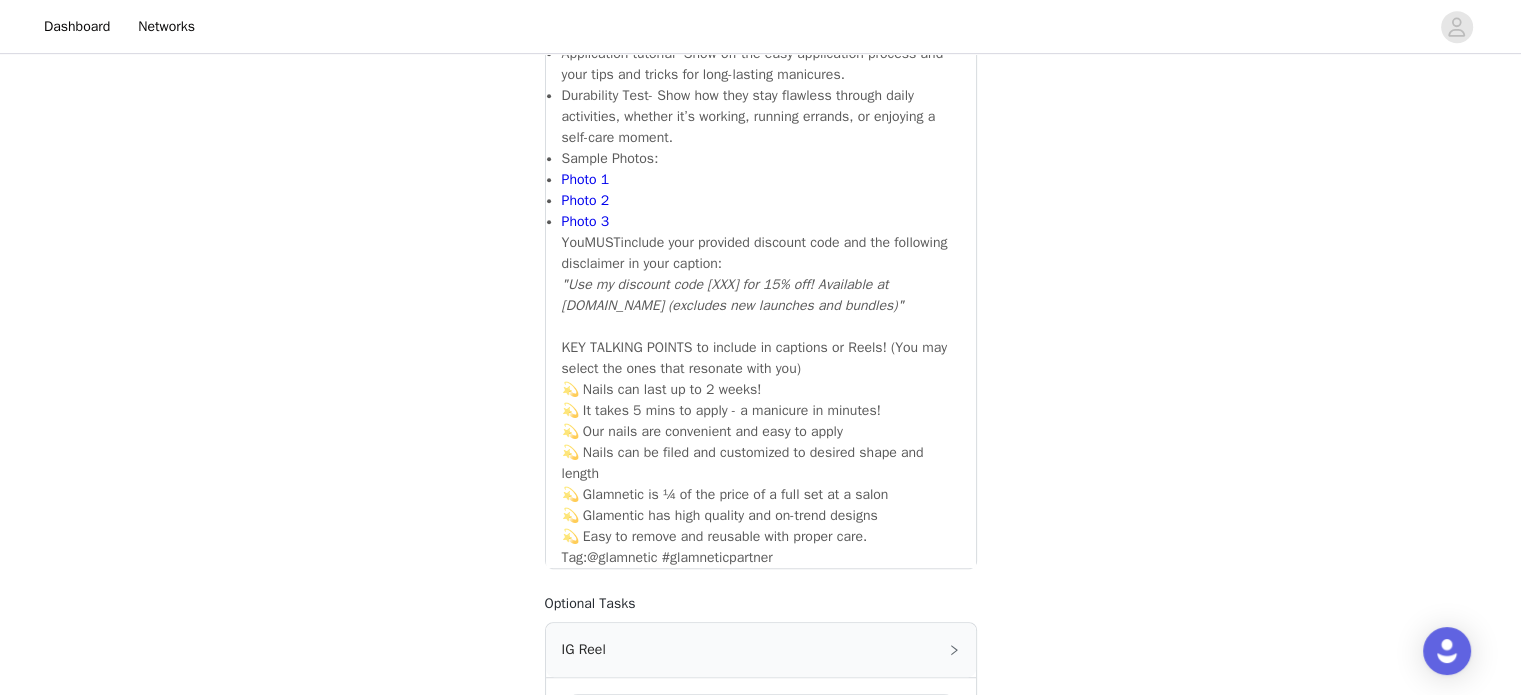 click on ""Use my discount code [XXX] for 15% off! Available at [DOMAIN_NAME] (excludes new launches and bundles)" KEY TALKING POINTS to include in captions or Reels! (You may select the ones that resonate with you) 💫 Nails can last up to 2 weeks! 💫 It takes 5 mins to apply - a manicure in minutes! 💫 Our nails are convenient and easy to apply 💫 Nails can be filed and customized to desired shape and length 💫 Glamnetic is ¼ of the price of a full set at a salon 💫 Glamentic has high quality and on-trend designs 💫 Easy to remove and reusable with proper care." at bounding box center (761, 410) 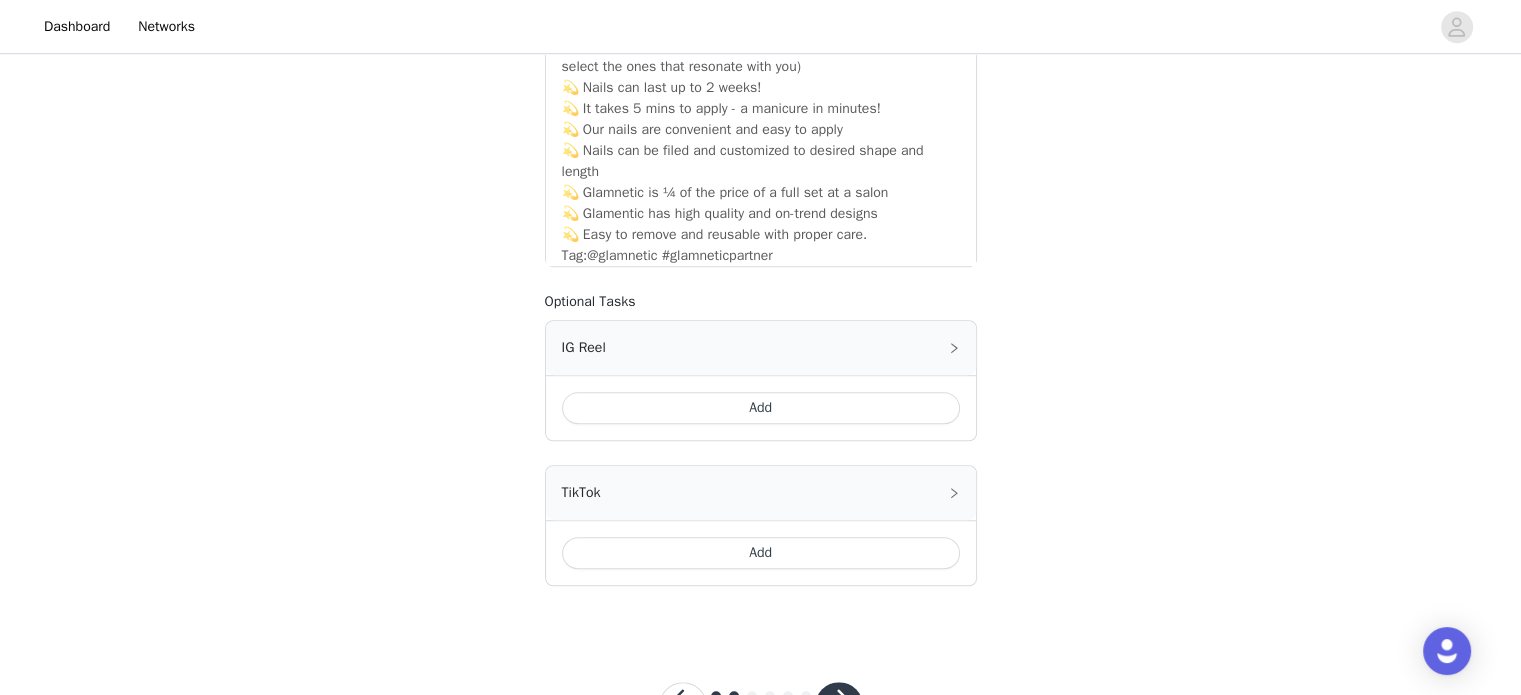 scroll, scrollTop: 1276, scrollLeft: 0, axis: vertical 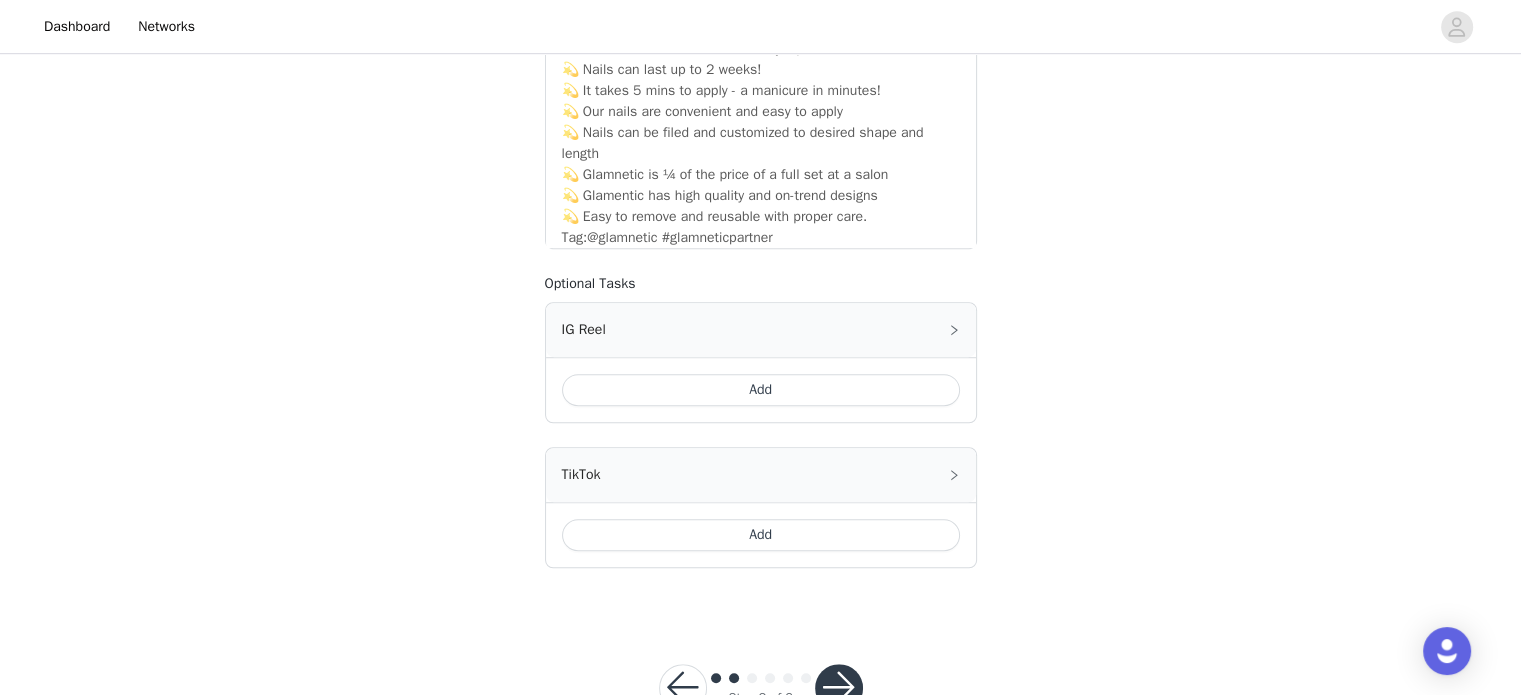 click on "Add" at bounding box center (761, 390) 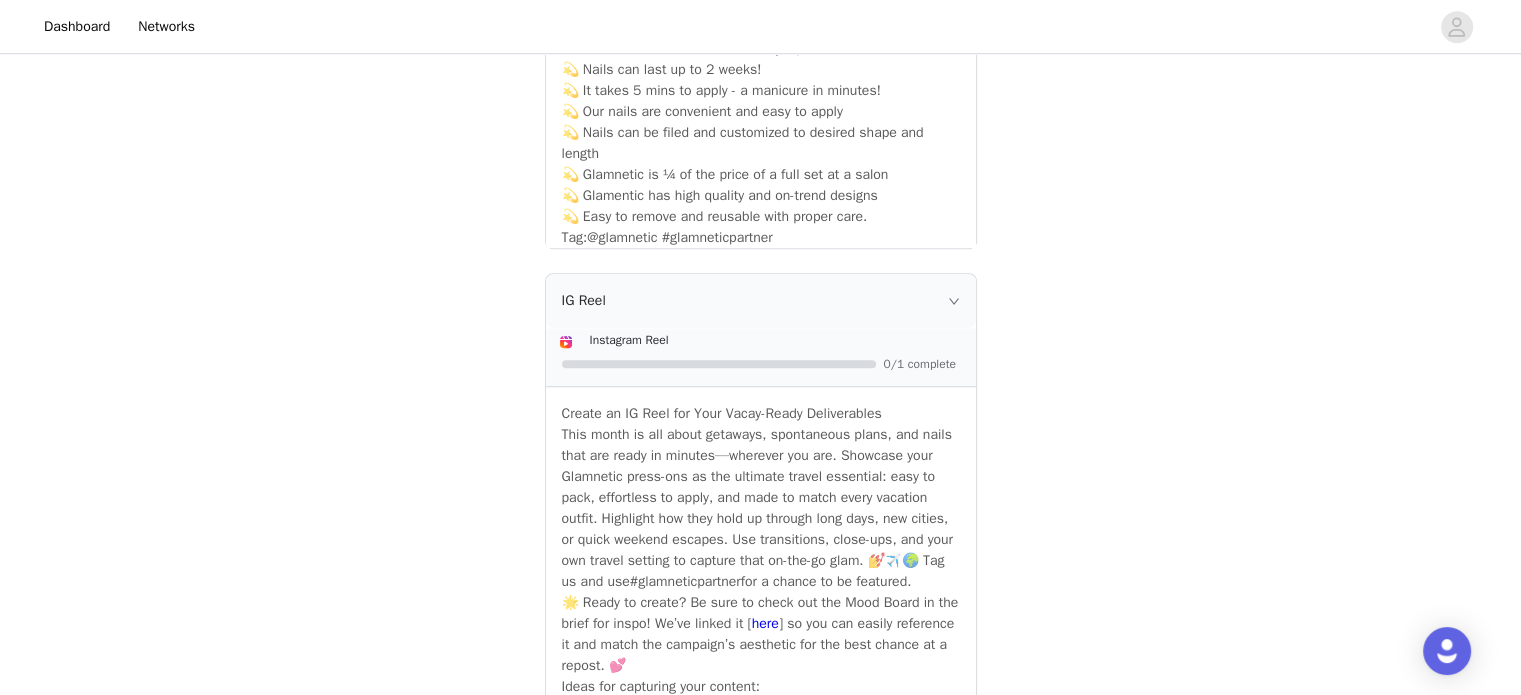 click on "STEP 2 OF 6
Required tasks!
Include the following in your post    Hashtag in the captions:    #glamneticpartner    Mention in the caption:    @glamnetic       Task Instructions   You must post [DATE] upon receiving product!   Brand Assets     PDF   UK 2025 Creator Guidelines.pdf           Image   July Evergreen Content Mood Board 1.jpg           Your Tasks     IG Post     Instagram Post     0/1 complete     Create an IG Post for Your Vacay-Ready Deliverables
This season is all about getaways, spontaneous plans, and nails that are ready in minutes—wherever you are. Showcase your Glamnetic press-ons as the ultimate travel essential: easy to pack, effortless to apply, and made to match every vacation outfit. Highlight how they hold up through long days, new cities, or quick weekend escapes. Use transitions, close-ups, and your own travel setting to capture that on-the-go glam. 💅✈️🌍  Tag us and use" at bounding box center [760, 146] 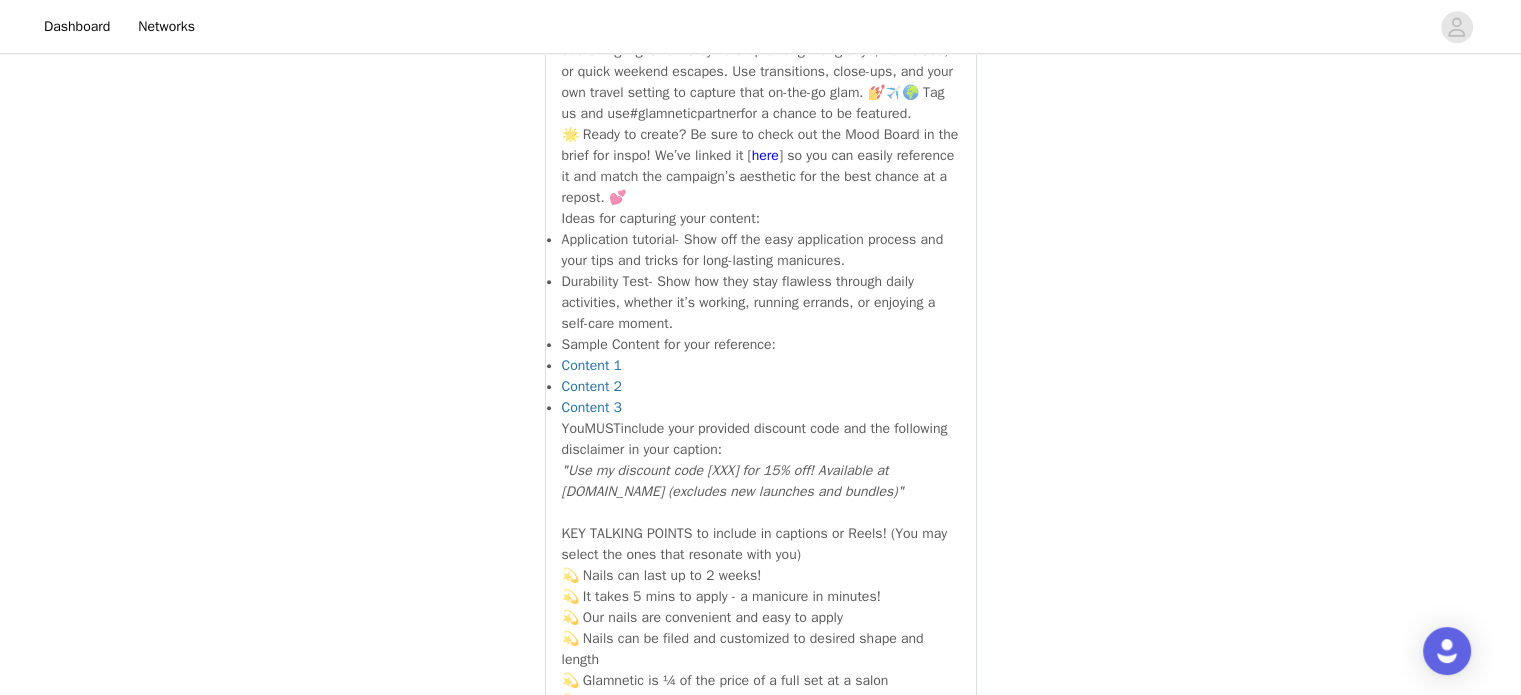 scroll, scrollTop: 1775, scrollLeft: 0, axis: vertical 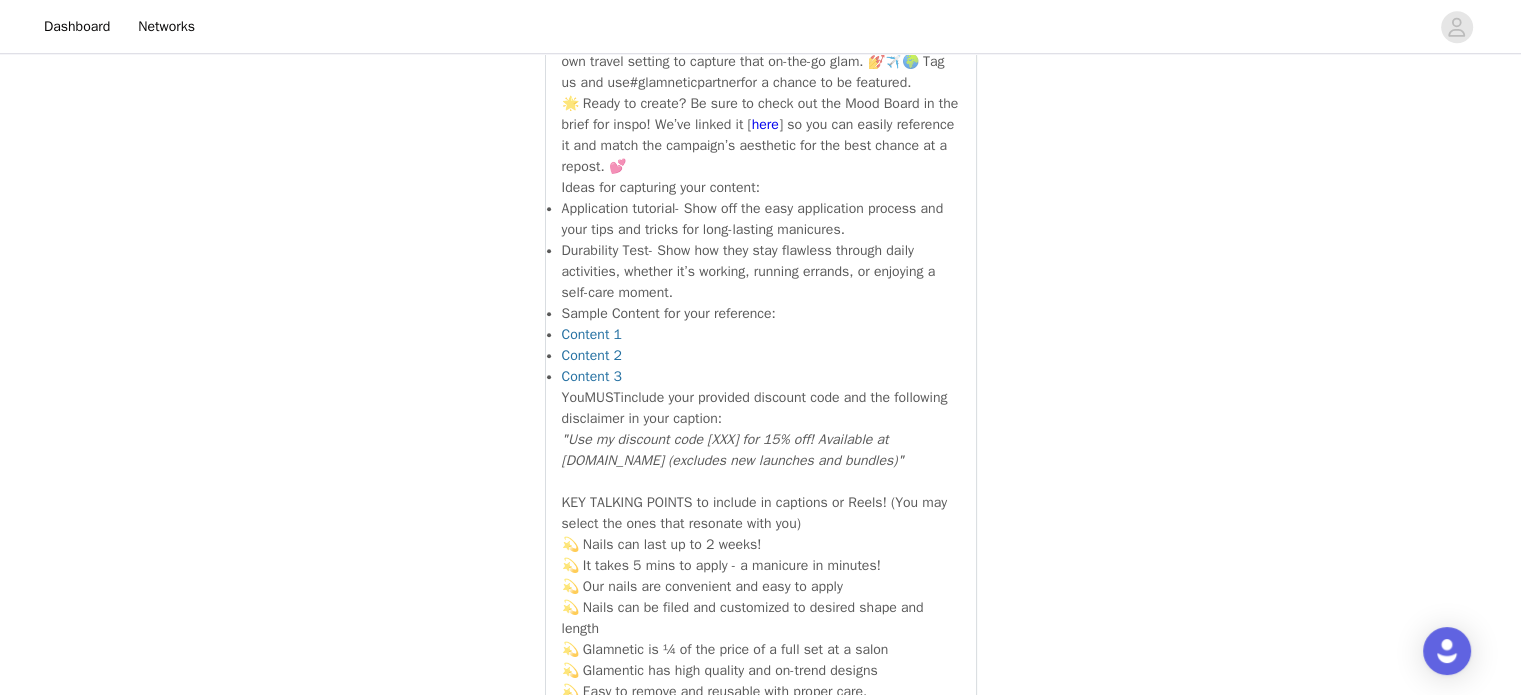 click on "Content 1" at bounding box center (592, 334) 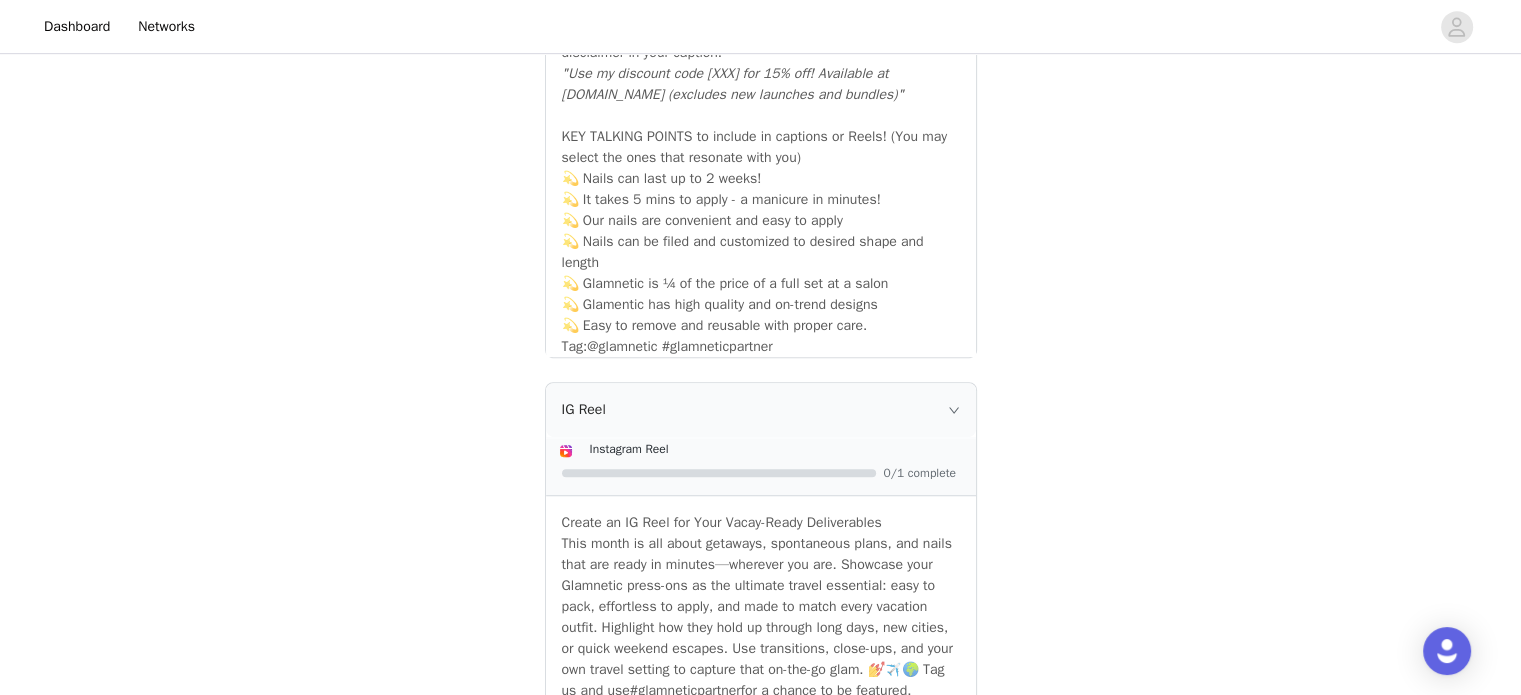 scroll, scrollTop: 559, scrollLeft: 0, axis: vertical 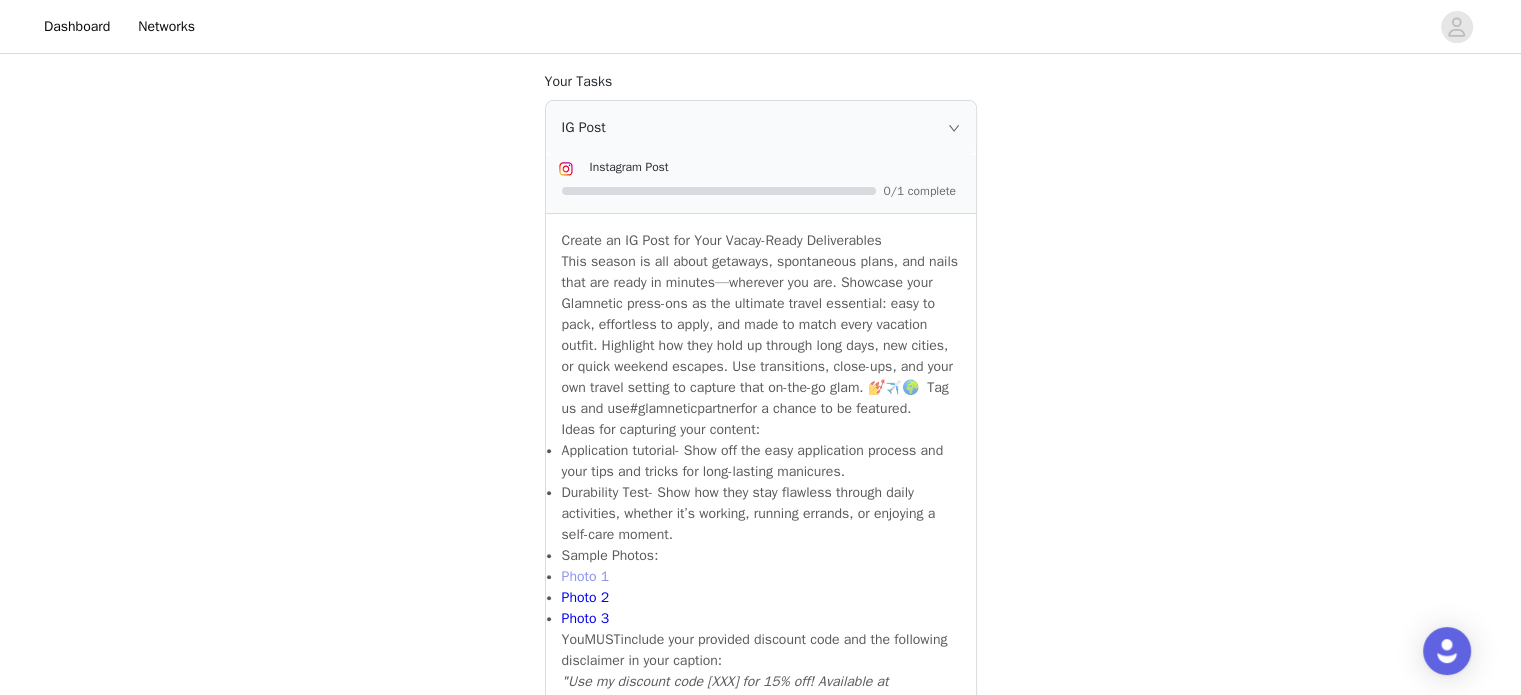 click on "Photo 1" at bounding box center (586, 576) 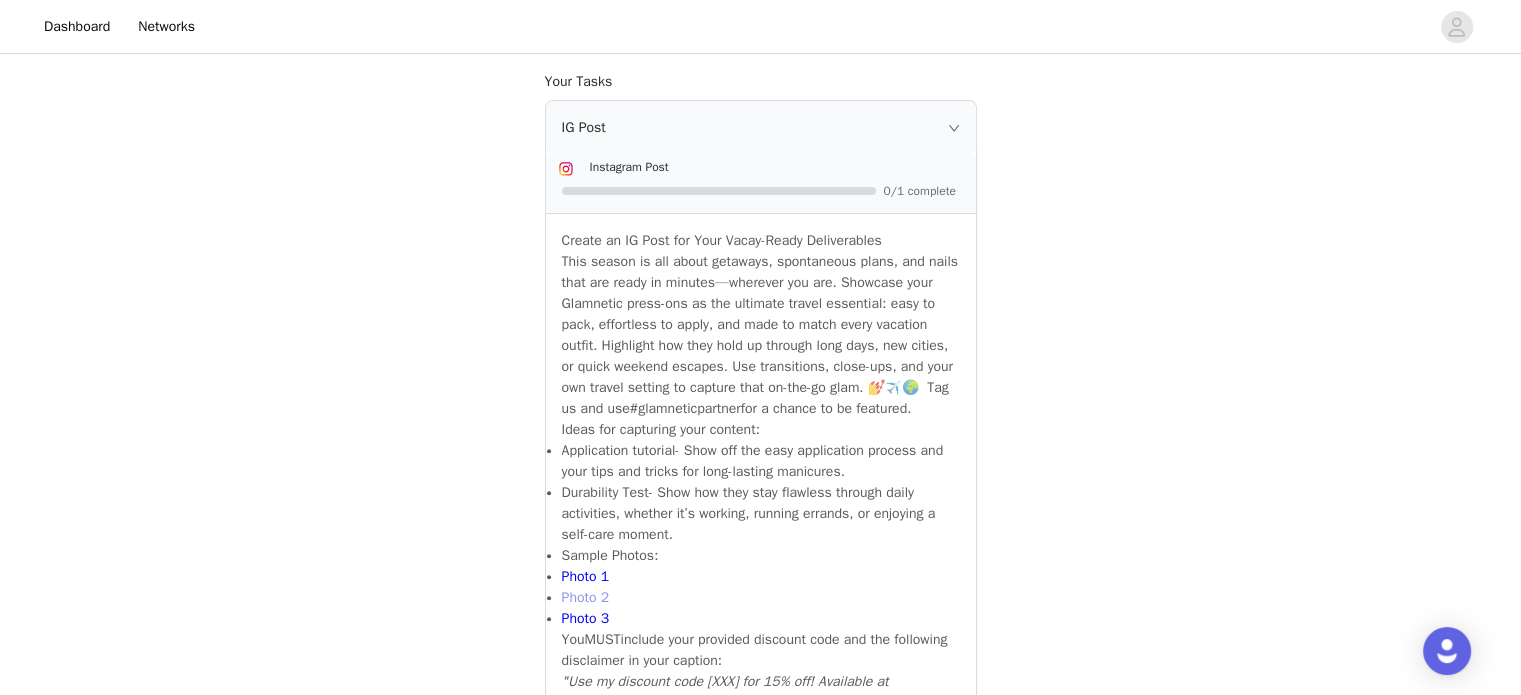 click on "Photo 2" at bounding box center (586, 597) 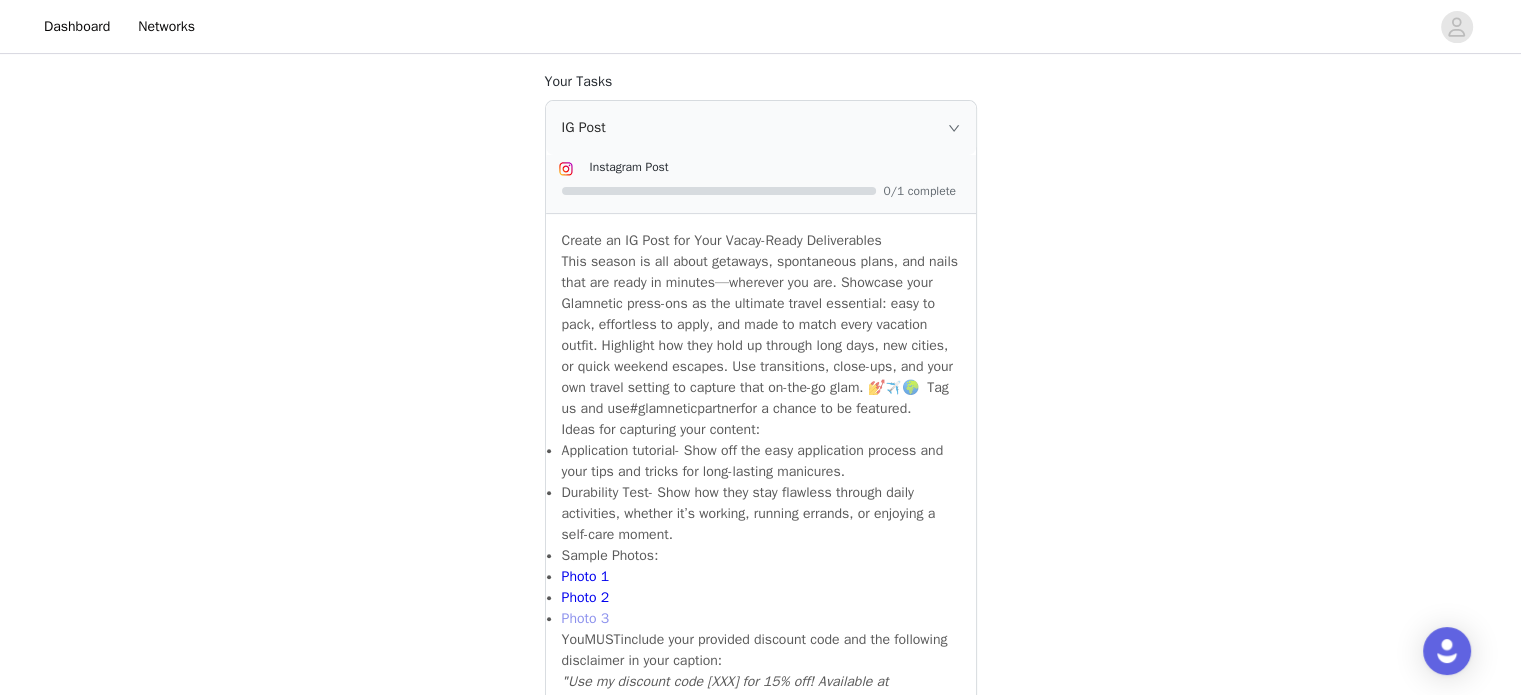 click on "Photo 3" at bounding box center [586, 618] 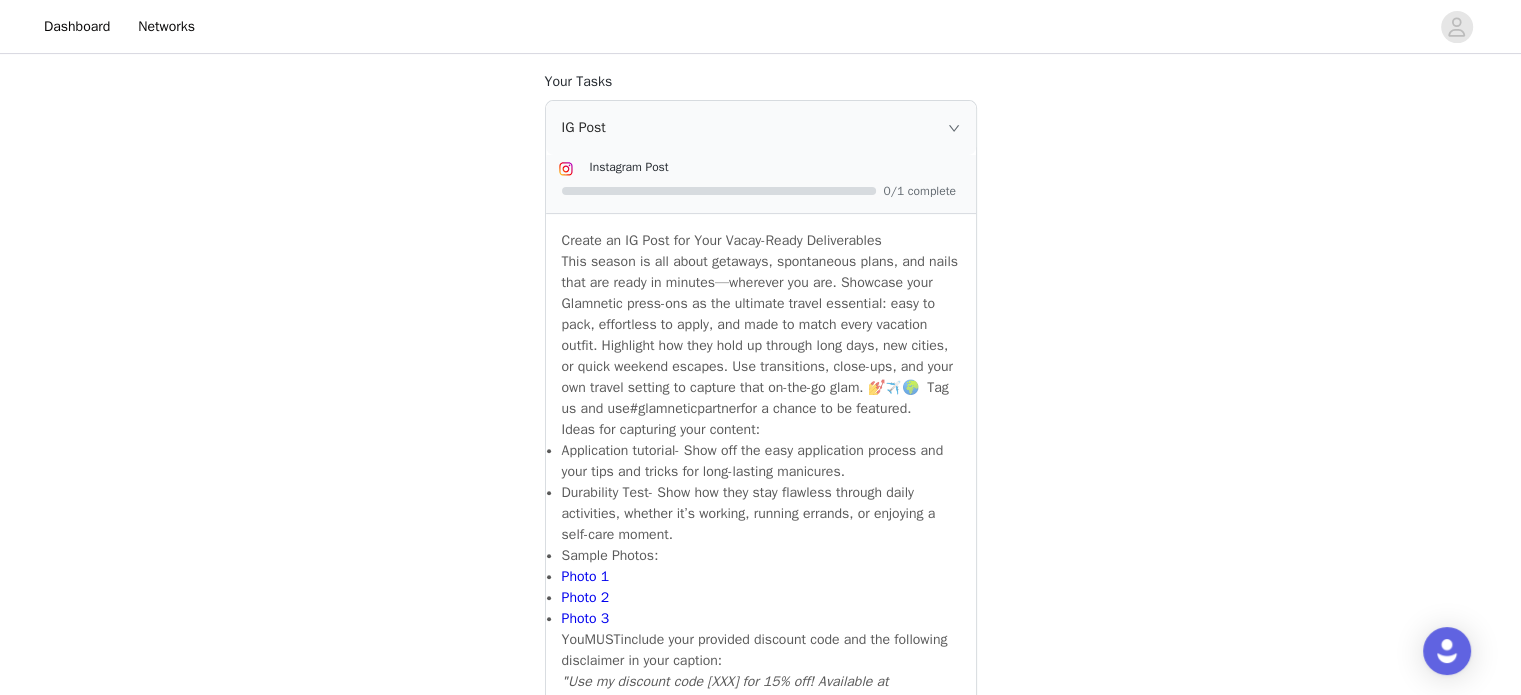 click on "STEP 2 OF 6
Required tasks!
Include the following in your post    Hashtag in the captions:    #glamneticpartner    Mention in the caption:    @glamnetic       Task Instructions   You must post [DATE] upon receiving product!   Brand Assets     PDF   UK 2025 Creator Guidelines.pdf           Image   July Evergreen Content Mood Board 1.jpg           Your Tasks     IG Post     Instagram Post     0/1 complete     Create an IG Post for Your Vacay-Ready Deliverables
This season is all about getaways, spontaneous plans, and nails that are ready in minutes—wherever you are. Showcase your Glamnetic press-ons as the ultimate travel essential: easy to pack, effortless to apply, and made to match every vacation outfit. Highlight how they hold up through long days, new cities, or quick weekend escapes. Use transitions, close-ups, and your own travel setting to capture that on-the-go glam. 💅✈️🌍  Tag us and use" at bounding box center (760, 863) 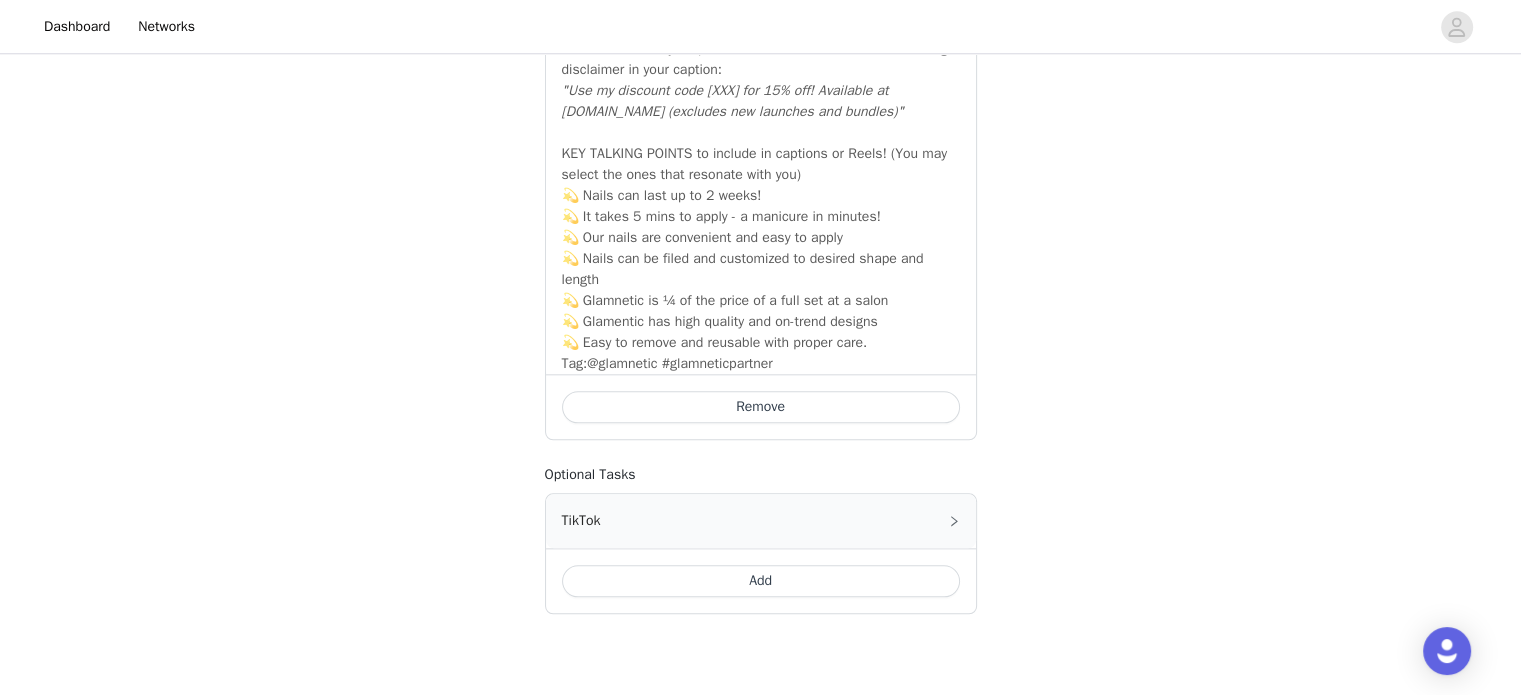 scroll, scrollTop: 2231, scrollLeft: 0, axis: vertical 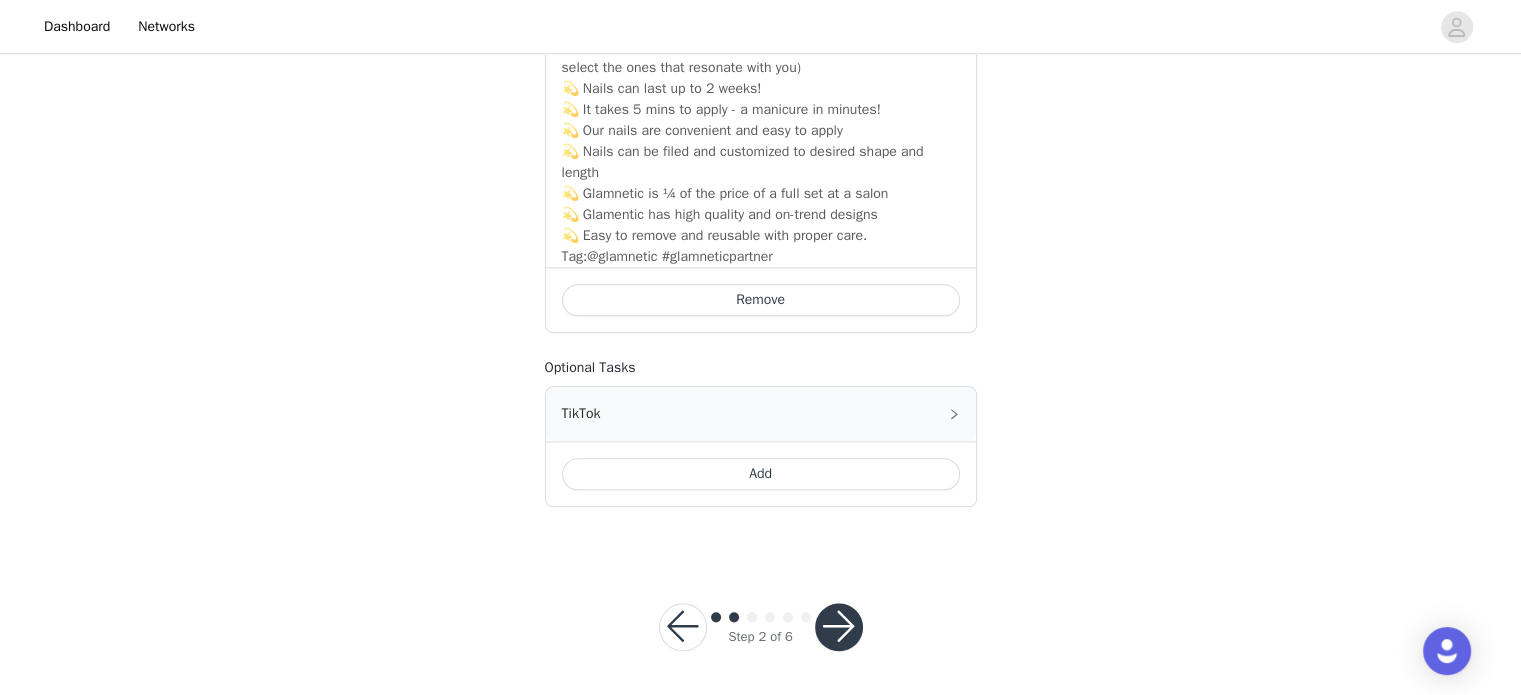 click at bounding box center (839, 627) 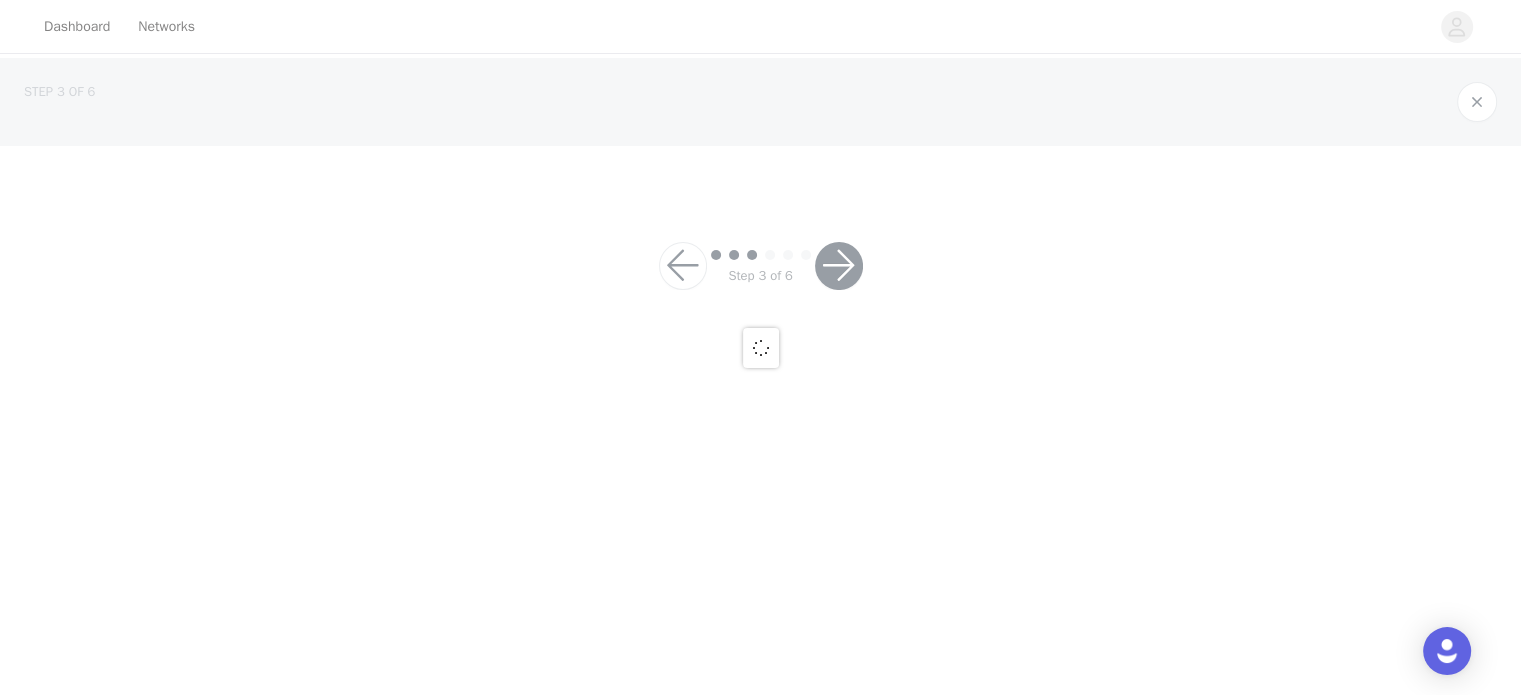 scroll, scrollTop: 0, scrollLeft: 0, axis: both 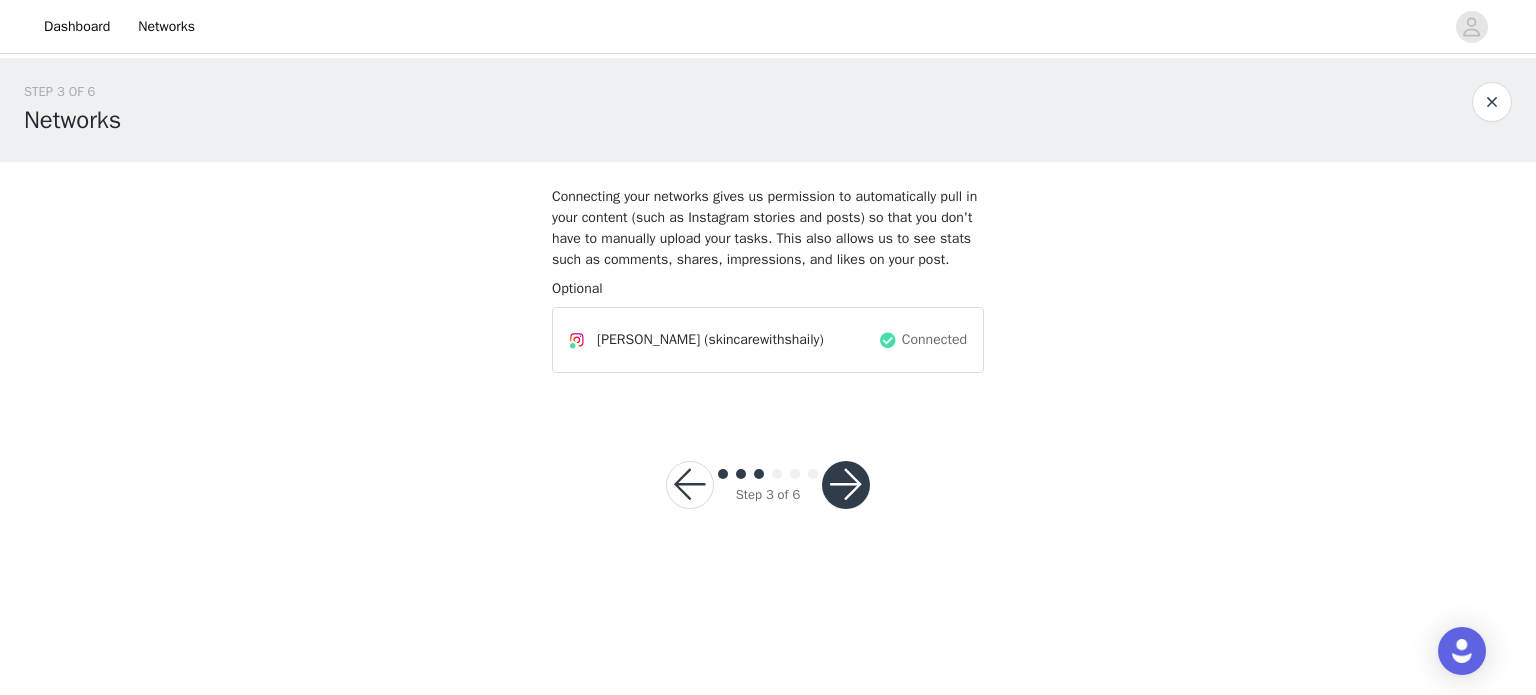 click at bounding box center (846, 485) 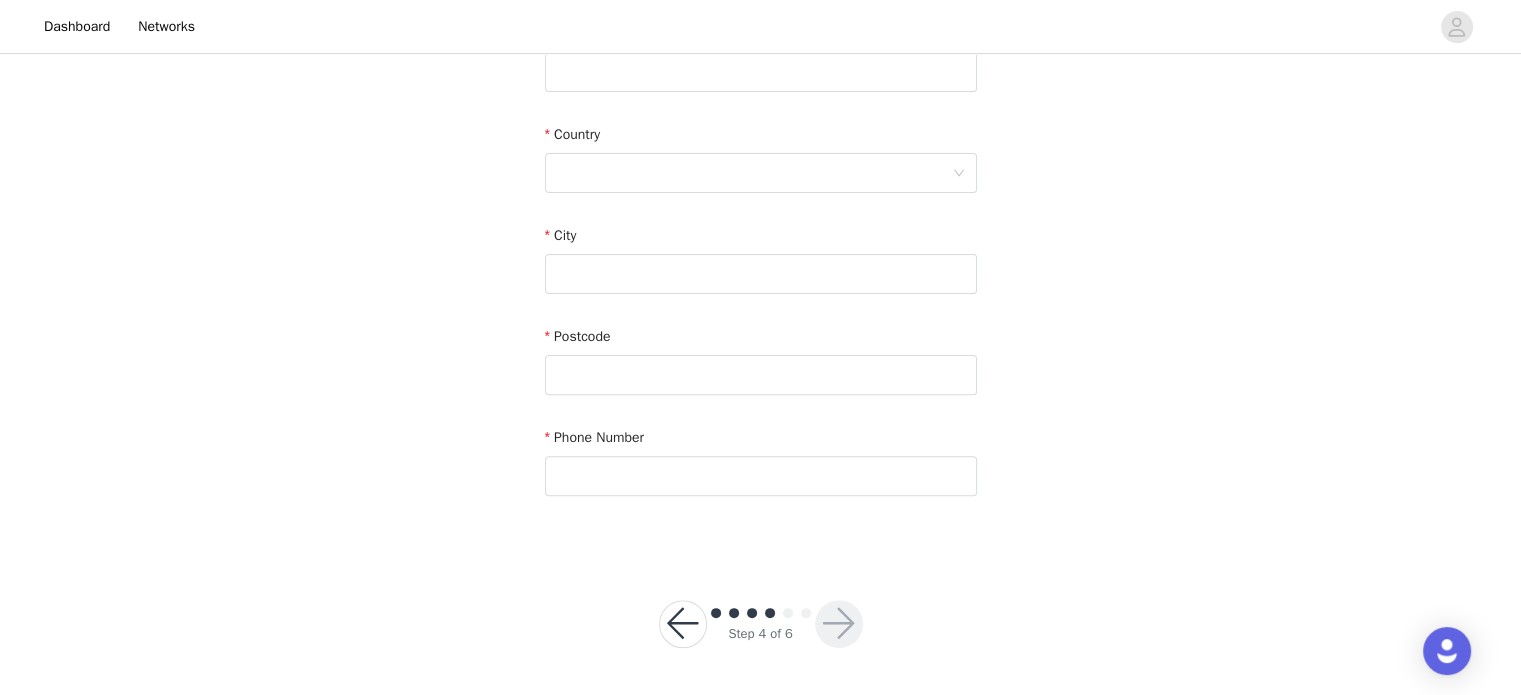 scroll, scrollTop: 0, scrollLeft: 0, axis: both 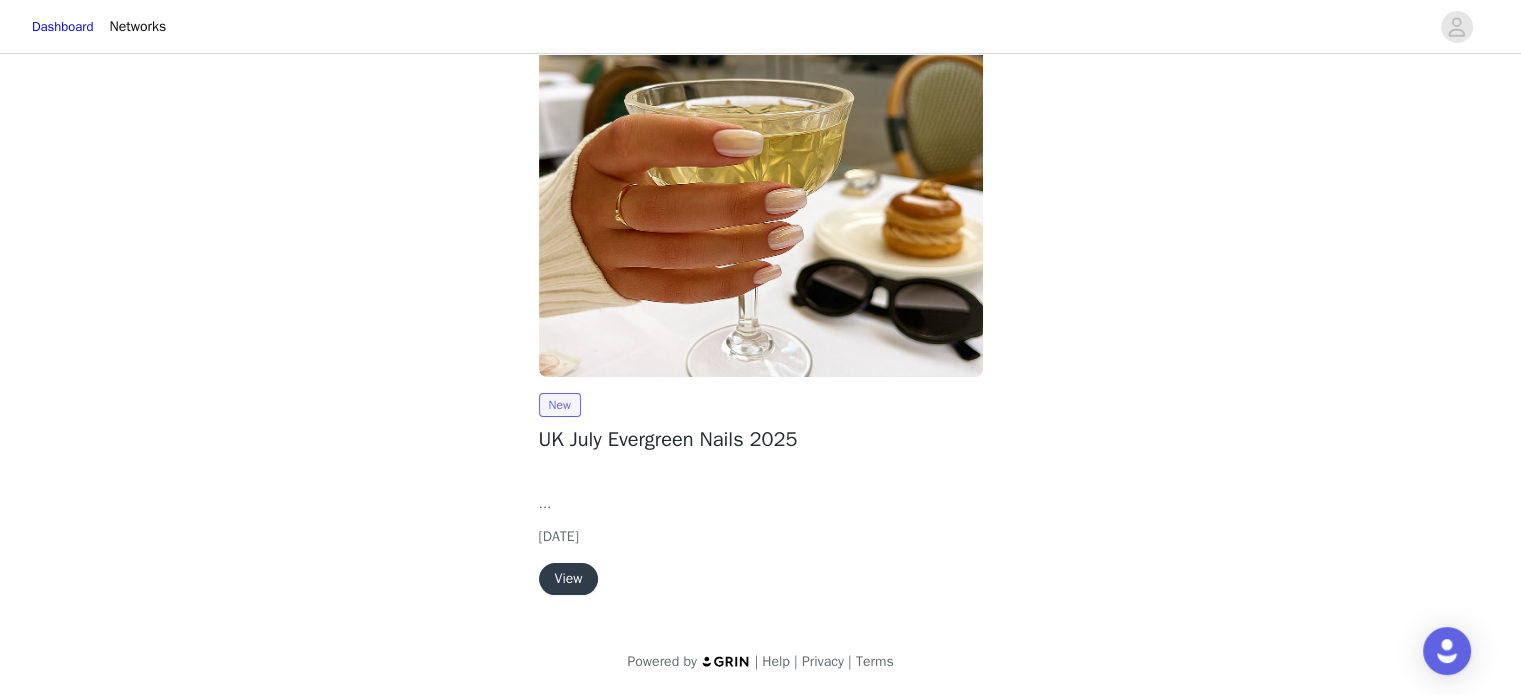 click on "View" at bounding box center (569, 579) 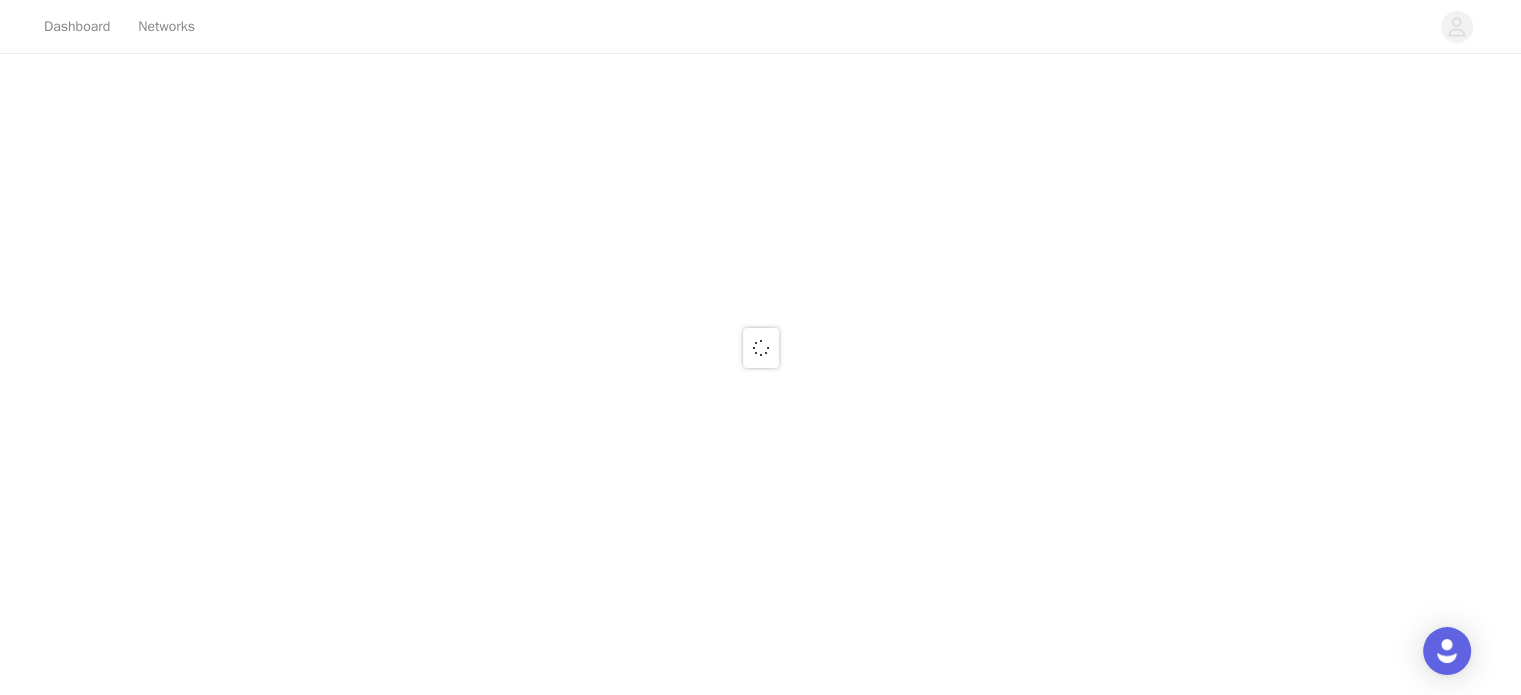 scroll, scrollTop: 0, scrollLeft: 0, axis: both 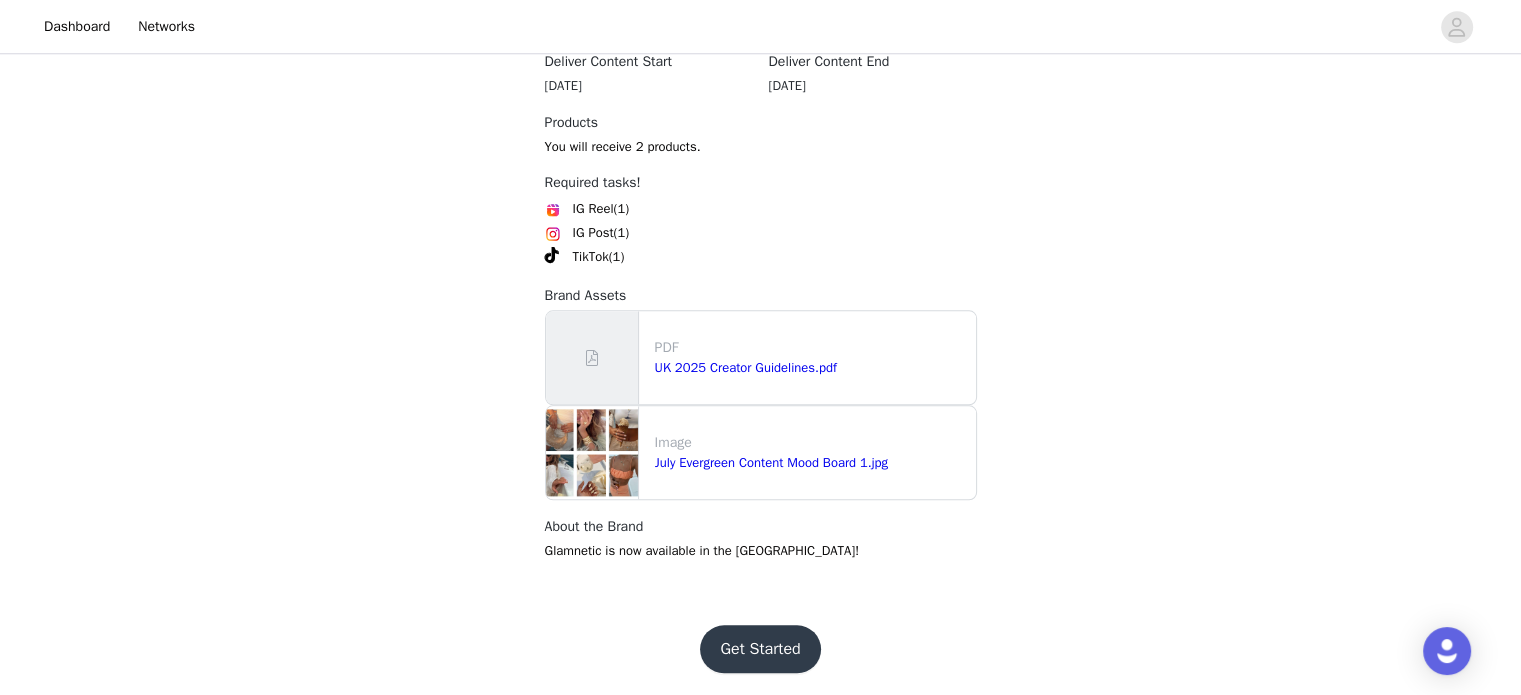 click on "Get Started" at bounding box center [760, 649] 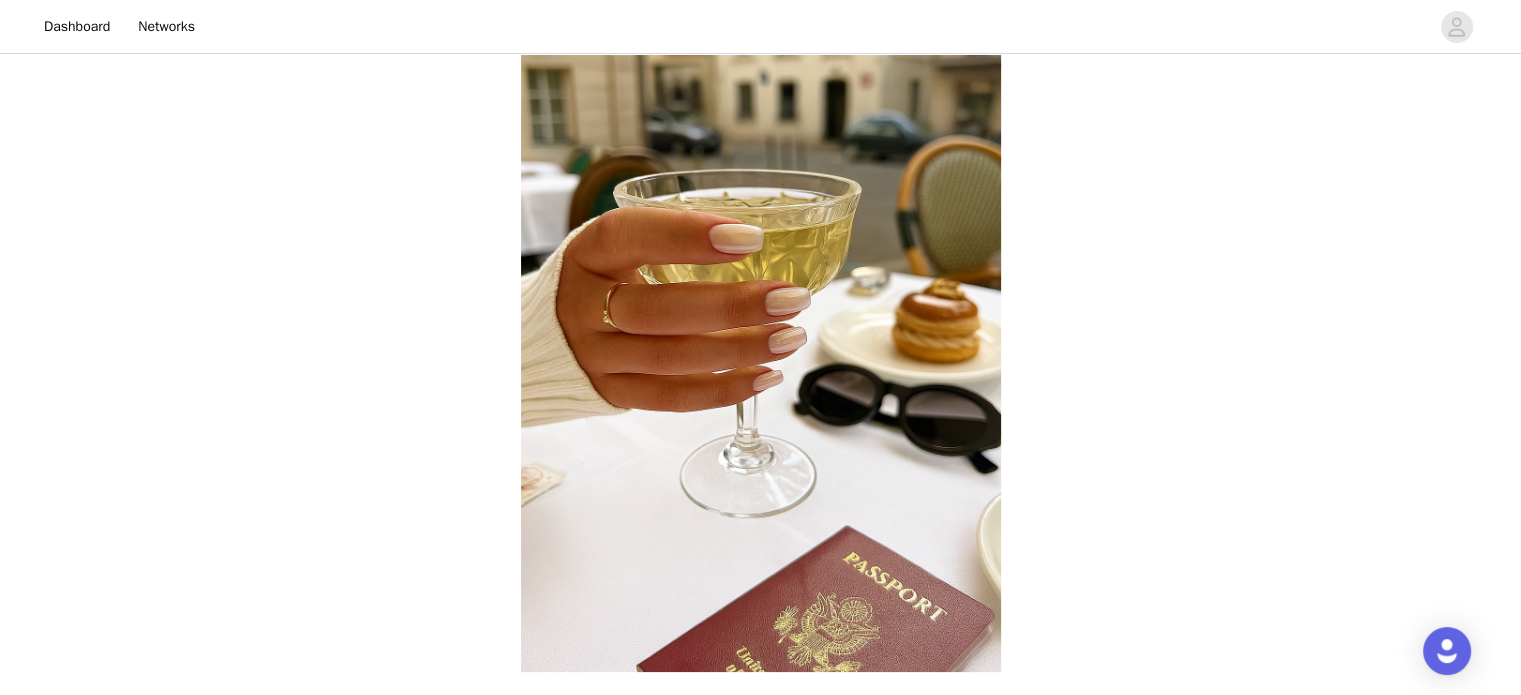 scroll, scrollTop: 1527, scrollLeft: 0, axis: vertical 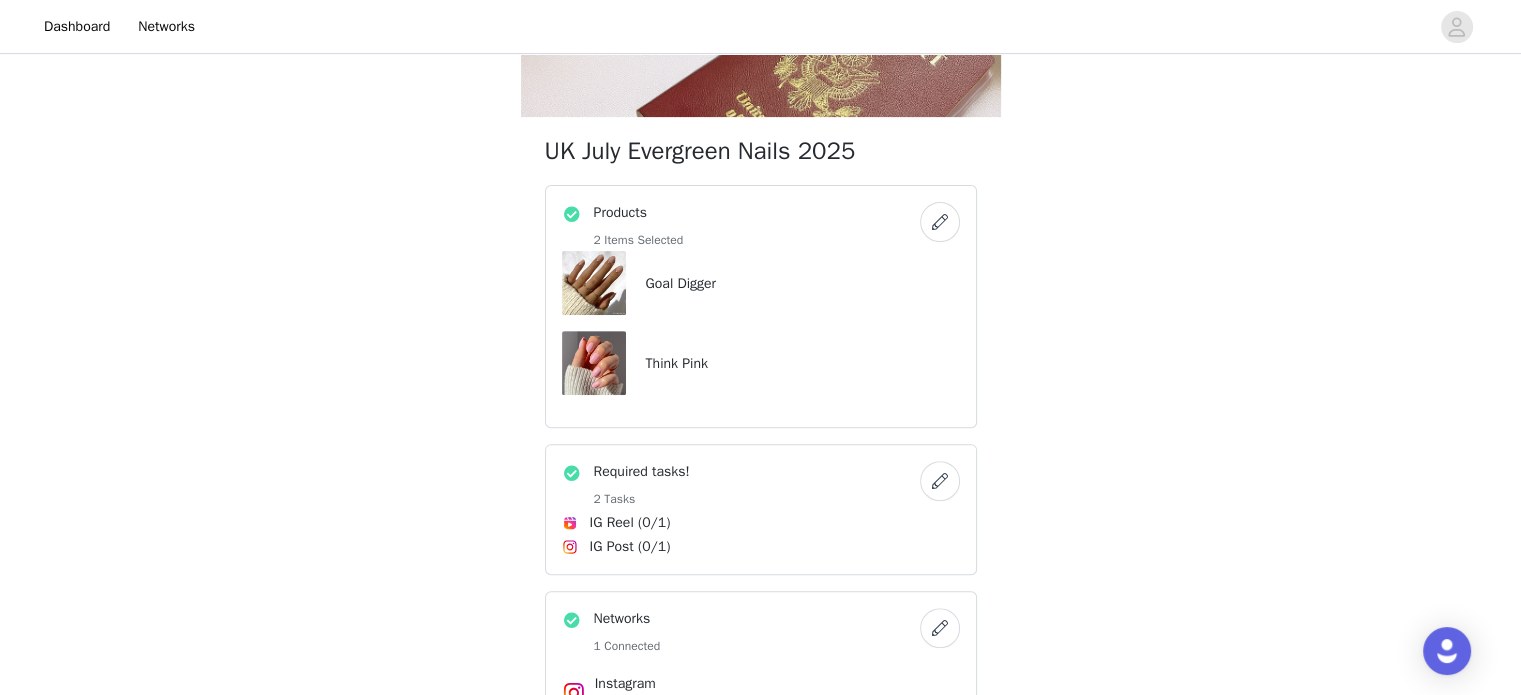 click at bounding box center [940, 222] 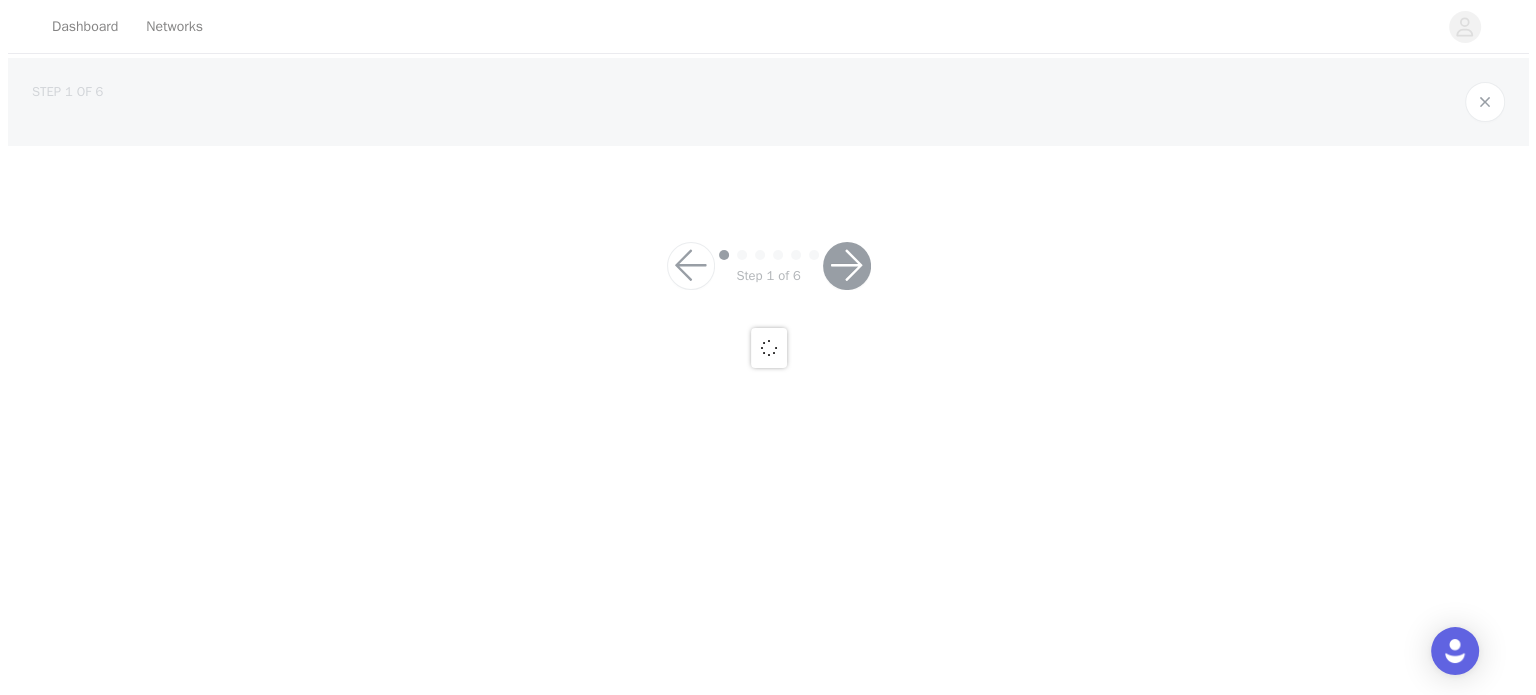 scroll, scrollTop: 0, scrollLeft: 0, axis: both 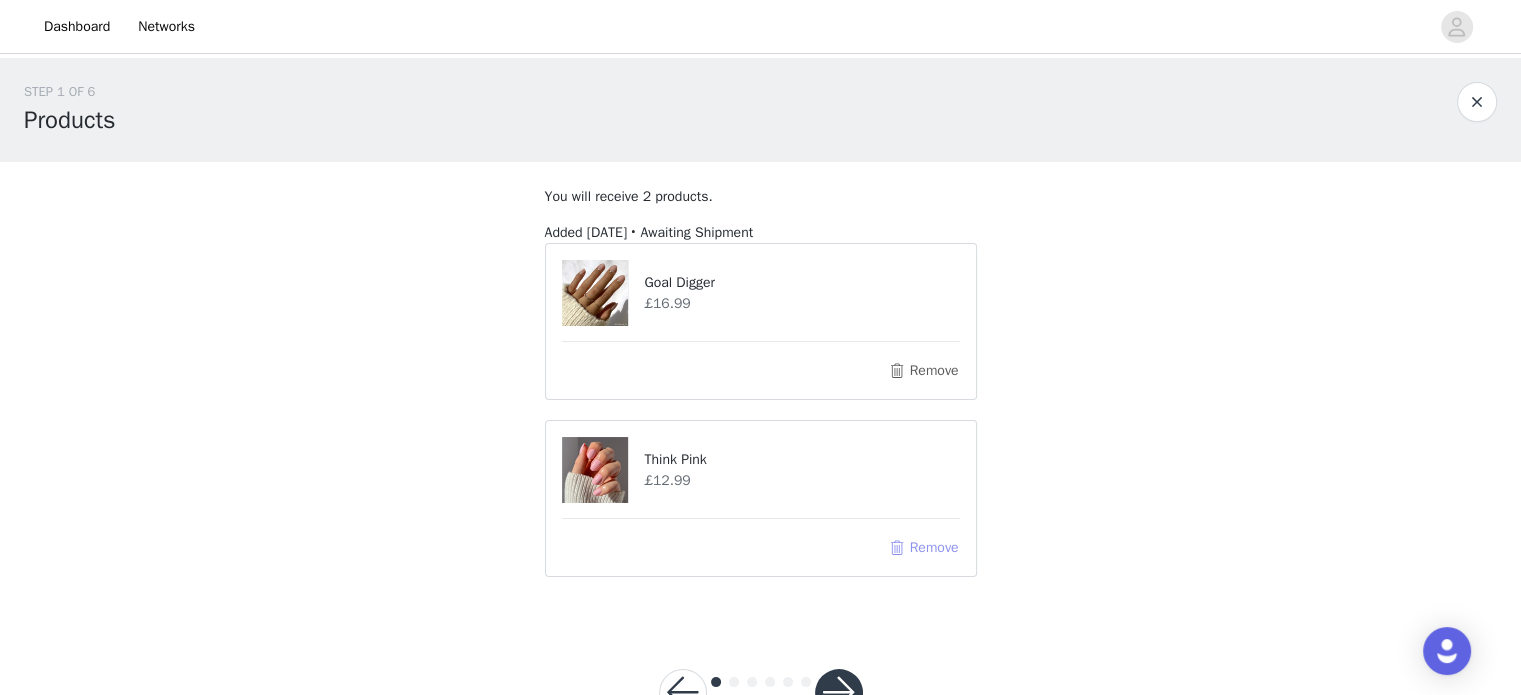 click on "Remove" at bounding box center (923, 548) 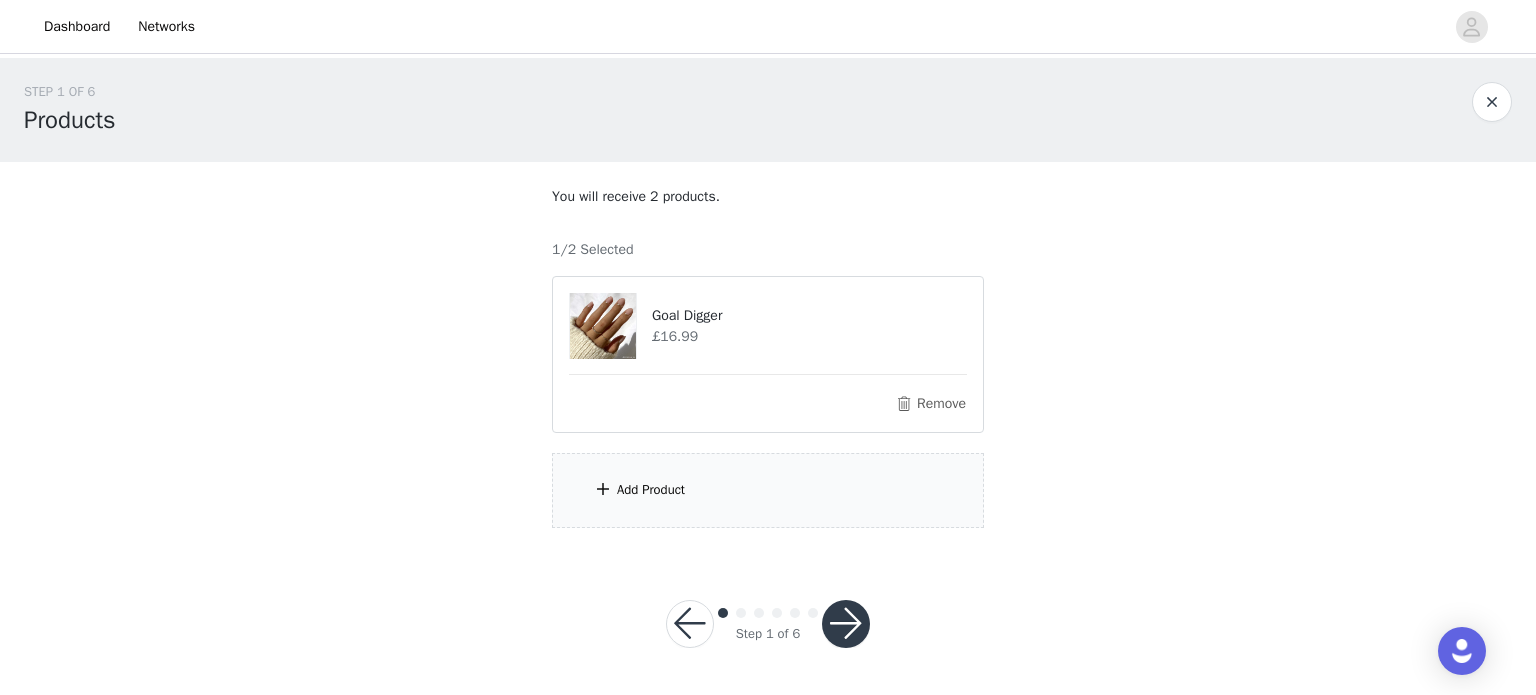 click on "Add Product" at bounding box center [651, 490] 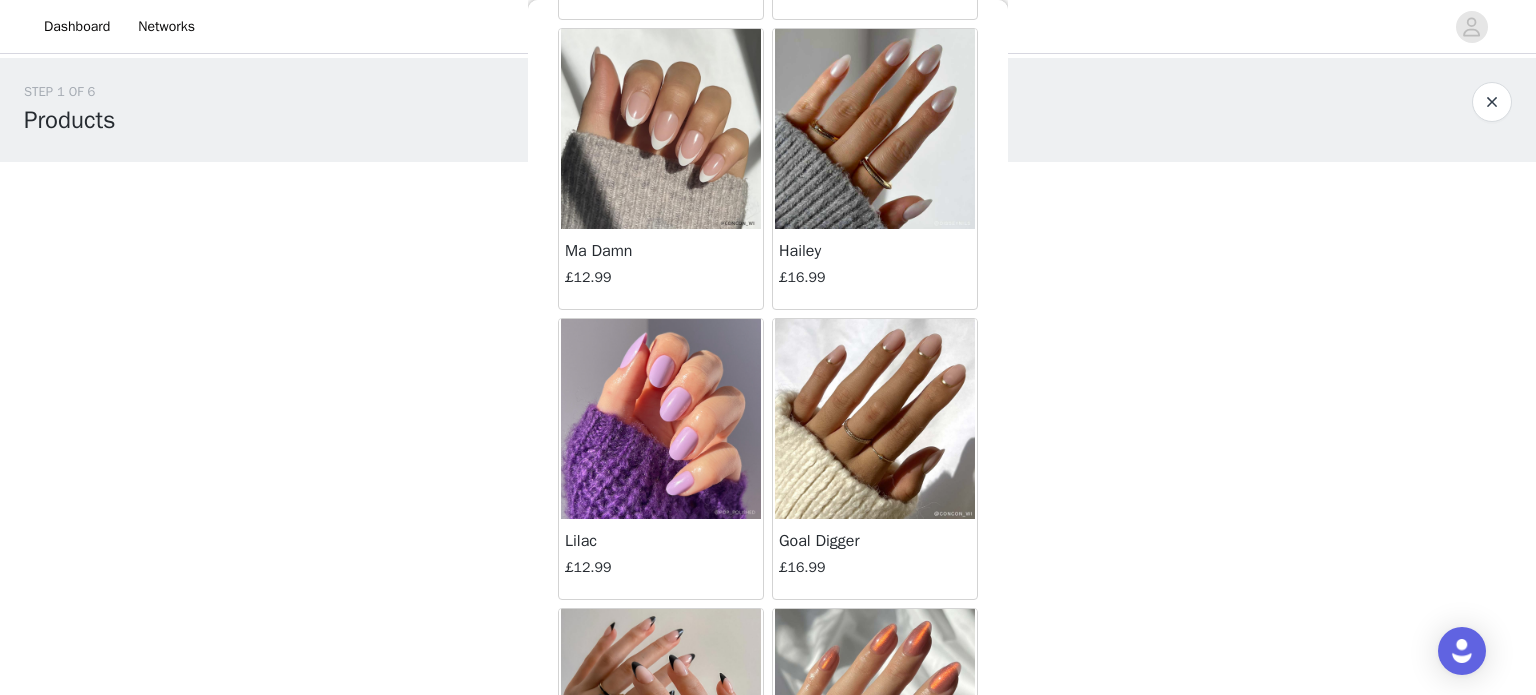 scroll, scrollTop: 650, scrollLeft: 0, axis: vertical 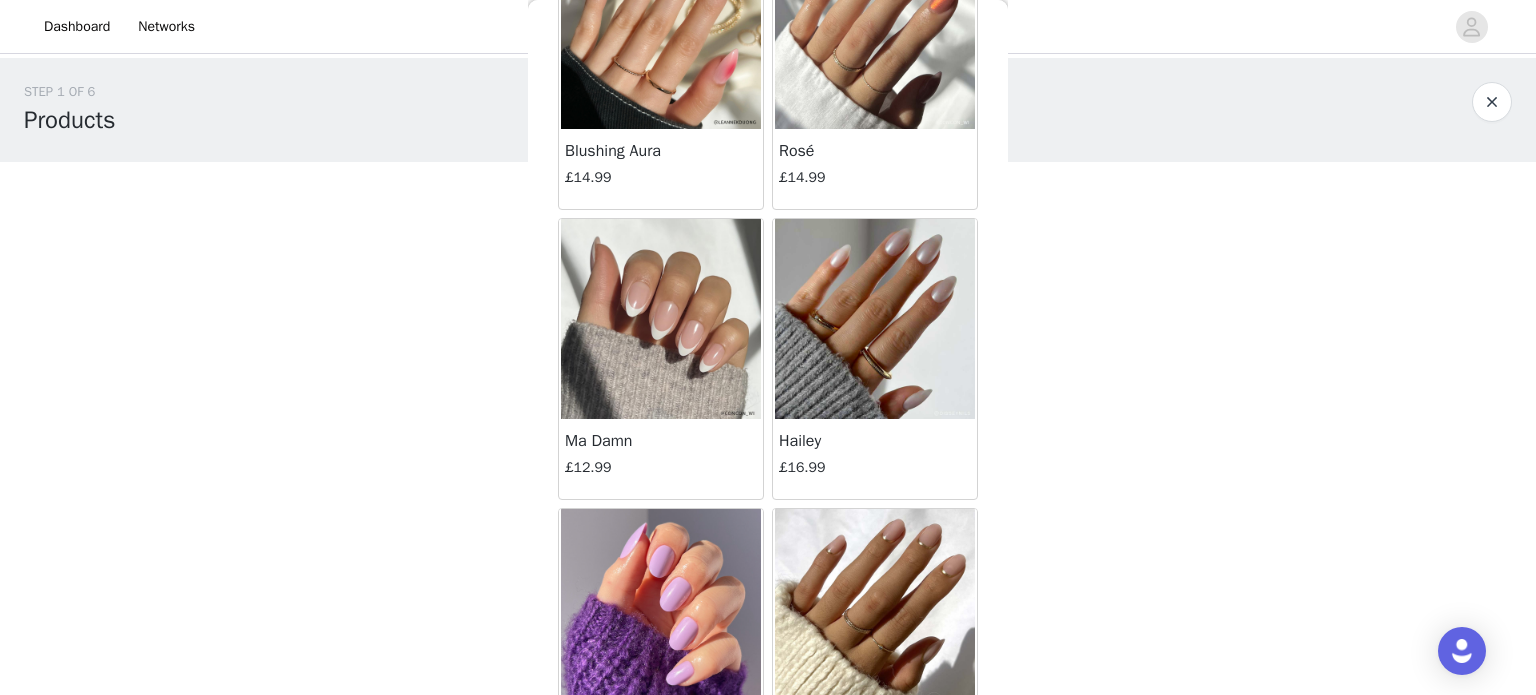 click at bounding box center [875, 319] 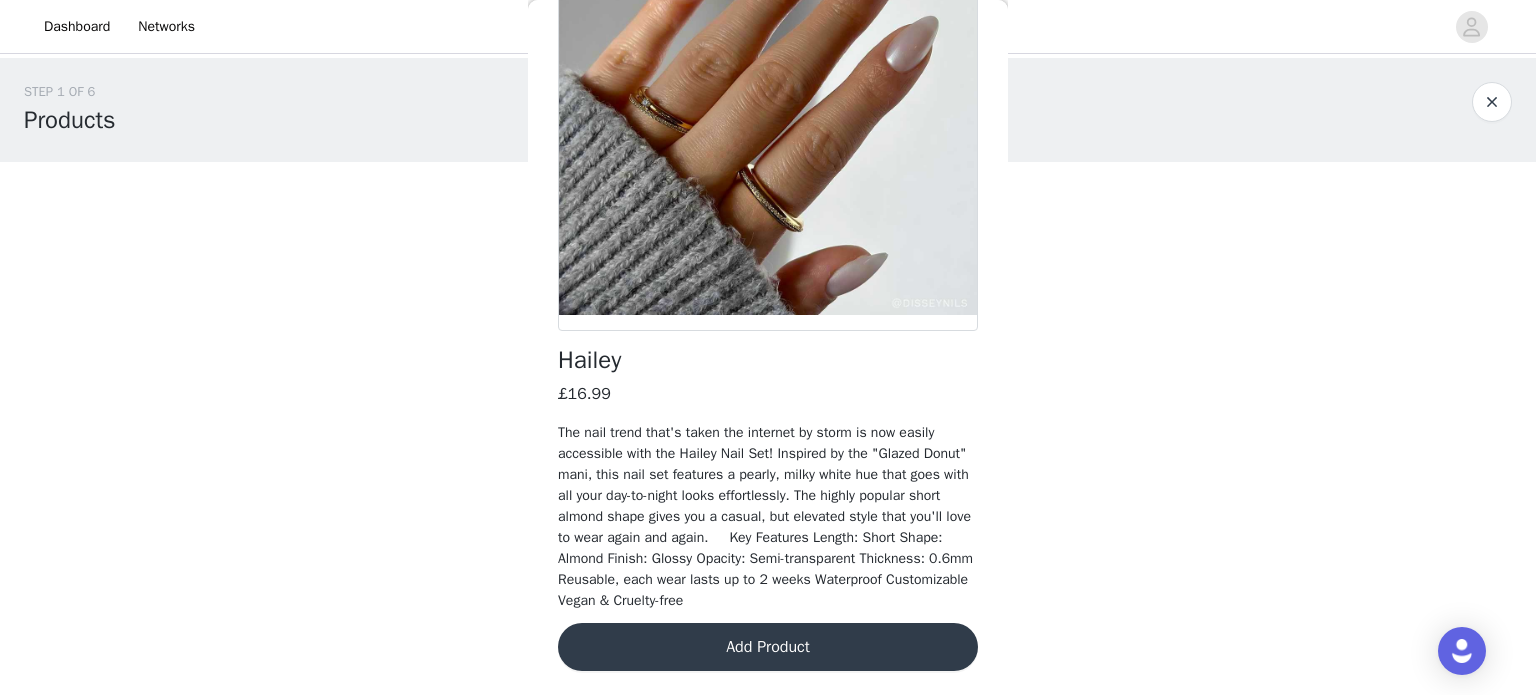 scroll, scrollTop: 219, scrollLeft: 0, axis: vertical 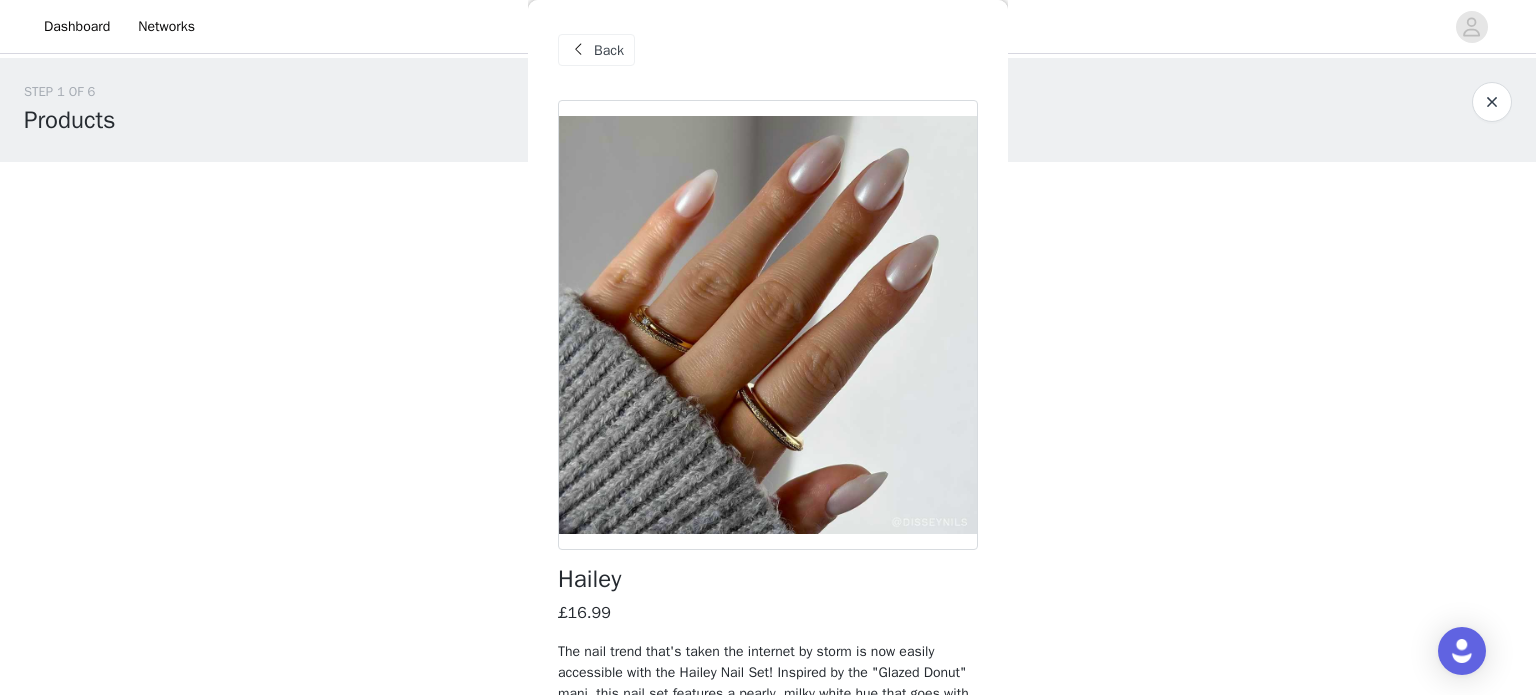 click on "Back" at bounding box center (609, 50) 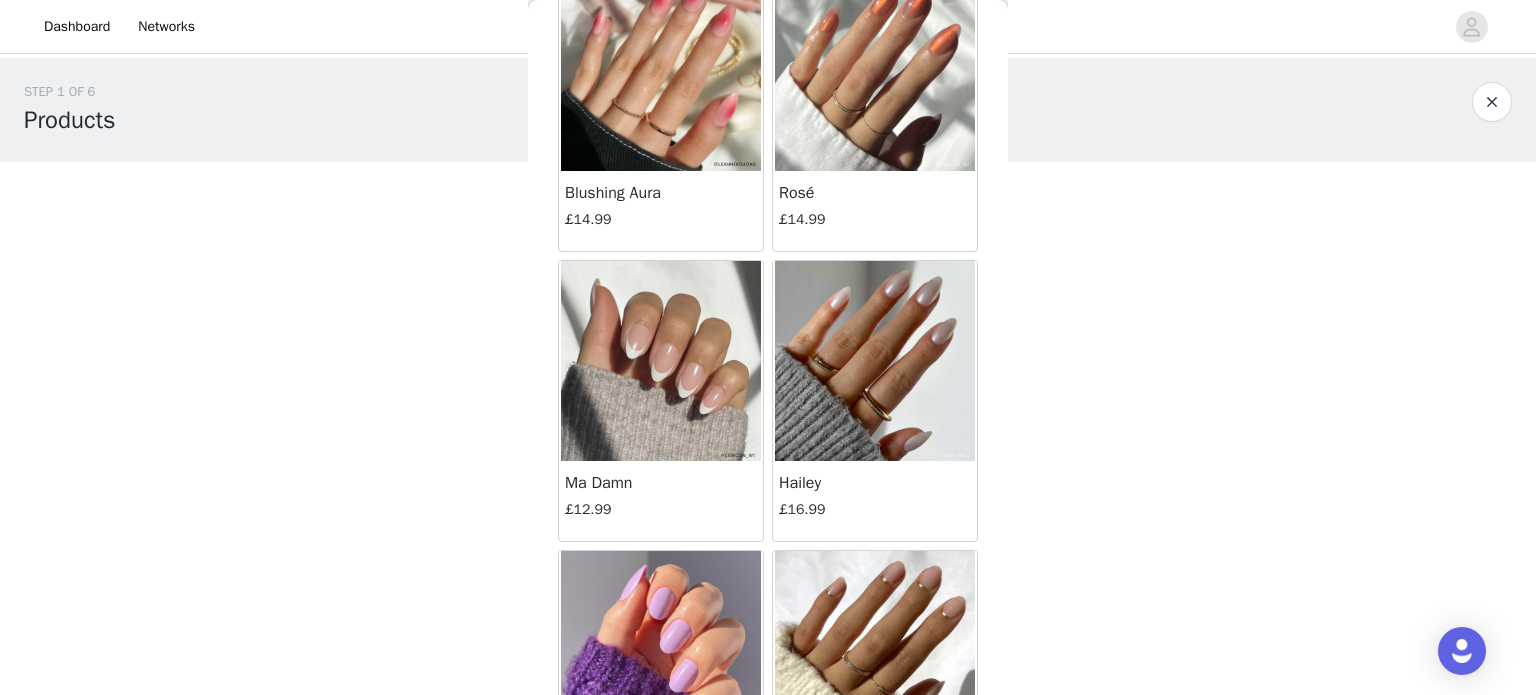 scroll, scrollTop: 312, scrollLeft: 0, axis: vertical 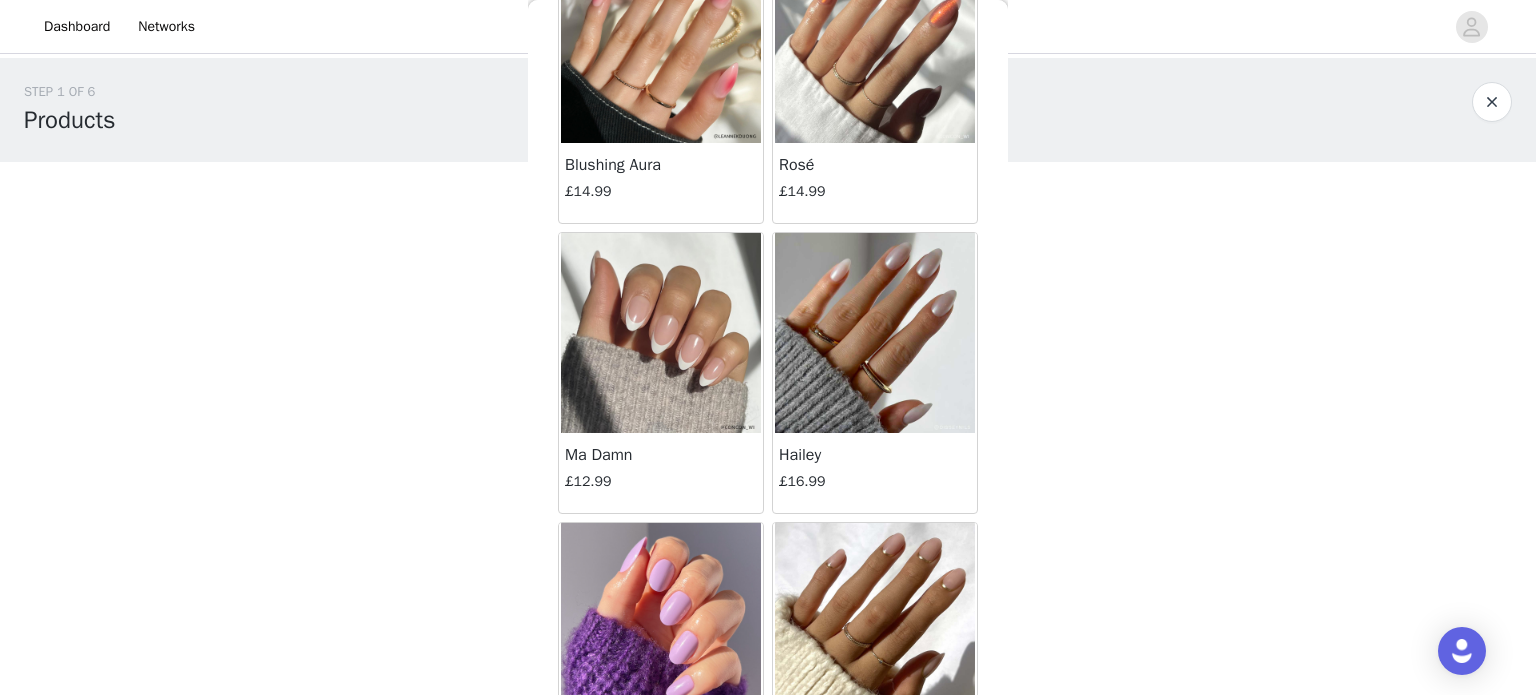click at bounding box center (661, 333) 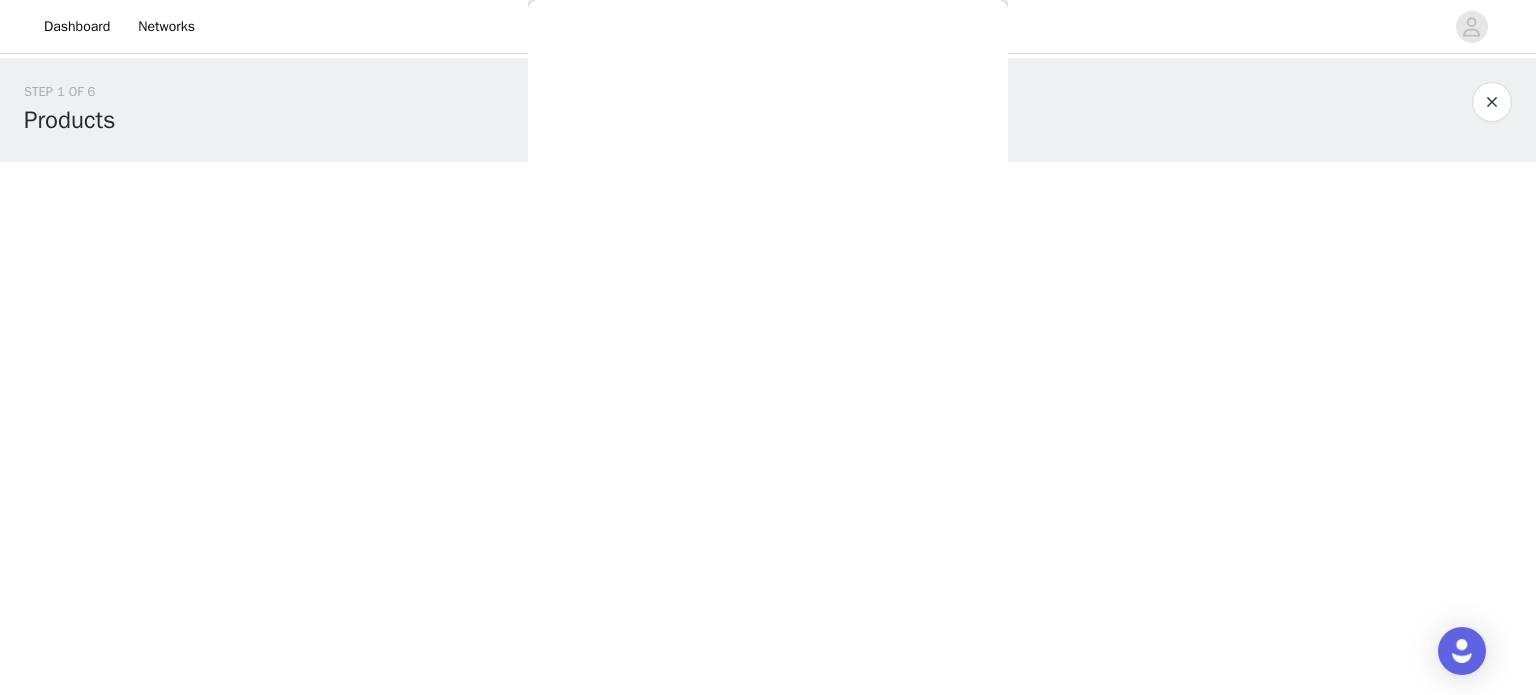 scroll, scrollTop: 281, scrollLeft: 0, axis: vertical 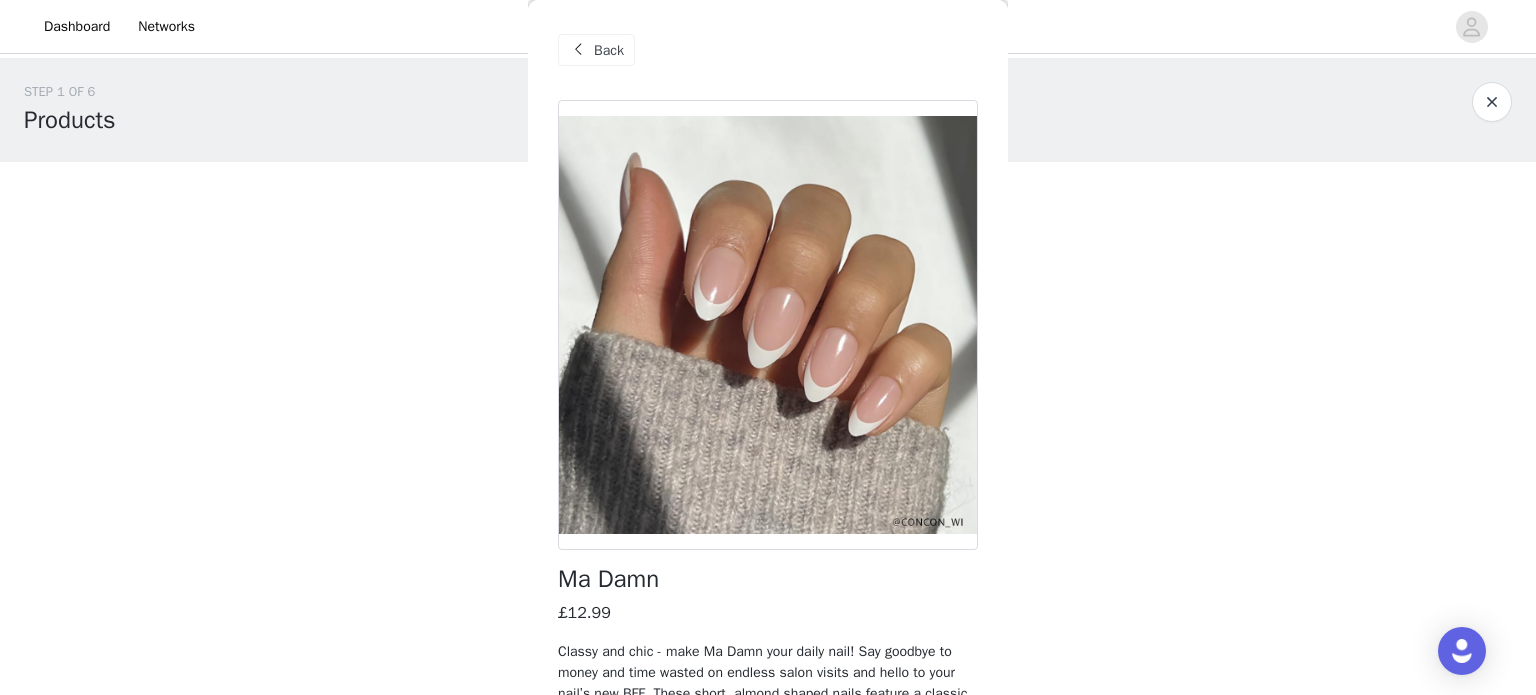 click on "Back" at bounding box center (609, 50) 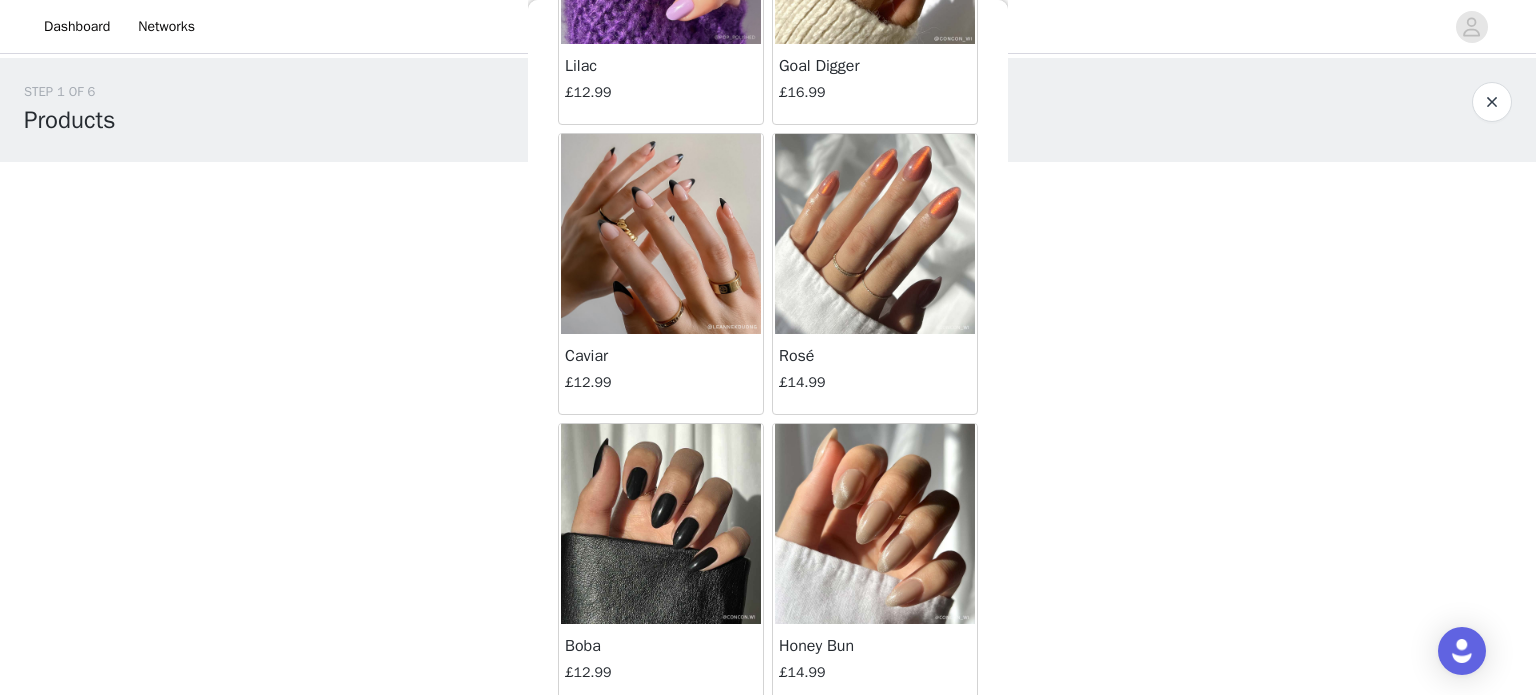 scroll, scrollTop: 1124, scrollLeft: 0, axis: vertical 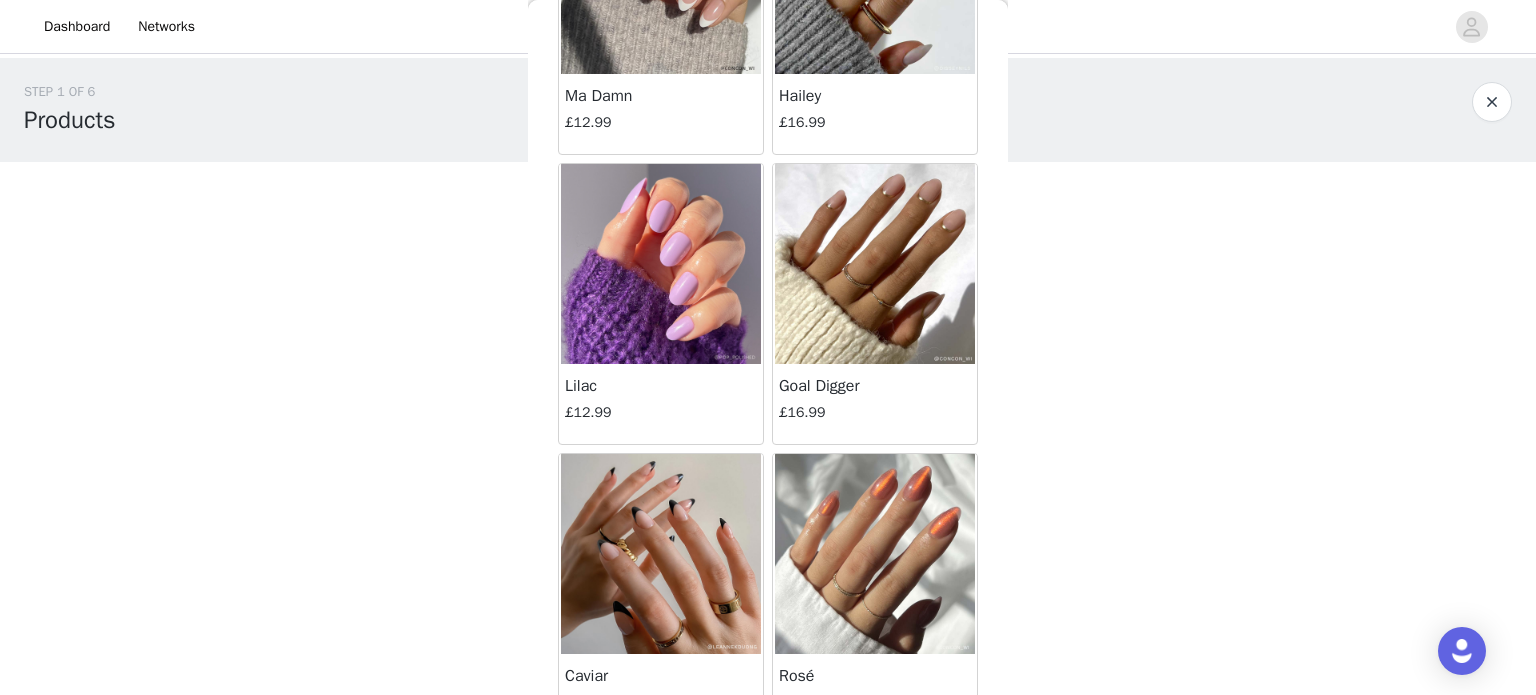 click at bounding box center [661, 554] 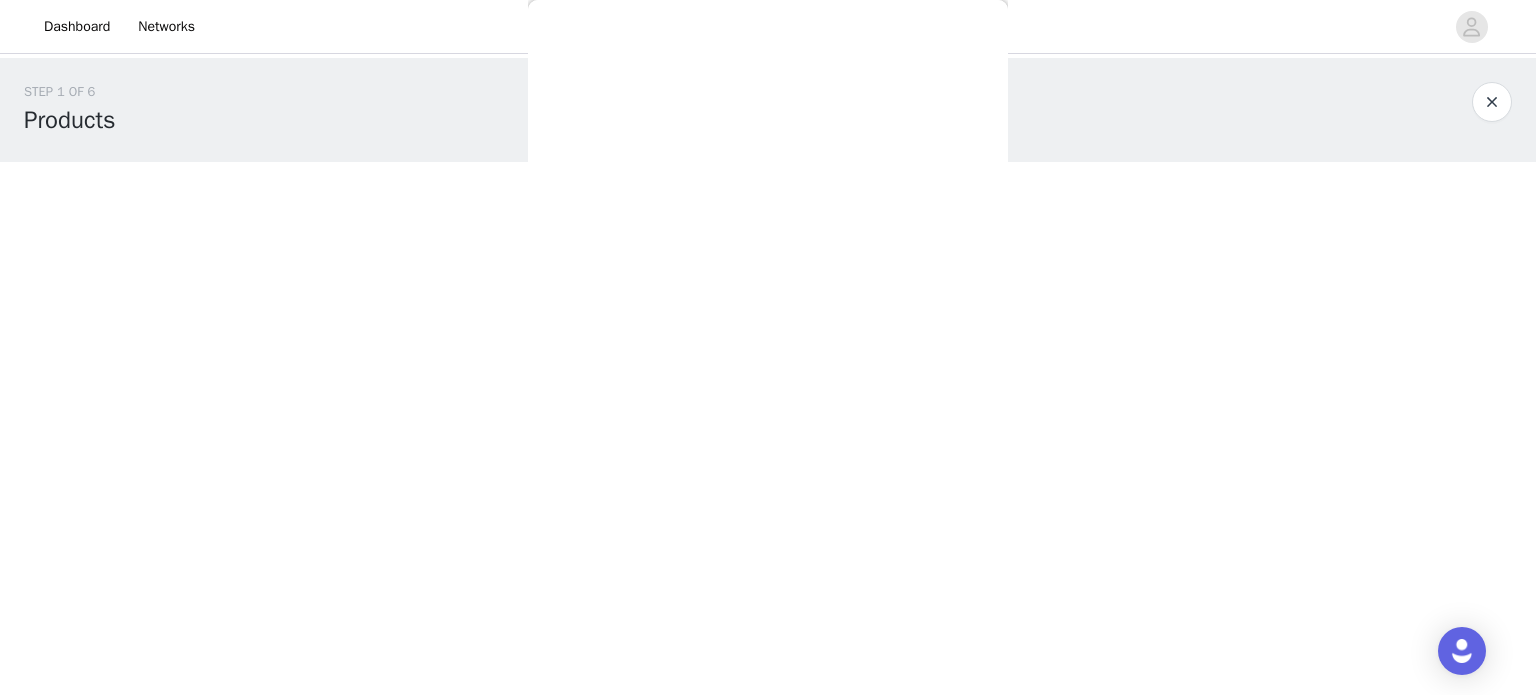 scroll, scrollTop: 176, scrollLeft: 0, axis: vertical 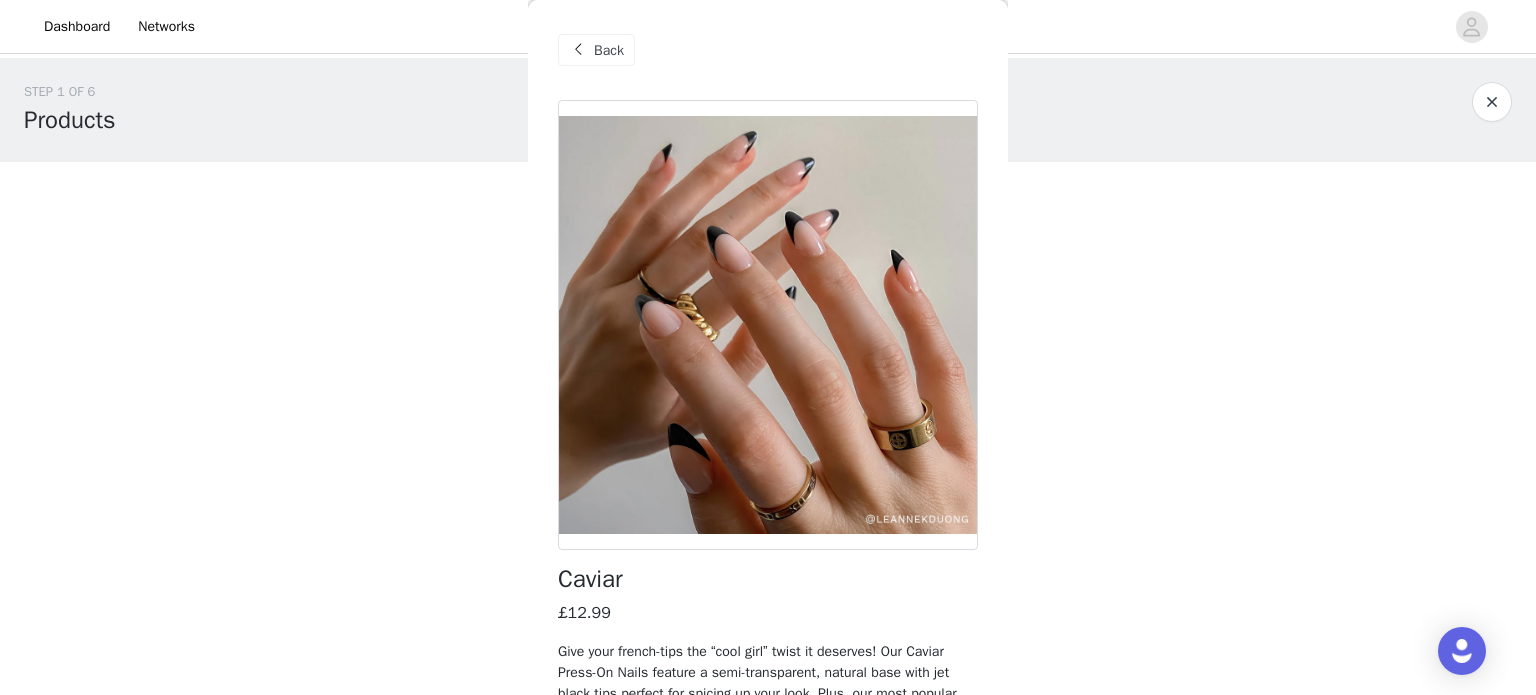 click on "Back" at bounding box center (609, 50) 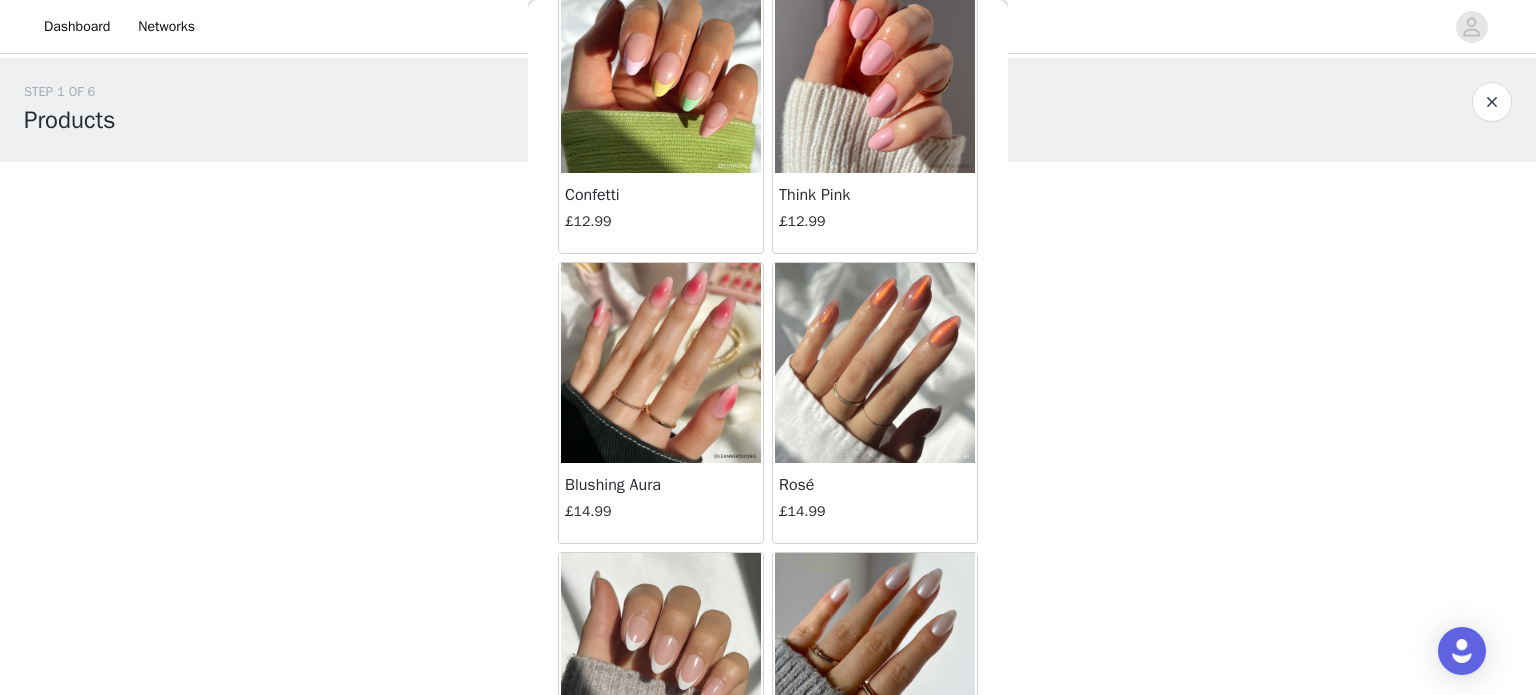 scroll, scrollTop: 130, scrollLeft: 0, axis: vertical 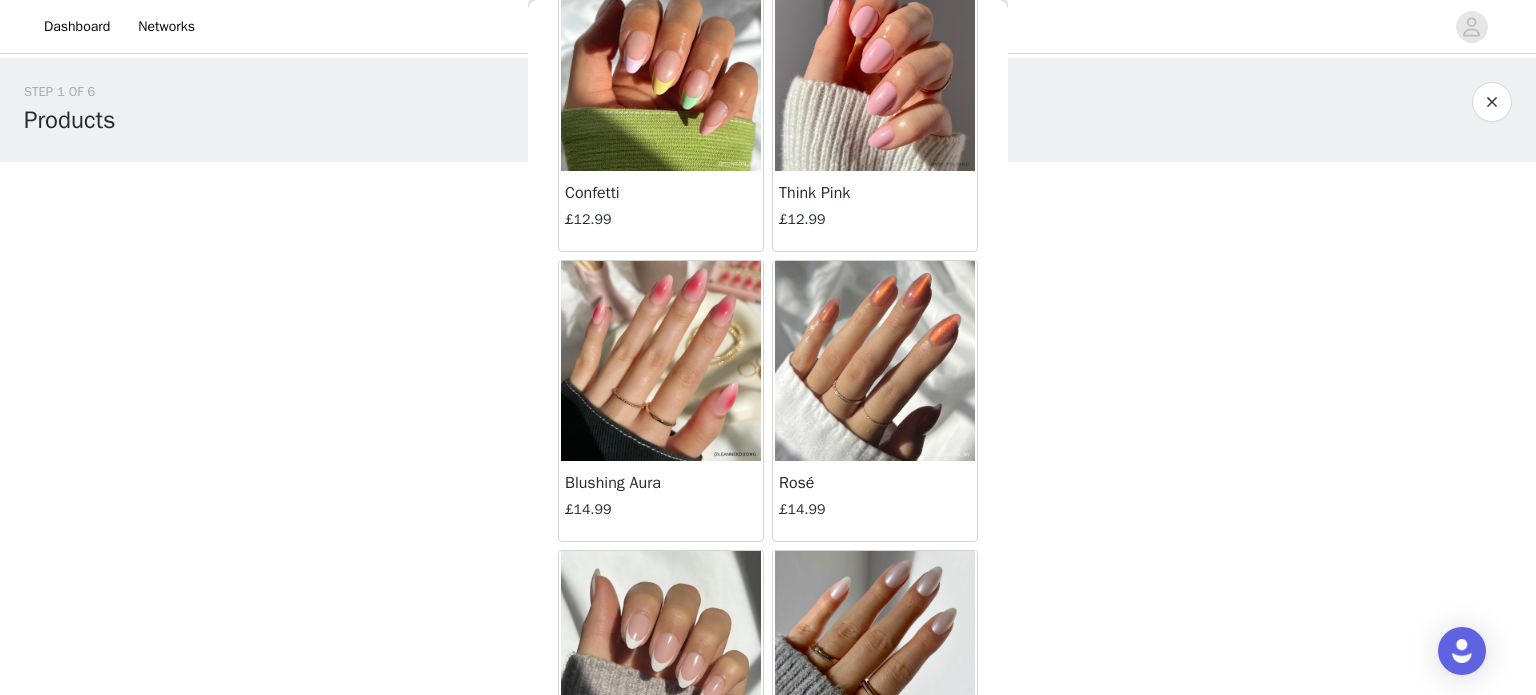 click at bounding box center (875, 361) 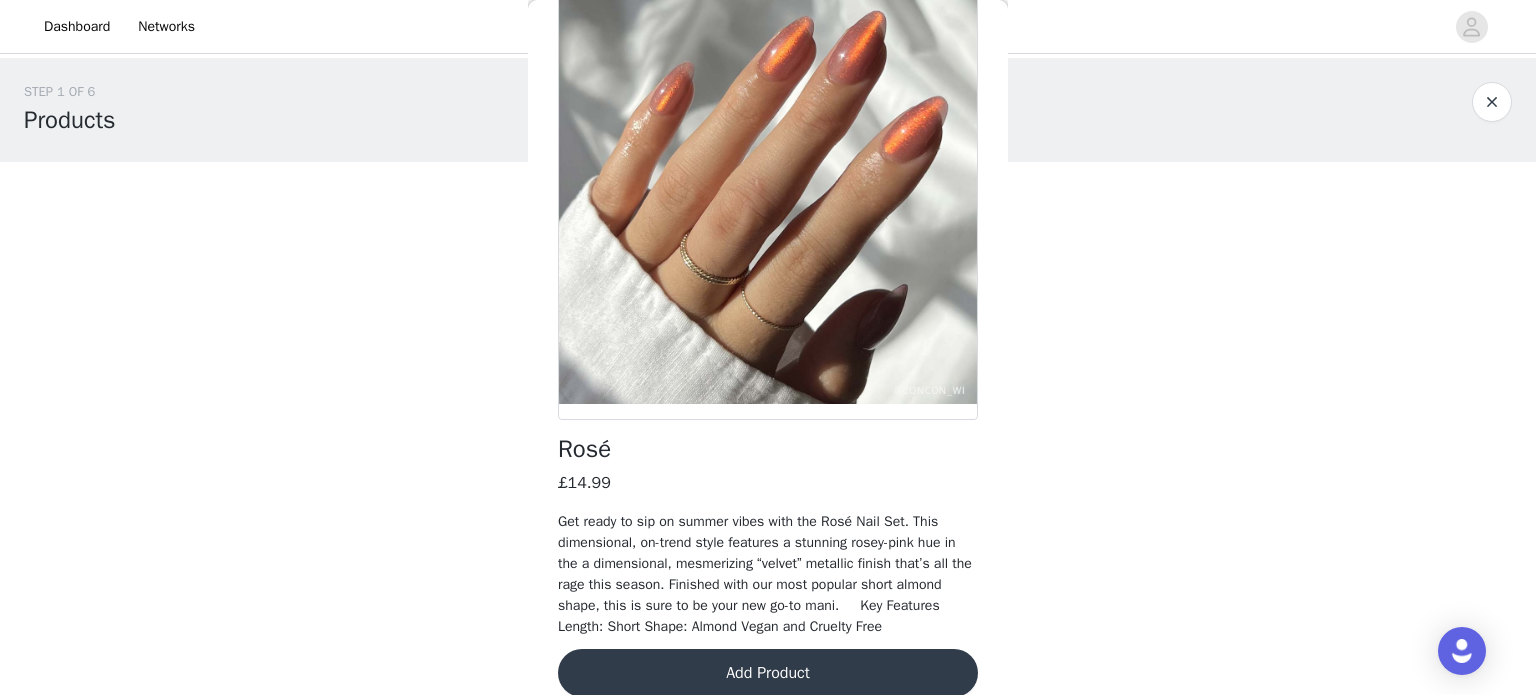 scroll, scrollTop: 0, scrollLeft: 0, axis: both 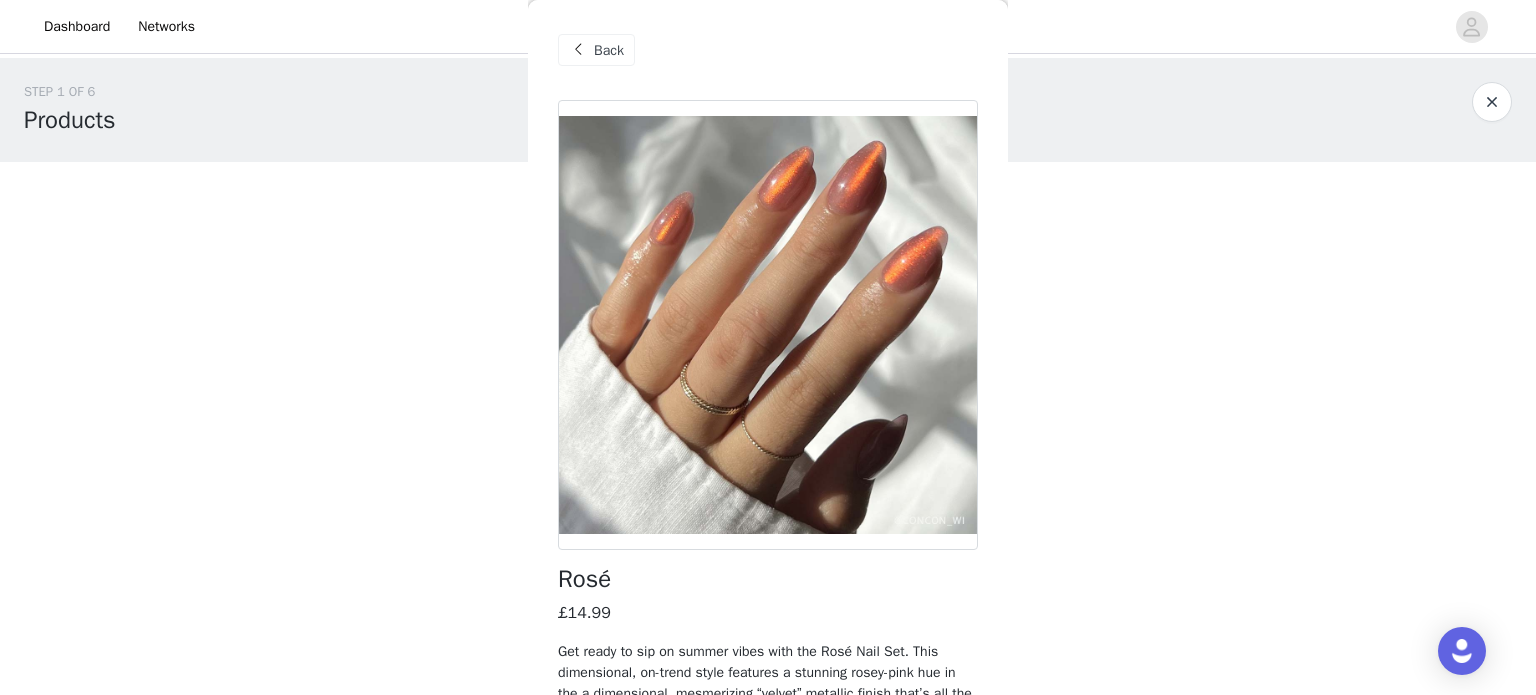 click on "Back" at bounding box center (609, 50) 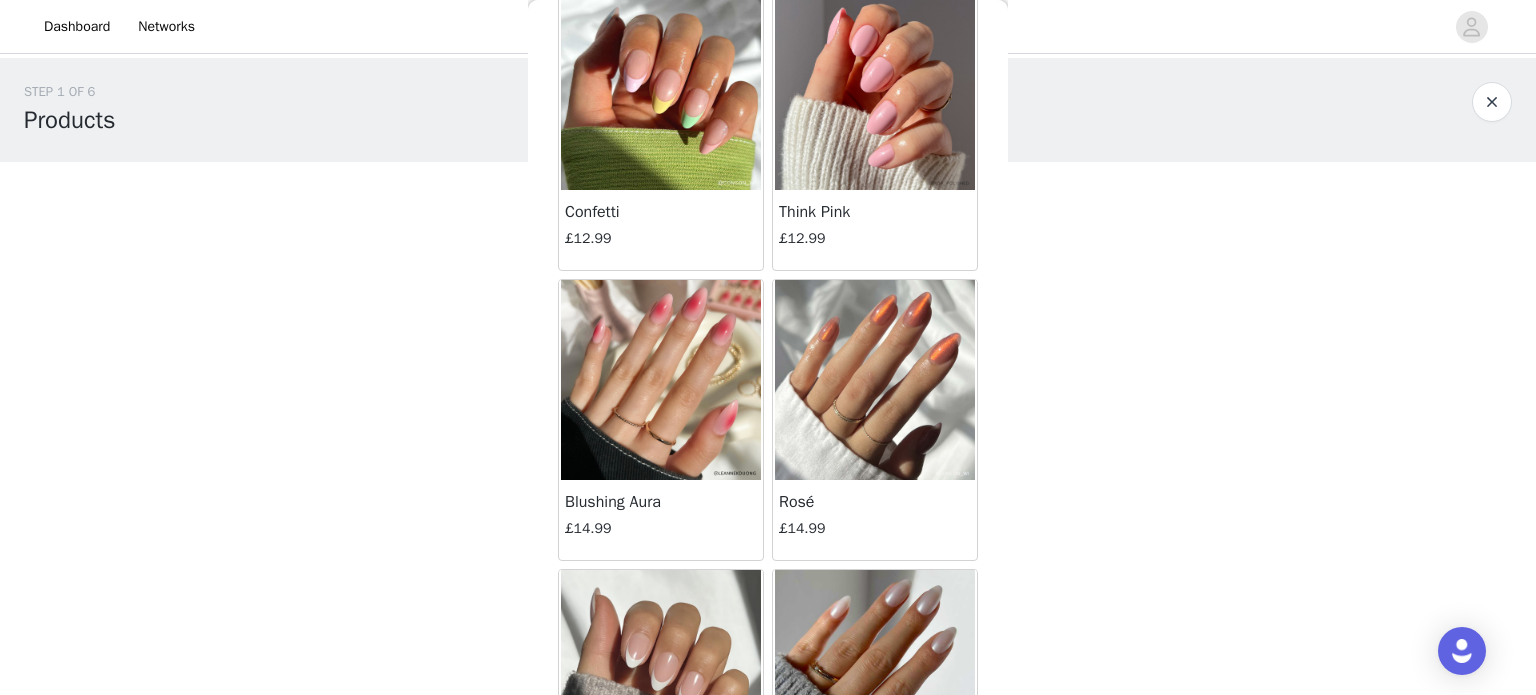 scroll, scrollTop: 108, scrollLeft: 0, axis: vertical 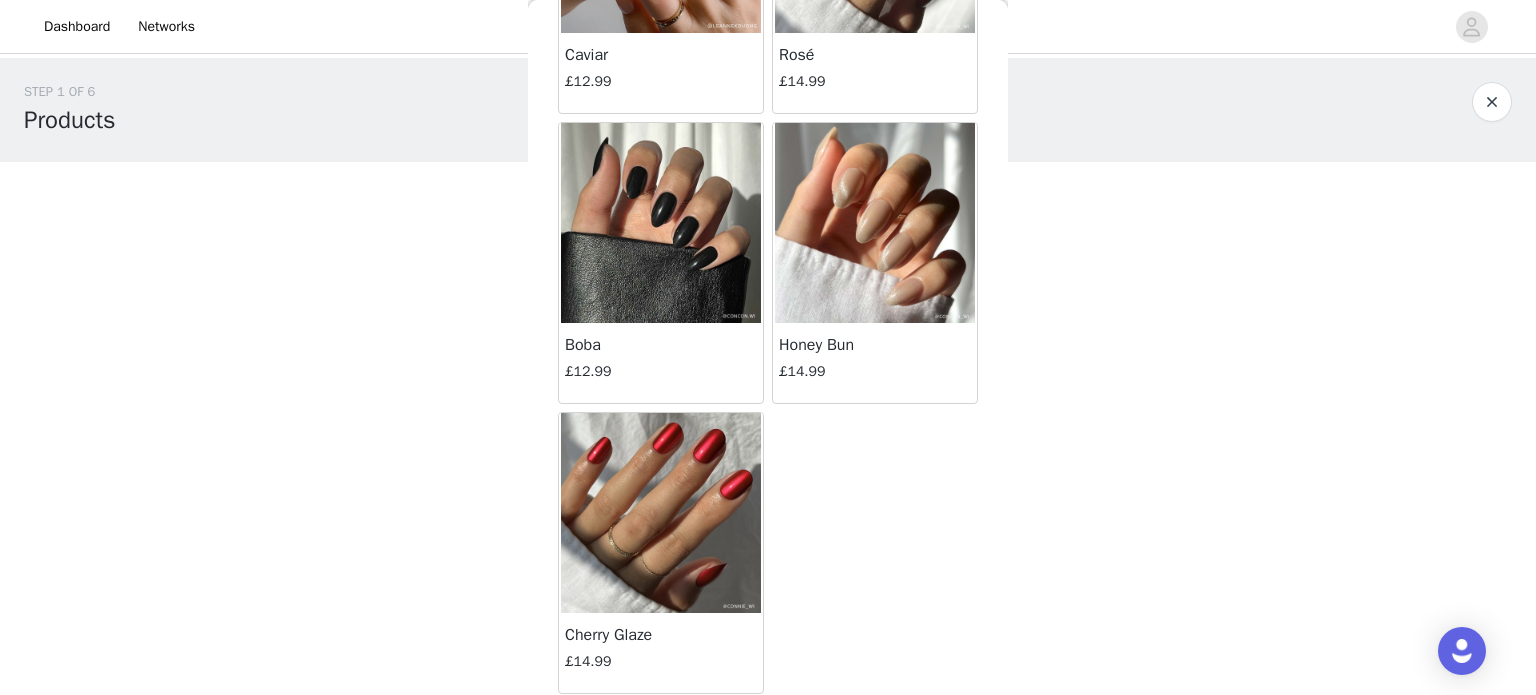 click at bounding box center (875, 223) 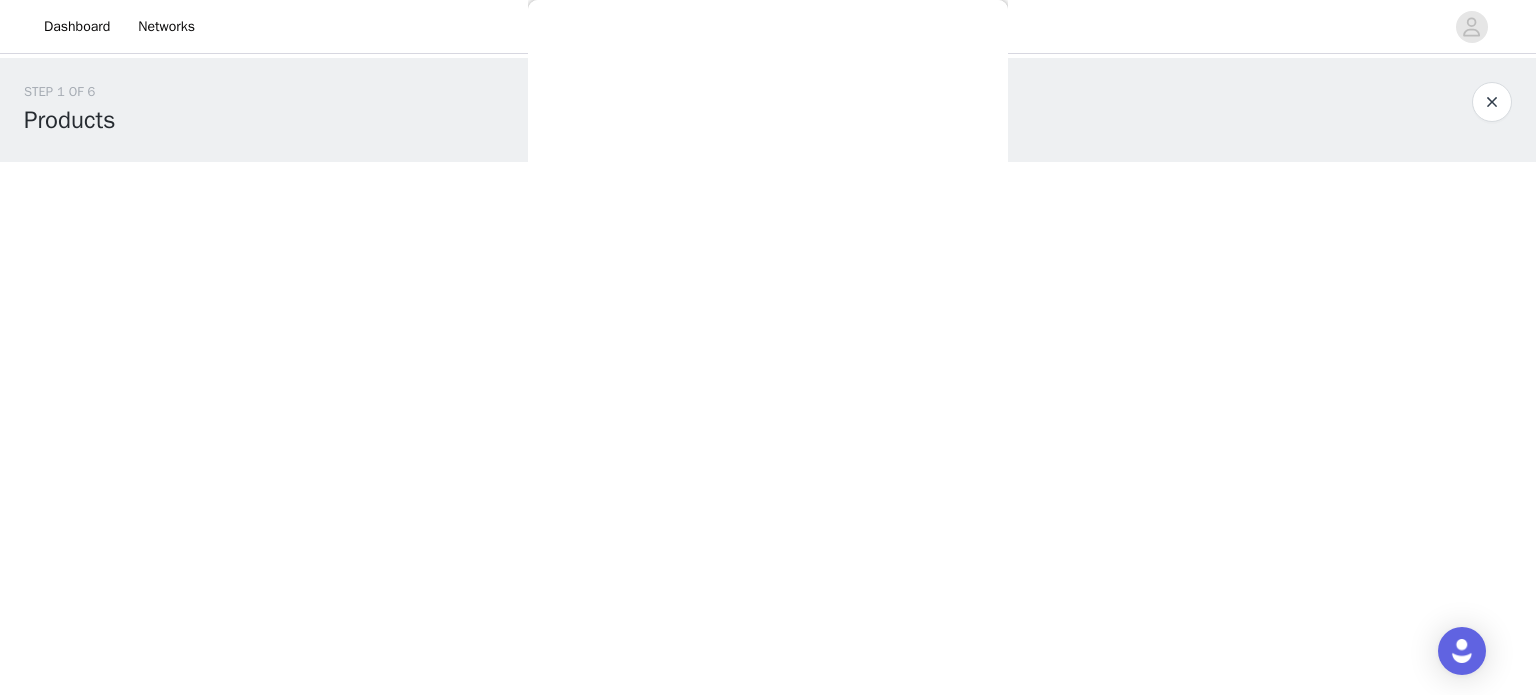 scroll, scrollTop: 156, scrollLeft: 0, axis: vertical 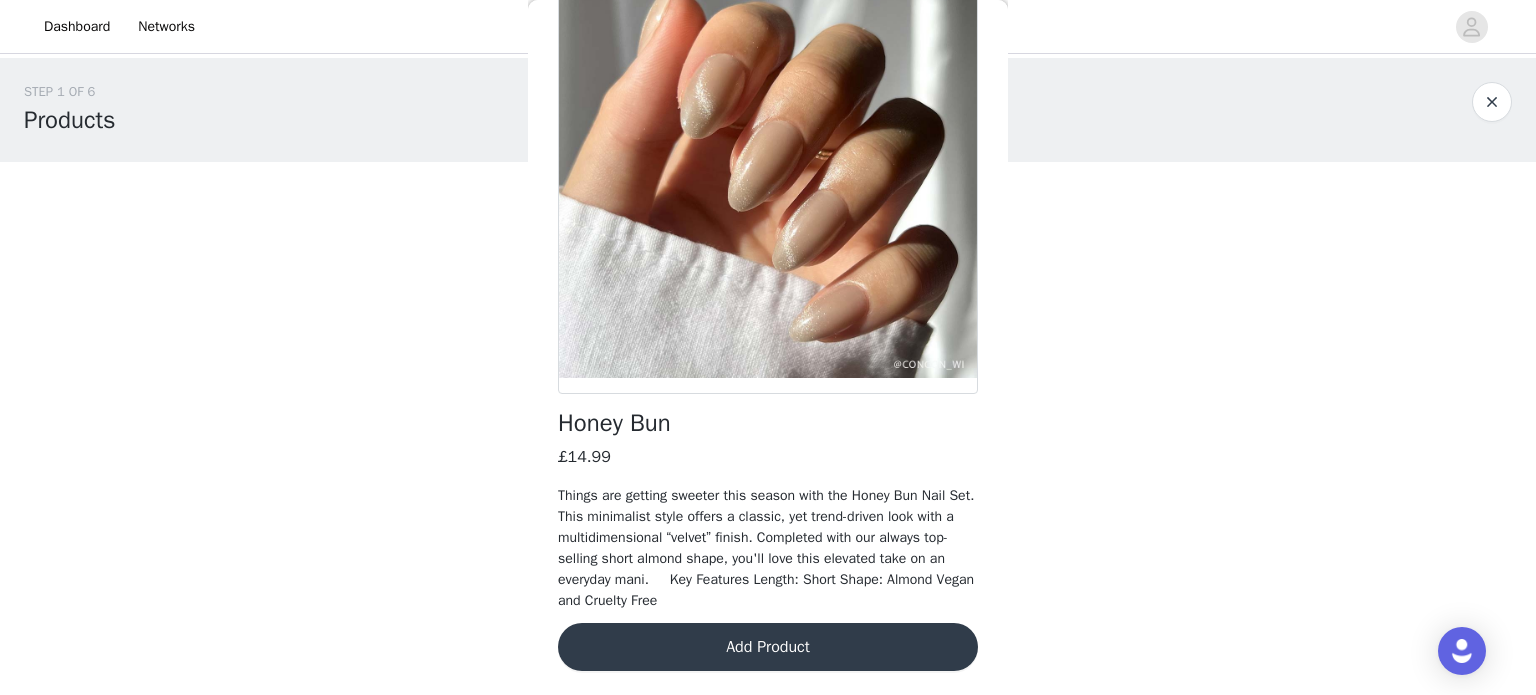click at bounding box center (768, 169) 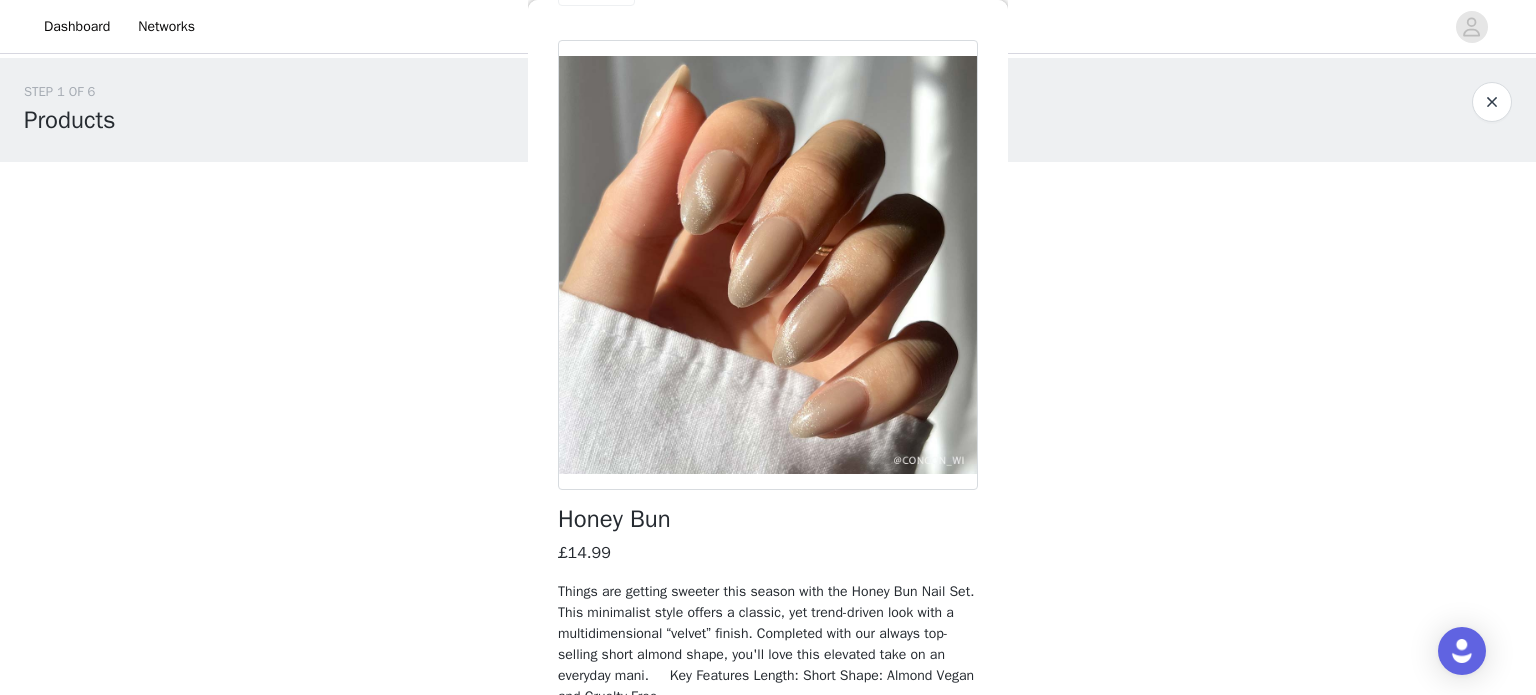 scroll, scrollTop: 0, scrollLeft: 0, axis: both 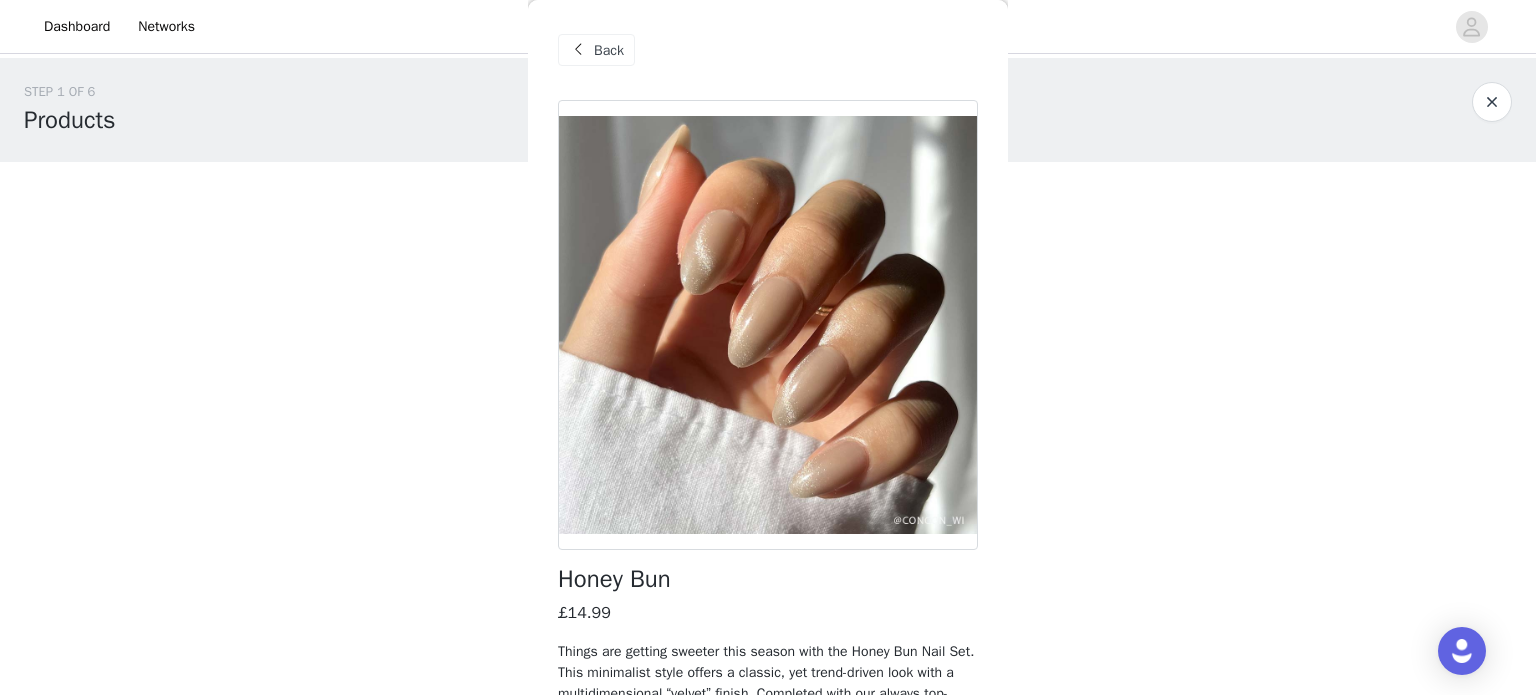 click on "Back" at bounding box center (609, 50) 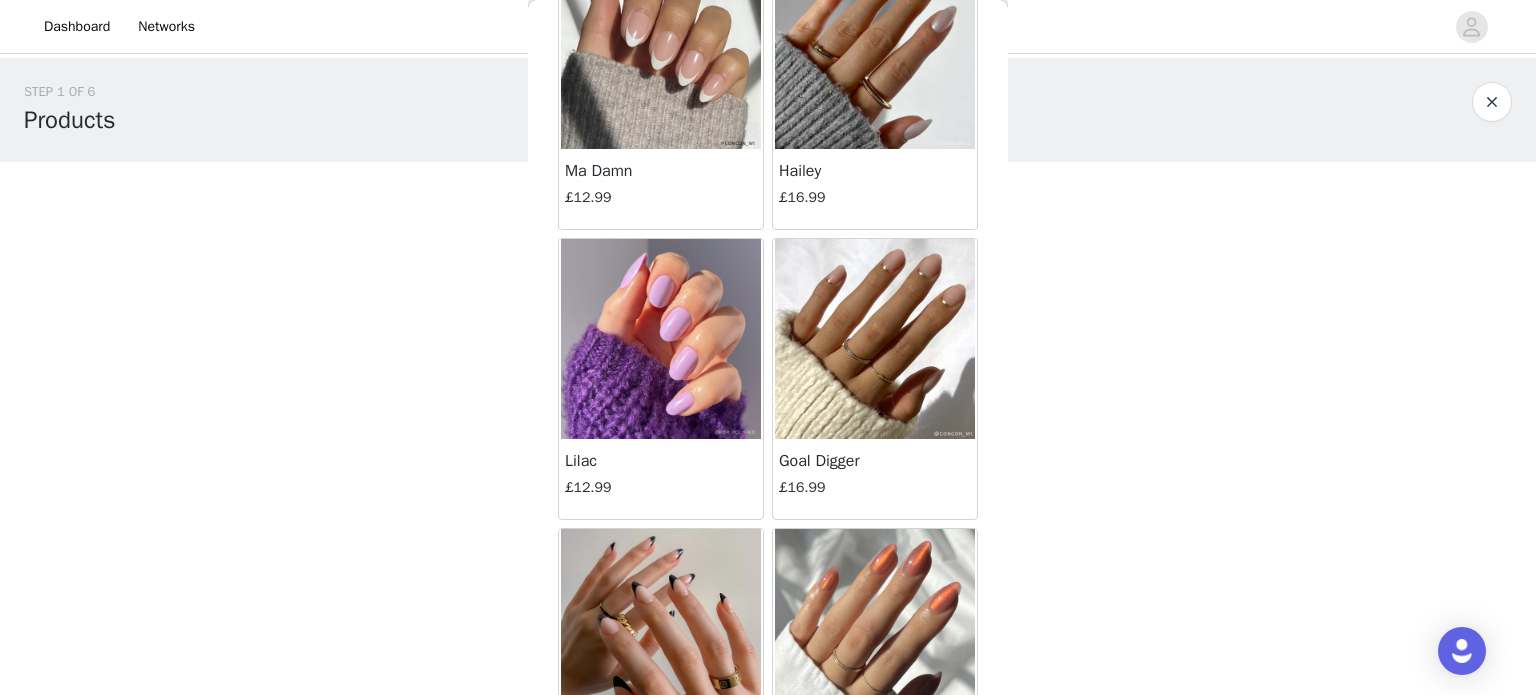 scroll, scrollTop: 740, scrollLeft: 0, axis: vertical 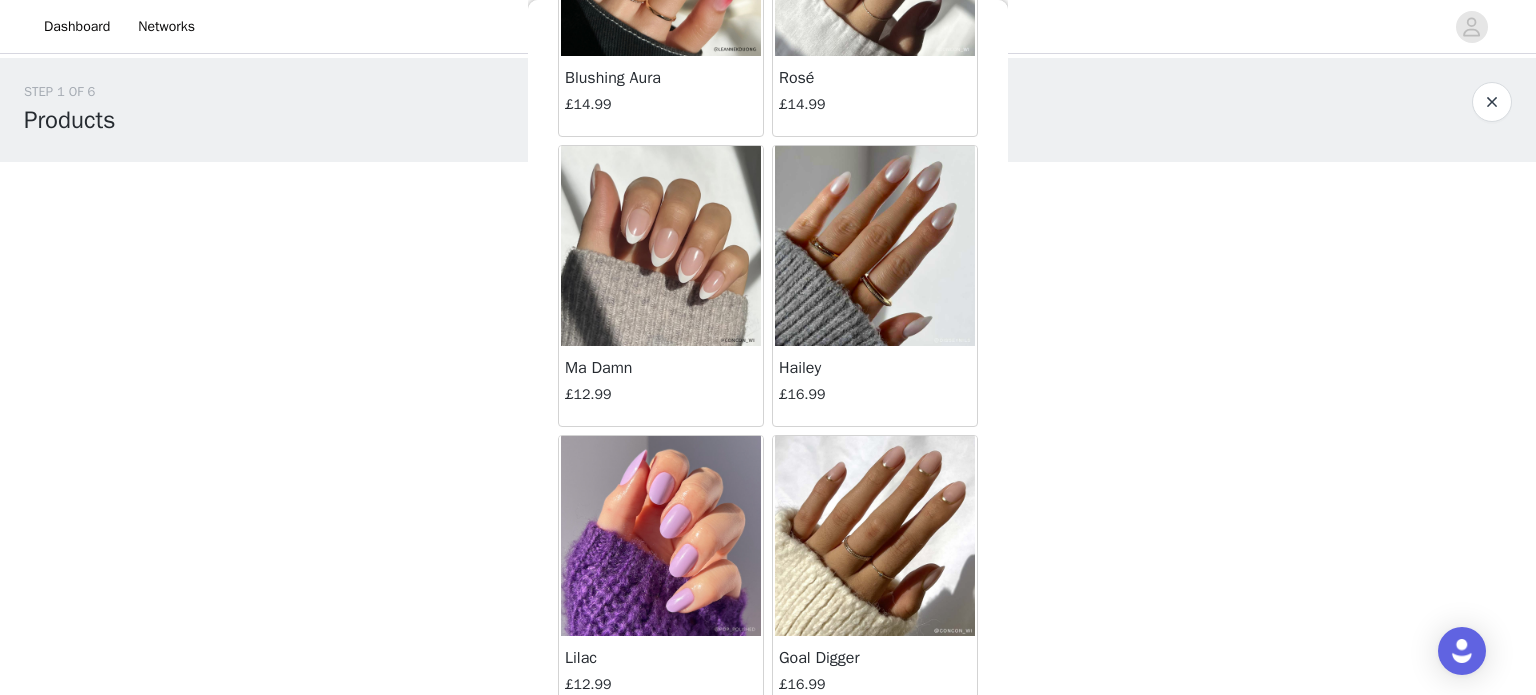 click at bounding box center [661, 246] 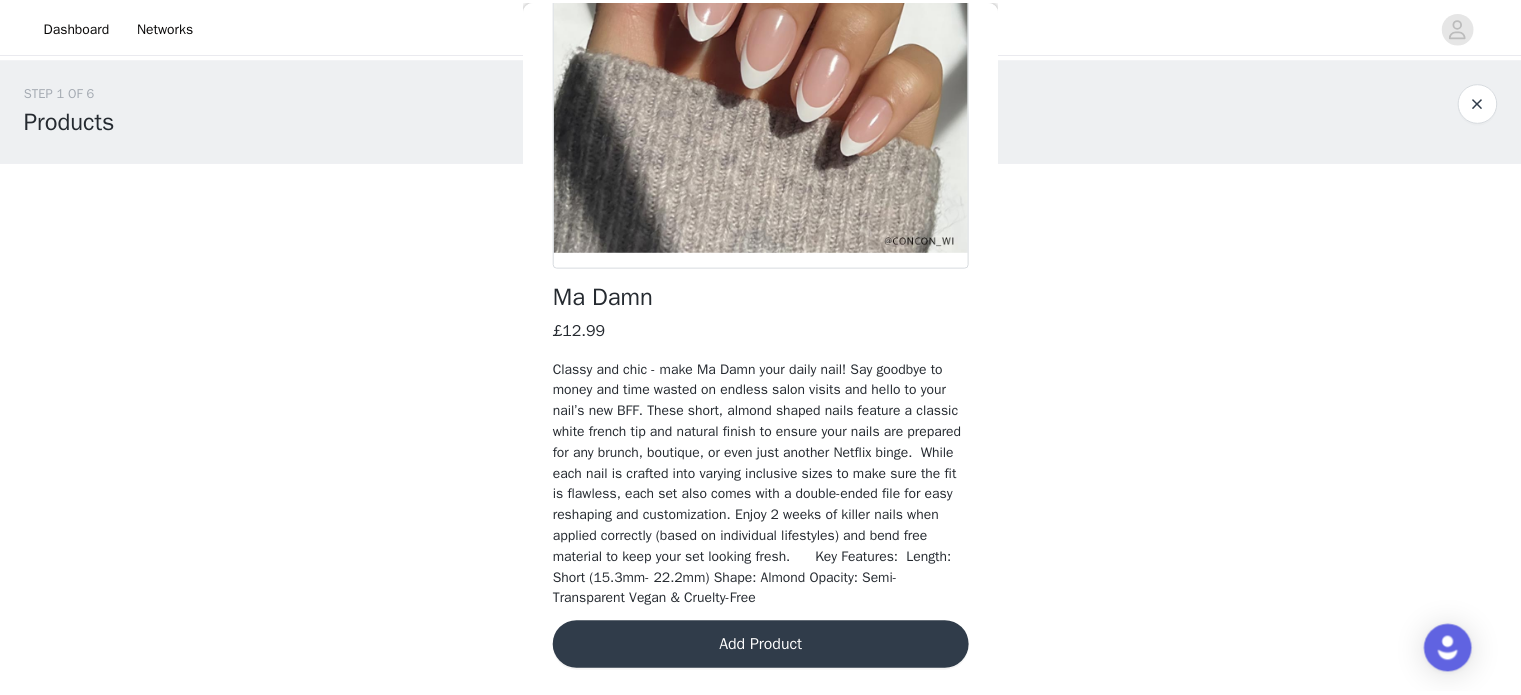 scroll, scrollTop: 281, scrollLeft: 0, axis: vertical 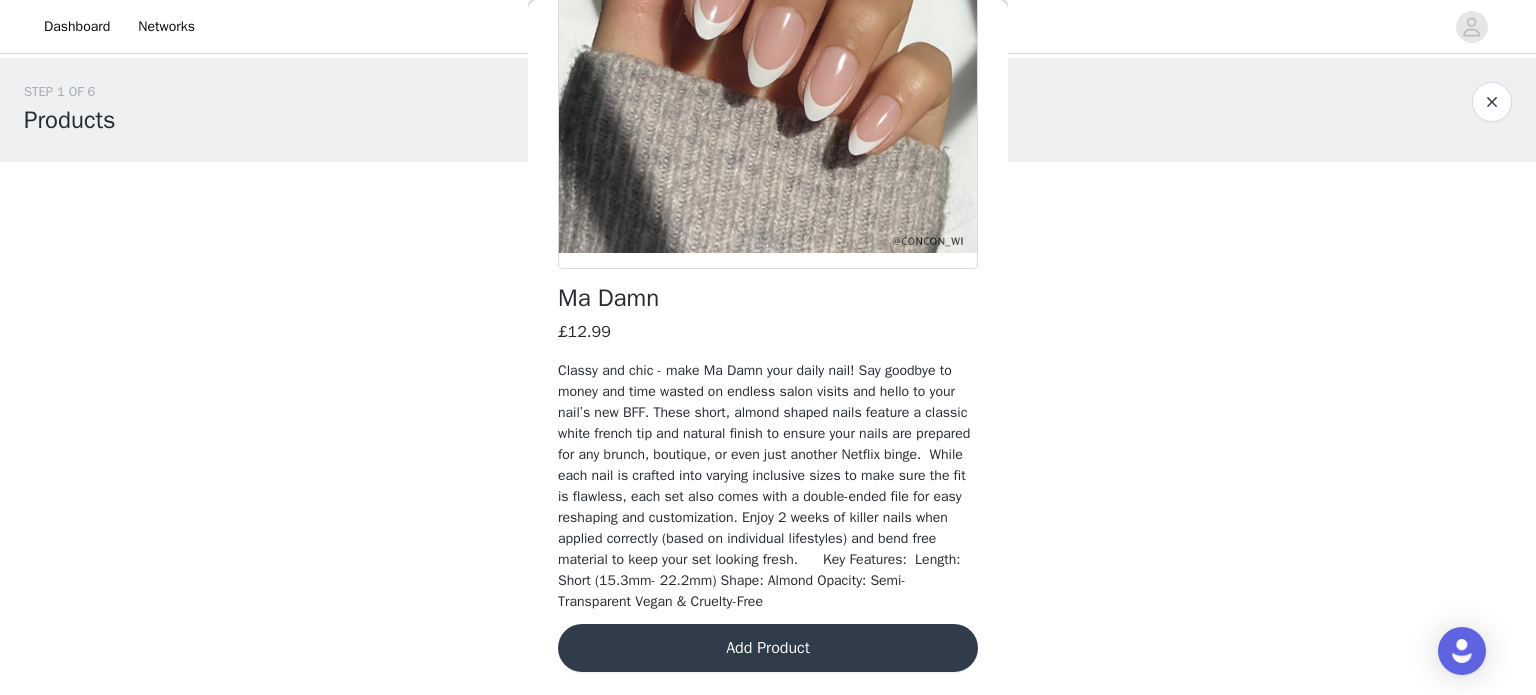 click on "Add Product" at bounding box center (768, 648) 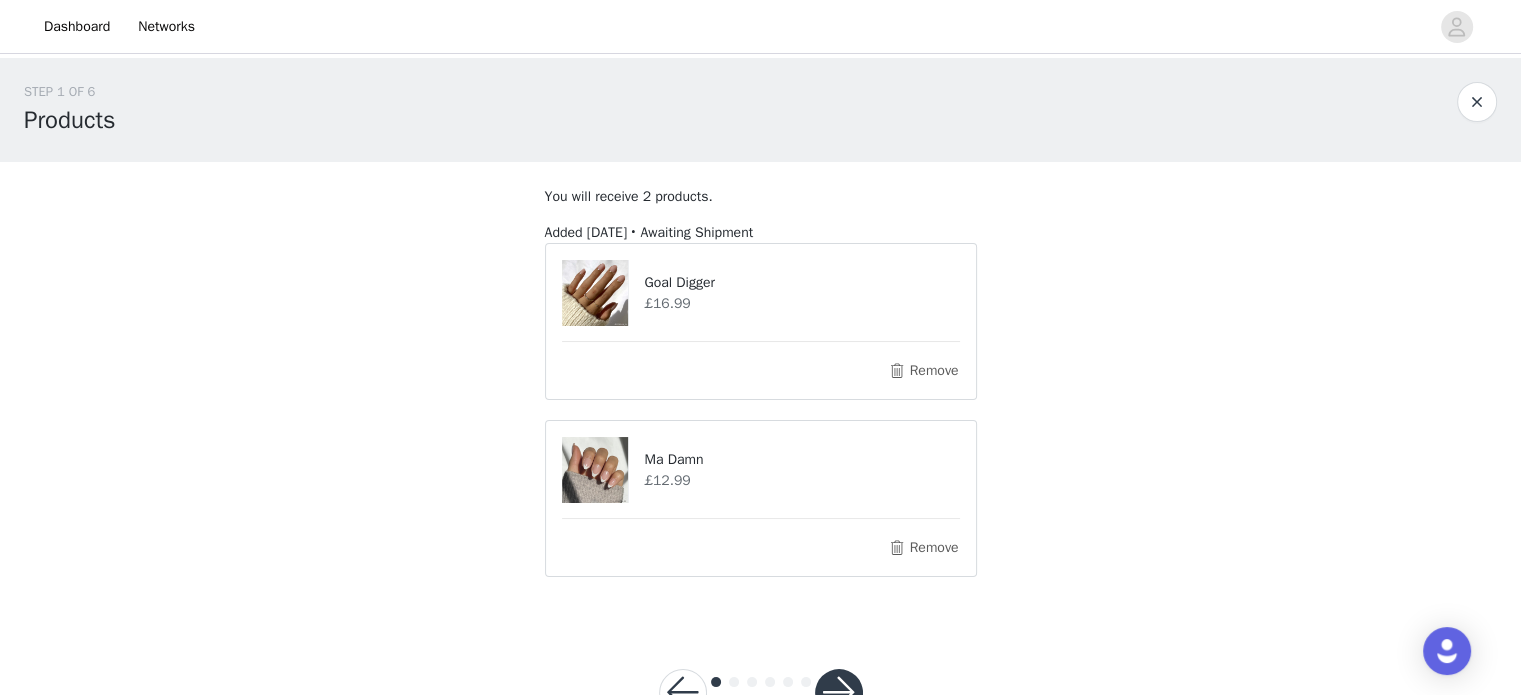 scroll, scrollTop: 68, scrollLeft: 0, axis: vertical 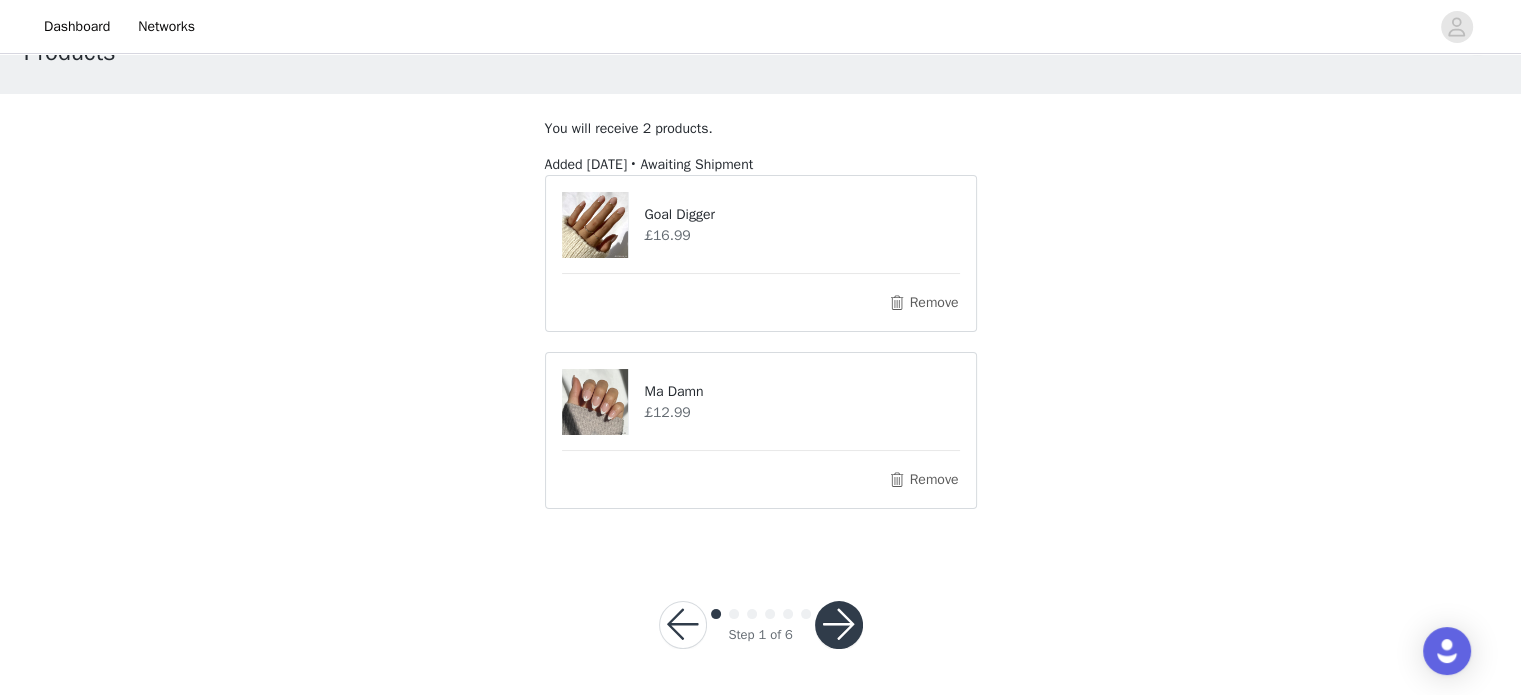 click at bounding box center (839, 625) 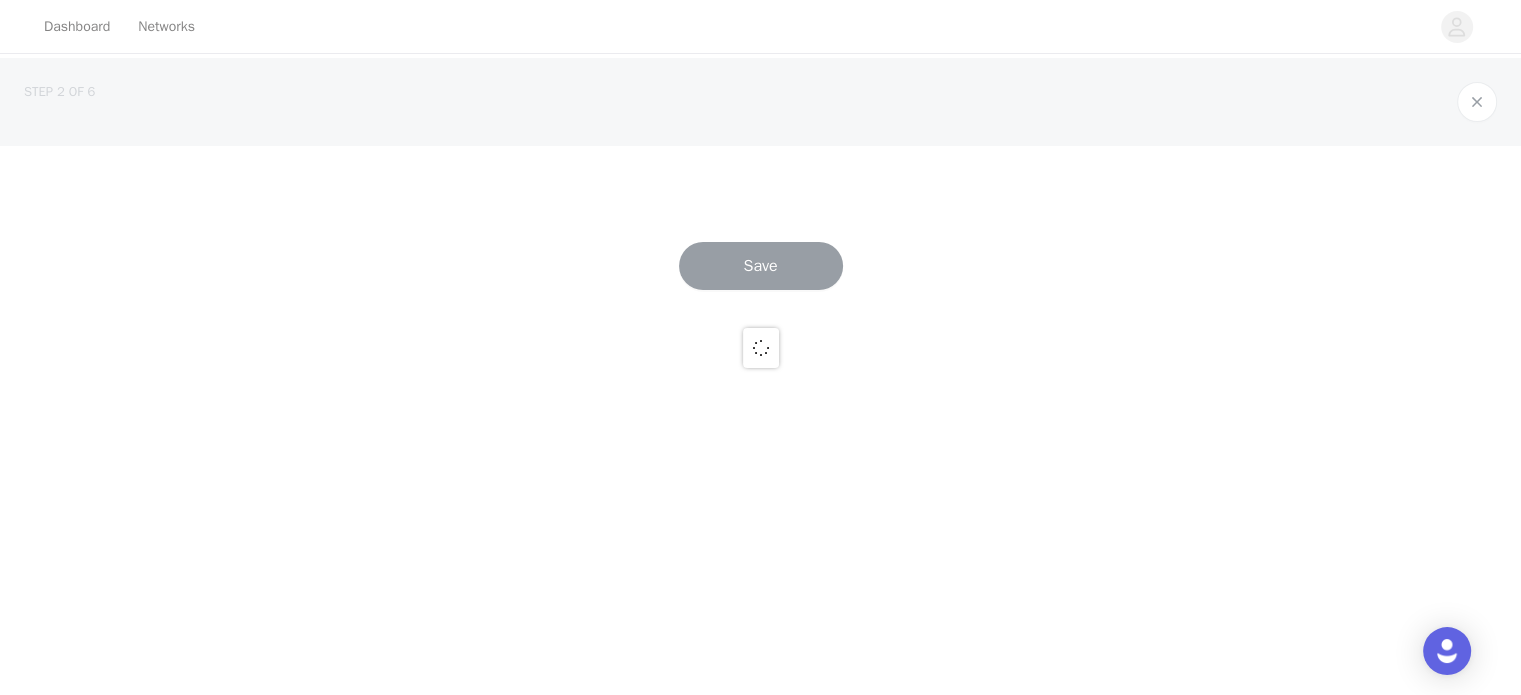 scroll, scrollTop: 0, scrollLeft: 0, axis: both 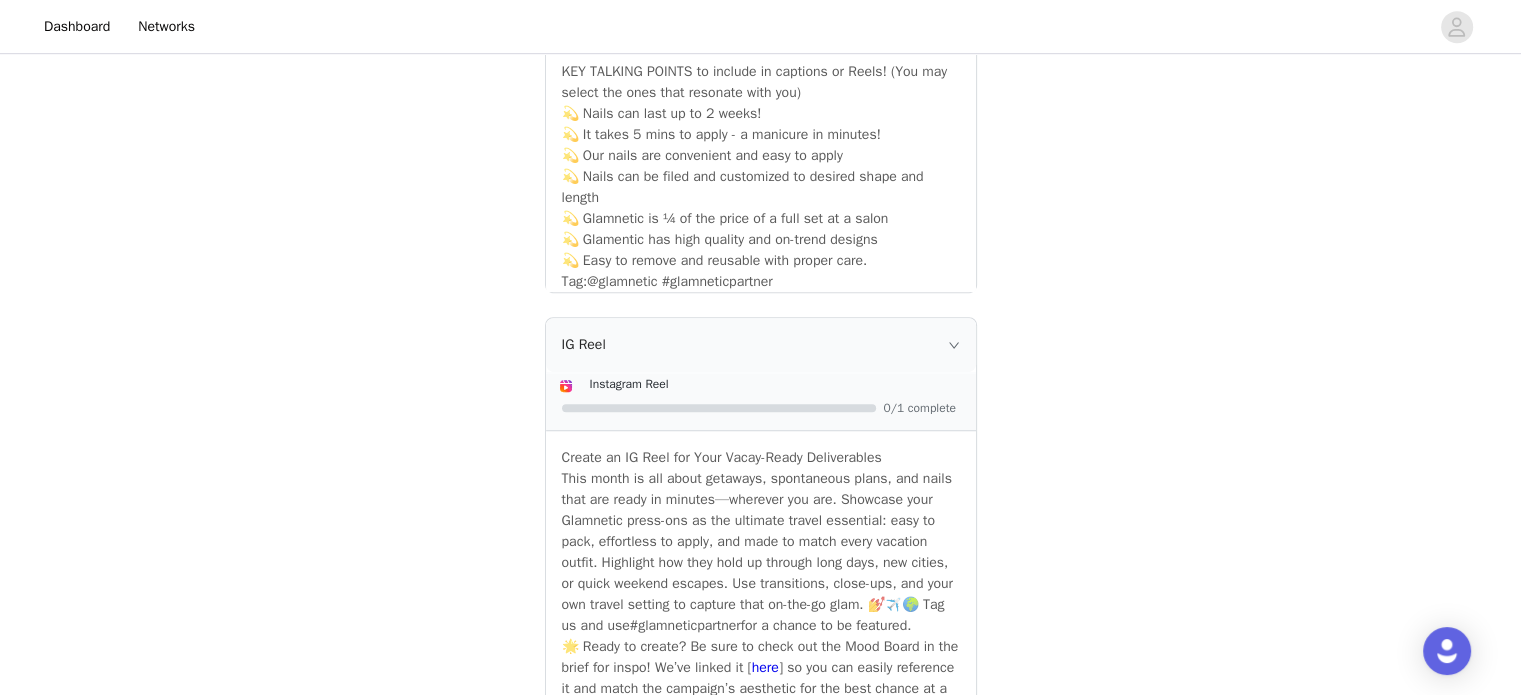 click 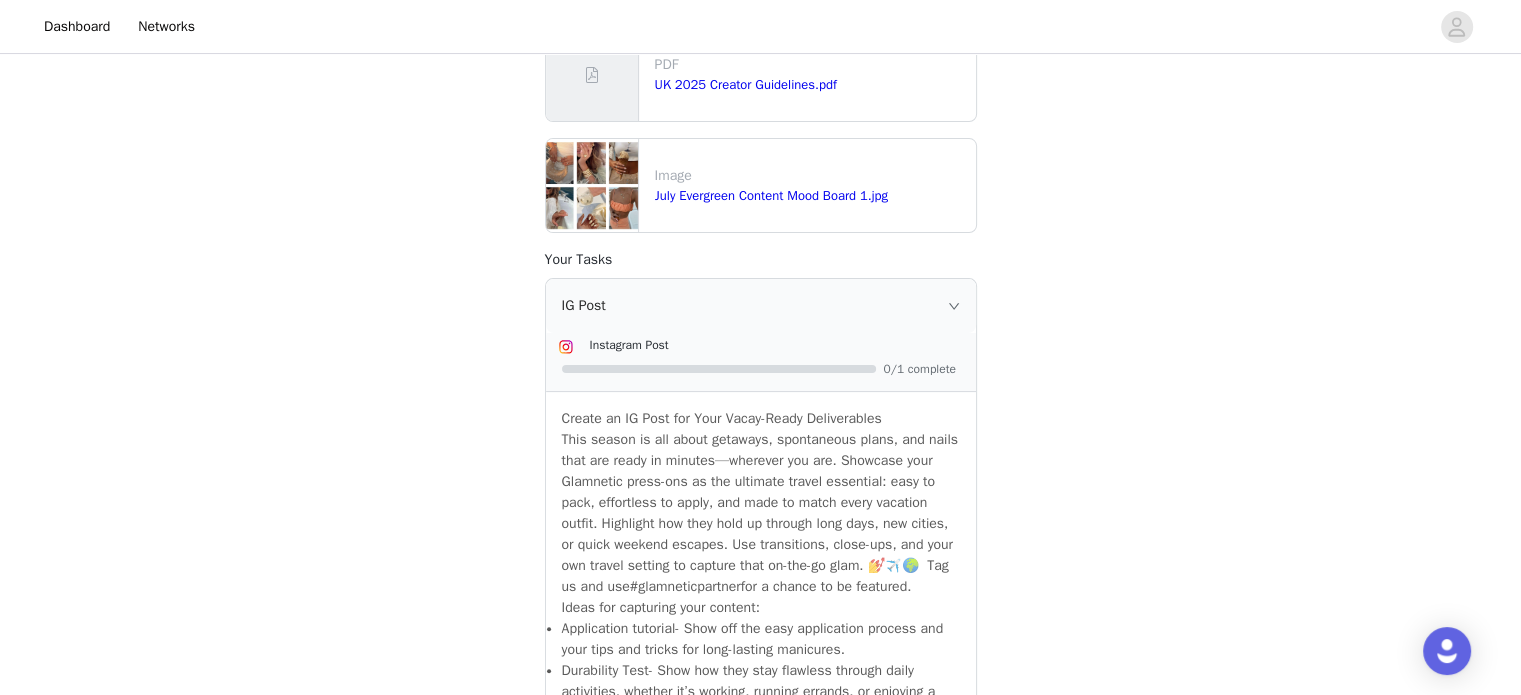 scroll, scrollTop: 379, scrollLeft: 0, axis: vertical 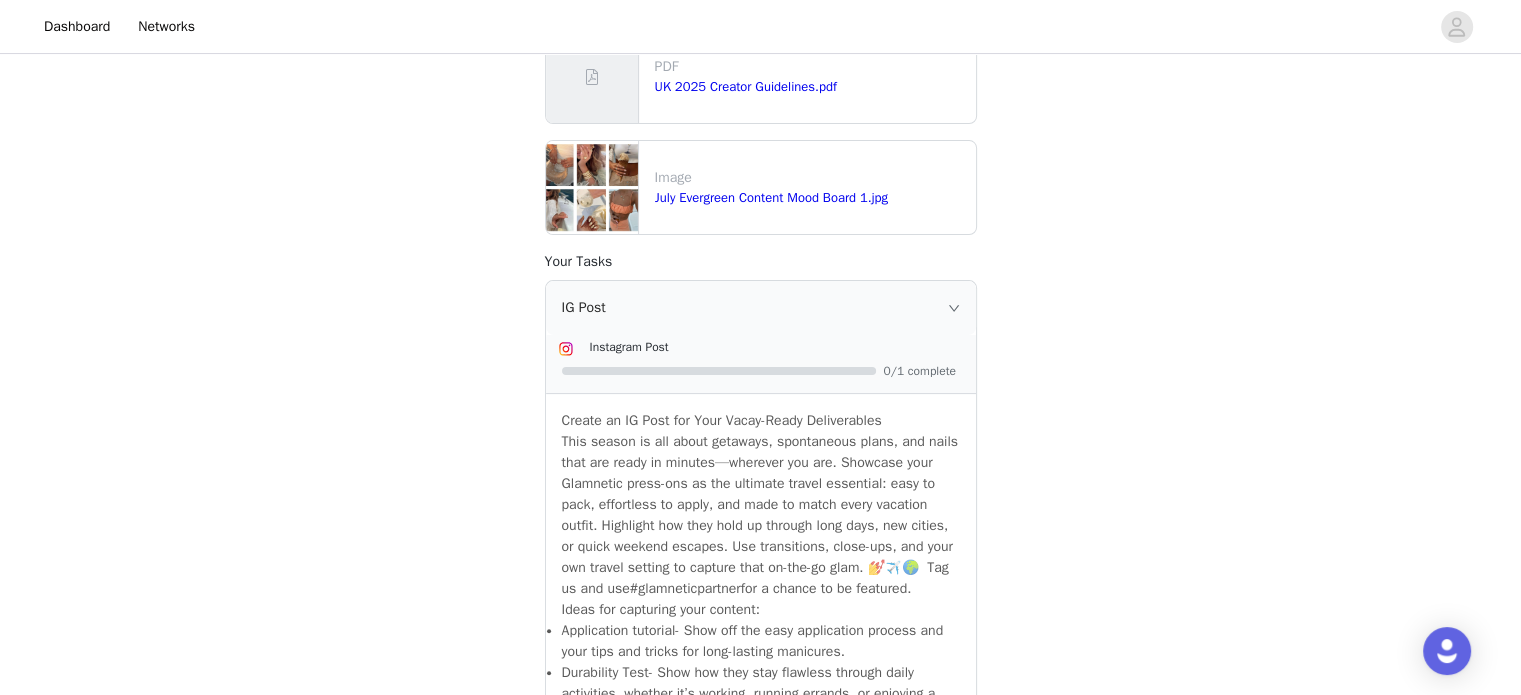 click on "IG Post" at bounding box center (761, 308) 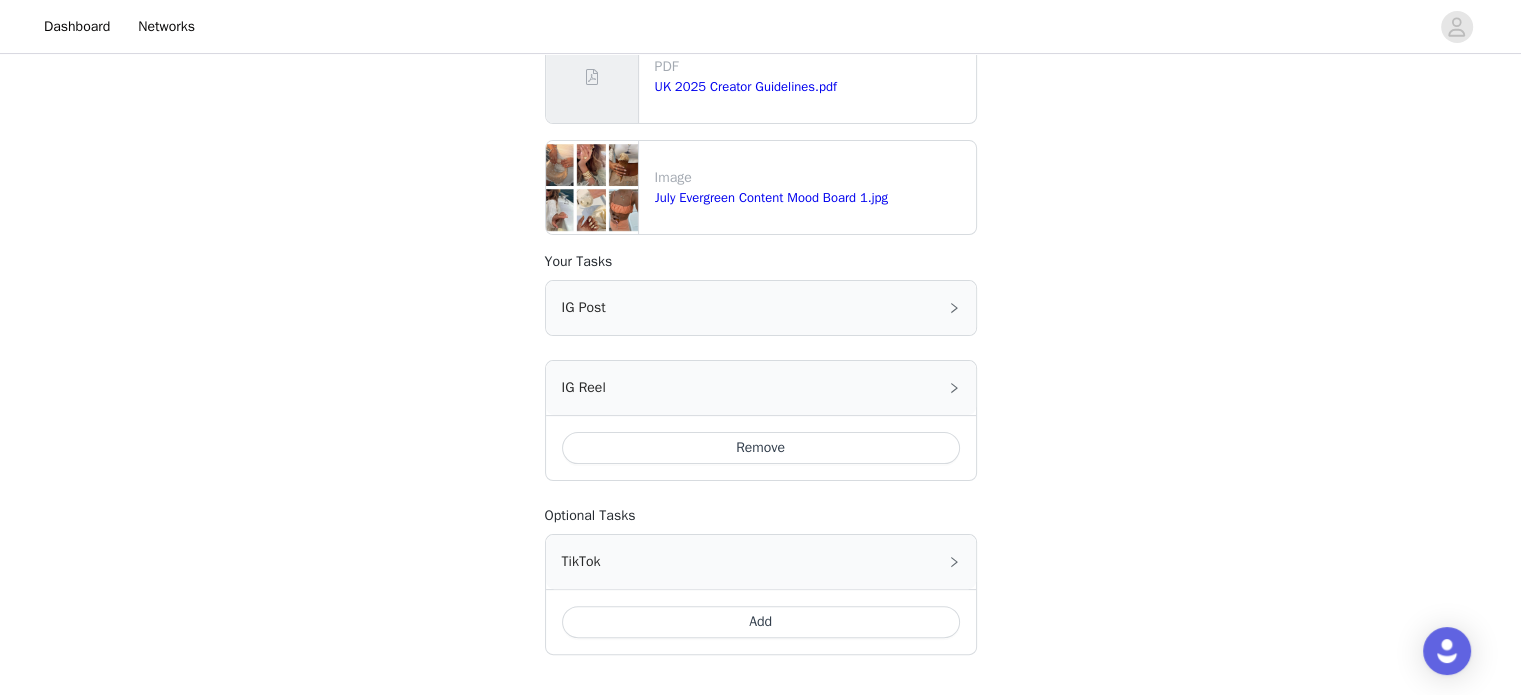 click on "STEP 2 OF 6
Required tasks!
Include the following in your post    Hashtag in the captions:    #glamneticpartner    Mention in the caption:    @glamnetic       Task Instructions   You must post [DATE] upon receiving product!   Brand Assets     PDF   UK 2025 Creator Guidelines.pdf           Image   July Evergreen Content Mood Board 1.jpg           Your Tasks     IG Post     Instagram Post     0/1 complete     Create an IG Post for Your Vacay-Ready Deliverables
This season is all about getaways, spontaneous plans, and nails that are ready in minutes—wherever you are. Showcase your Glamnetic press-ons as the ultimate travel essential: easy to pack, effortless to apply, and made to match every vacation outfit. Highlight how they hold up through long days, new cities, or quick weekend escapes. Use transitions, close-ups, and your own travel setting to capture that on-the-go glam. 💅✈️🌍  Tag us and use" at bounding box center (760, 191) 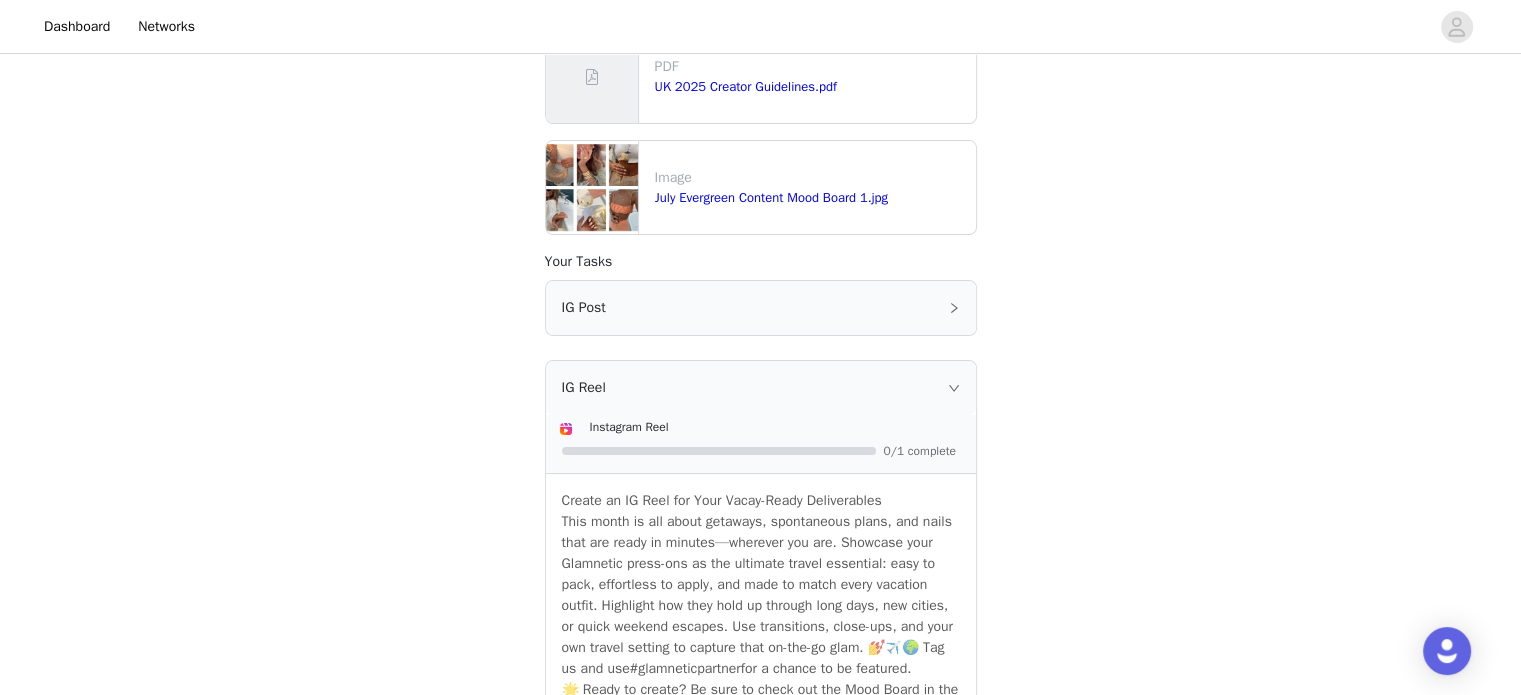 click on "STEP 2 OF 6
Required tasks!
Include the following in your post    Hashtag in the captions:    #glamneticpartner    Mention in the caption:    @glamnetic       Task Instructions   You must post [DATE] upon receiving product!   Brand Assets     PDF   UK 2025 Creator Guidelines.pdf           Image   July Evergreen Content Mood Board 1.jpg           Your Tasks     IG Post     Instagram Post     0/1 complete     Create an IG Post for Your Vacay-Ready Deliverables
This season is all about getaways, spontaneous plans, and nails that are ready in minutes—wherever you are. Showcase your Glamnetic press-ons as the ultimate travel essential: easy to pack, effortless to apply, and made to match every vacation outfit. Highlight how they hold up through long days, new cities, or quick weekend escapes. Use transitions, close-ups, and your own travel setting to capture that on-the-go glam. 💅✈️🌍  Tag us and use" at bounding box center [760, 638] 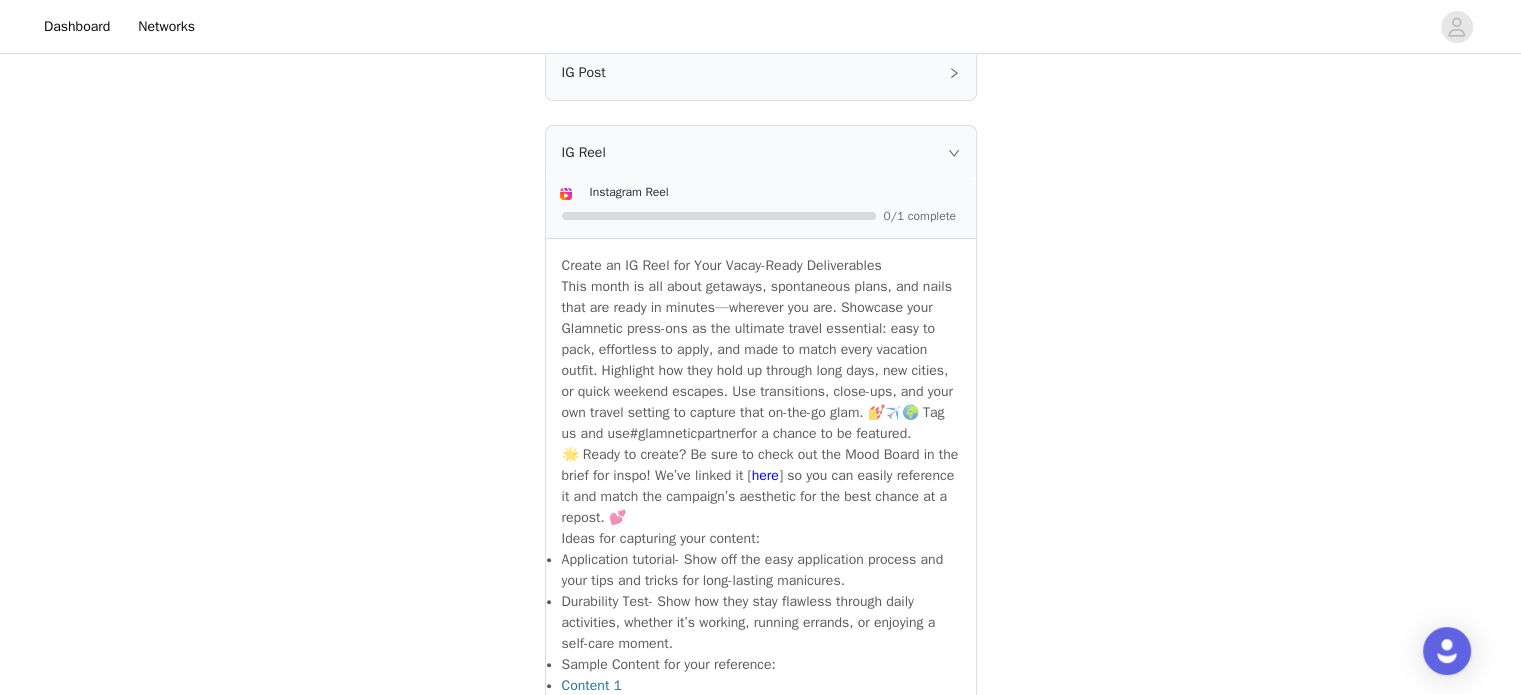 scroll, scrollTop: 699, scrollLeft: 0, axis: vertical 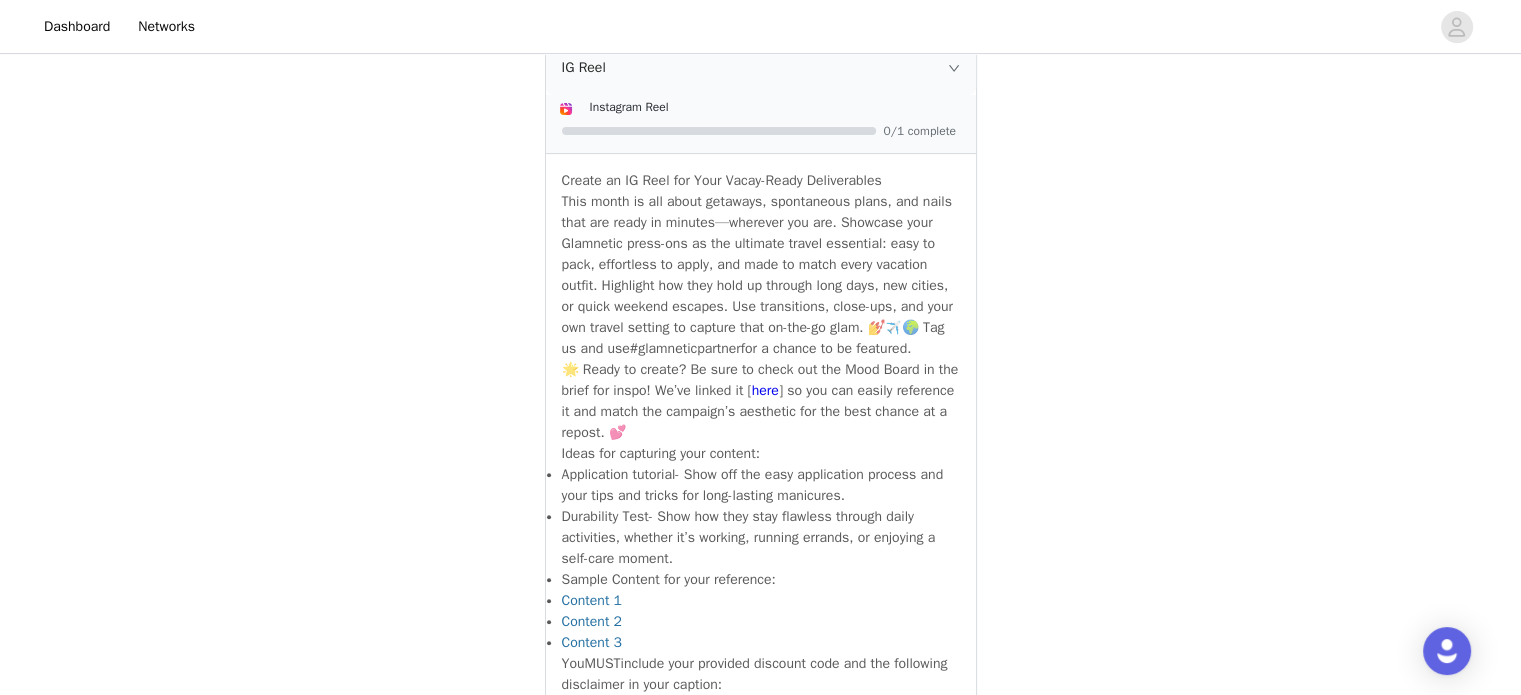 click on "This month is all about getaways, spontaneous plans, and nails that are ready in minutes—wherever you are. Showcase your Glamnetic press-ons as the ultimate travel essential: easy to pack, effortless to apply, and made to match every vacation outfit. Highlight how they hold up through long days, new cities, or quick weekend escapes. Use transitions, close-ups, and your own travel setting to capture that on-the-go glam. 💅✈️🌍 Tag us and use  #glamneticpartner  for a chance to be featured." at bounding box center [761, 275] 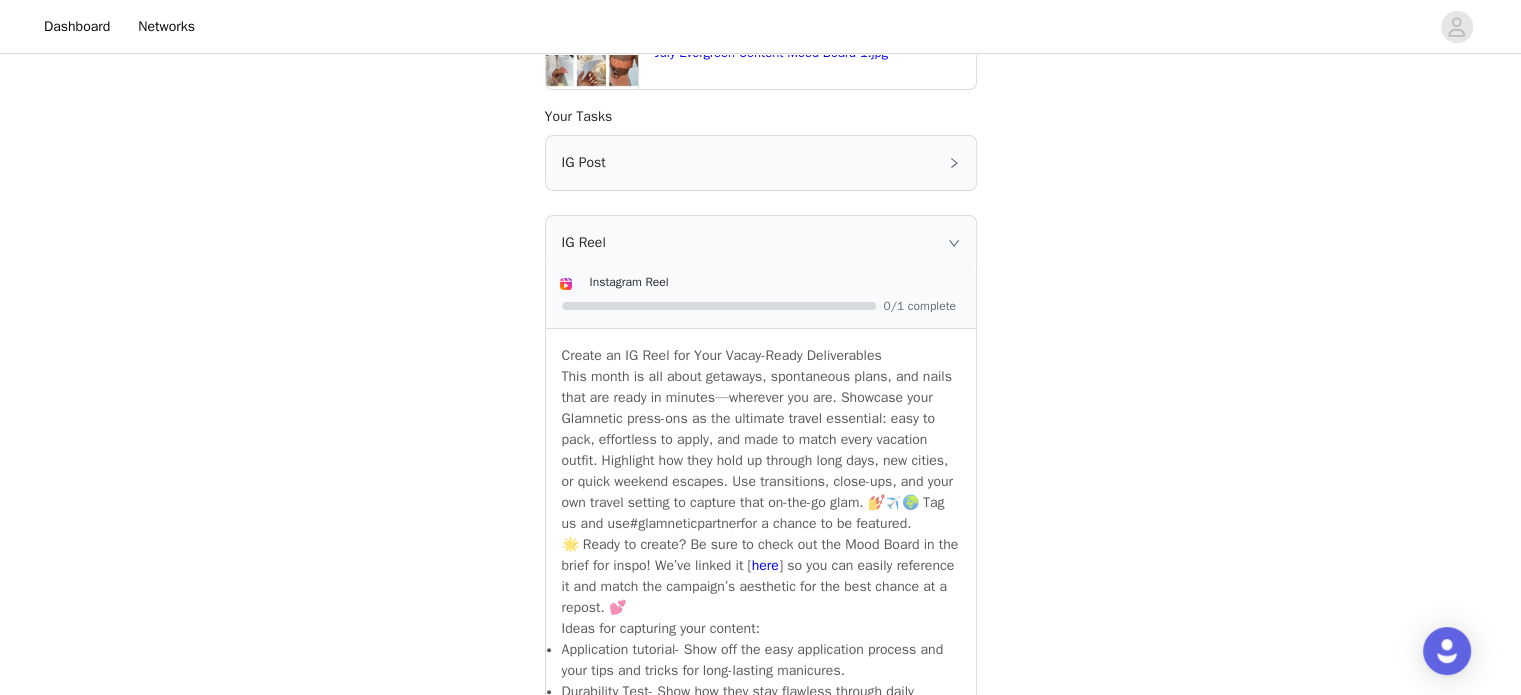 scroll, scrollTop: 504, scrollLeft: 0, axis: vertical 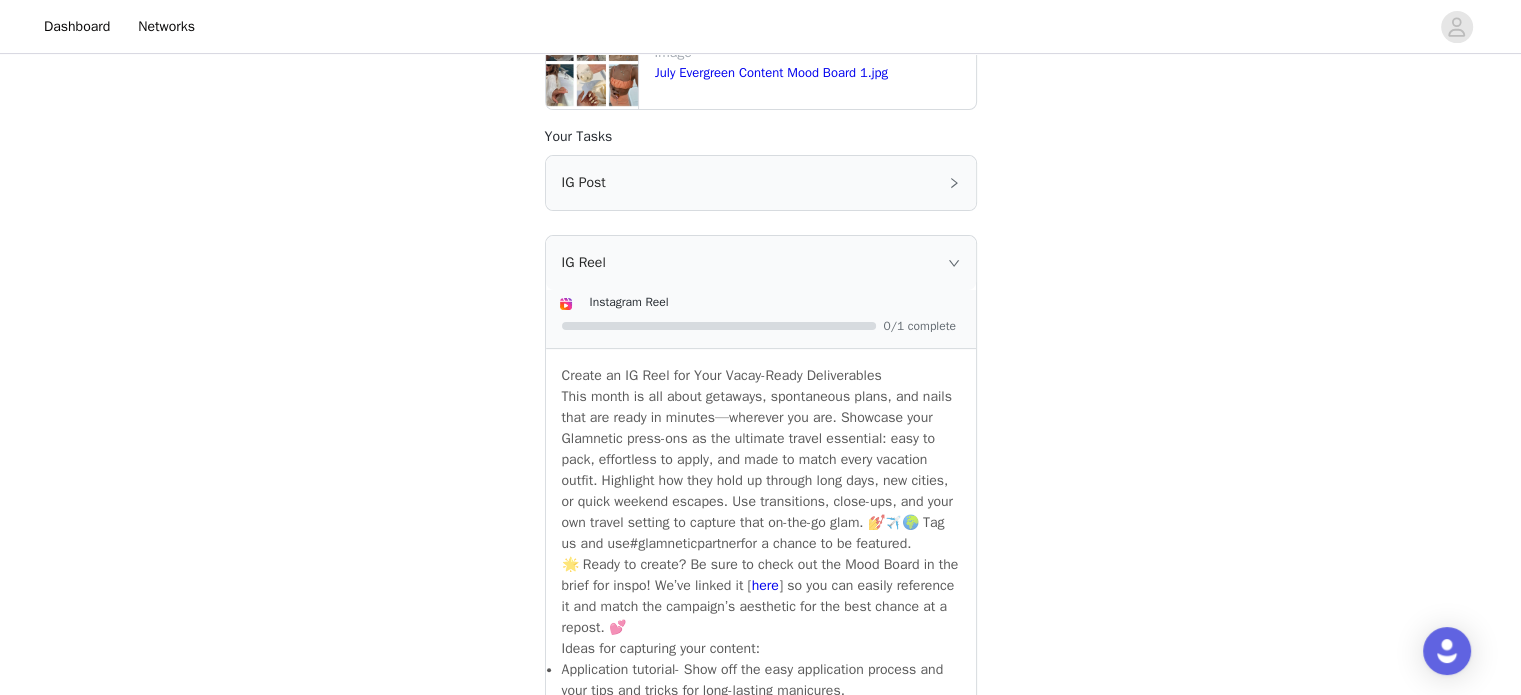 click on "IG Post" at bounding box center (761, 183) 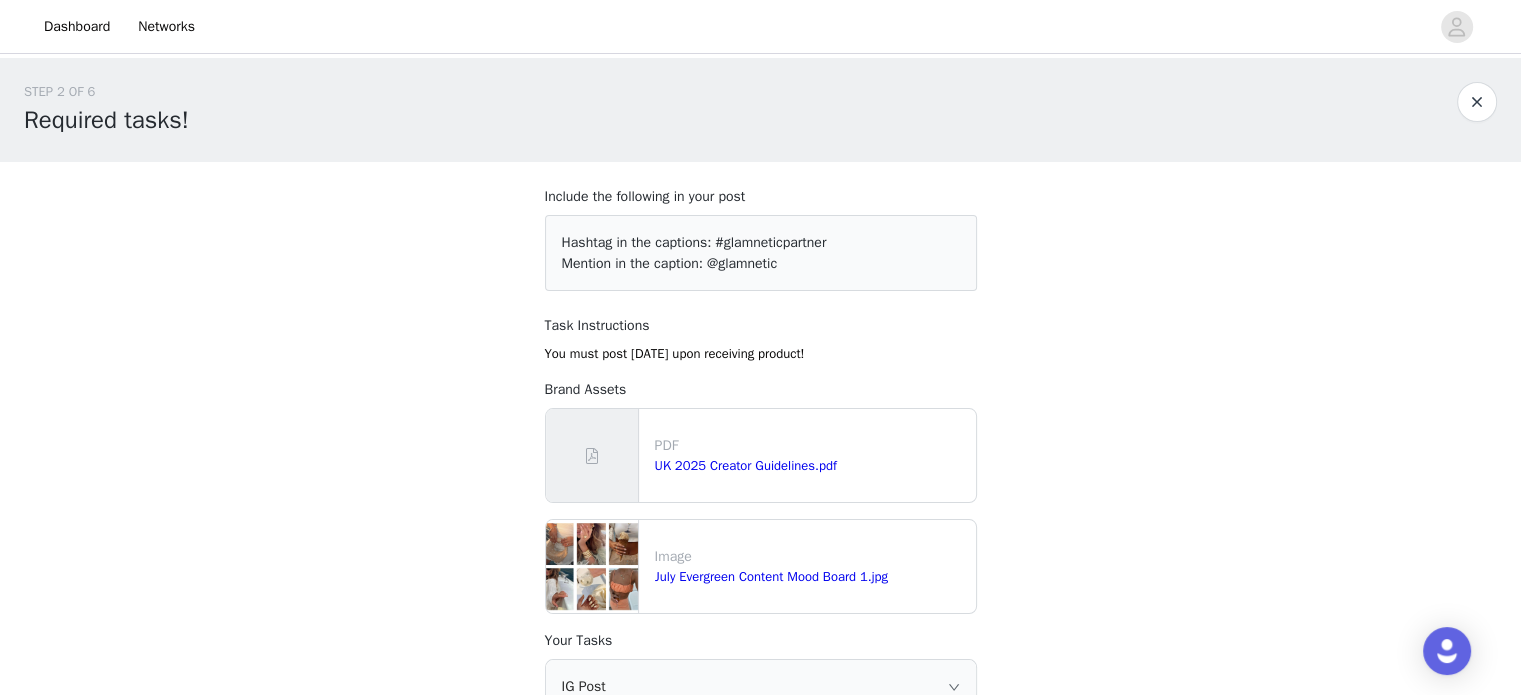 scroll, scrollTop: 44, scrollLeft: 0, axis: vertical 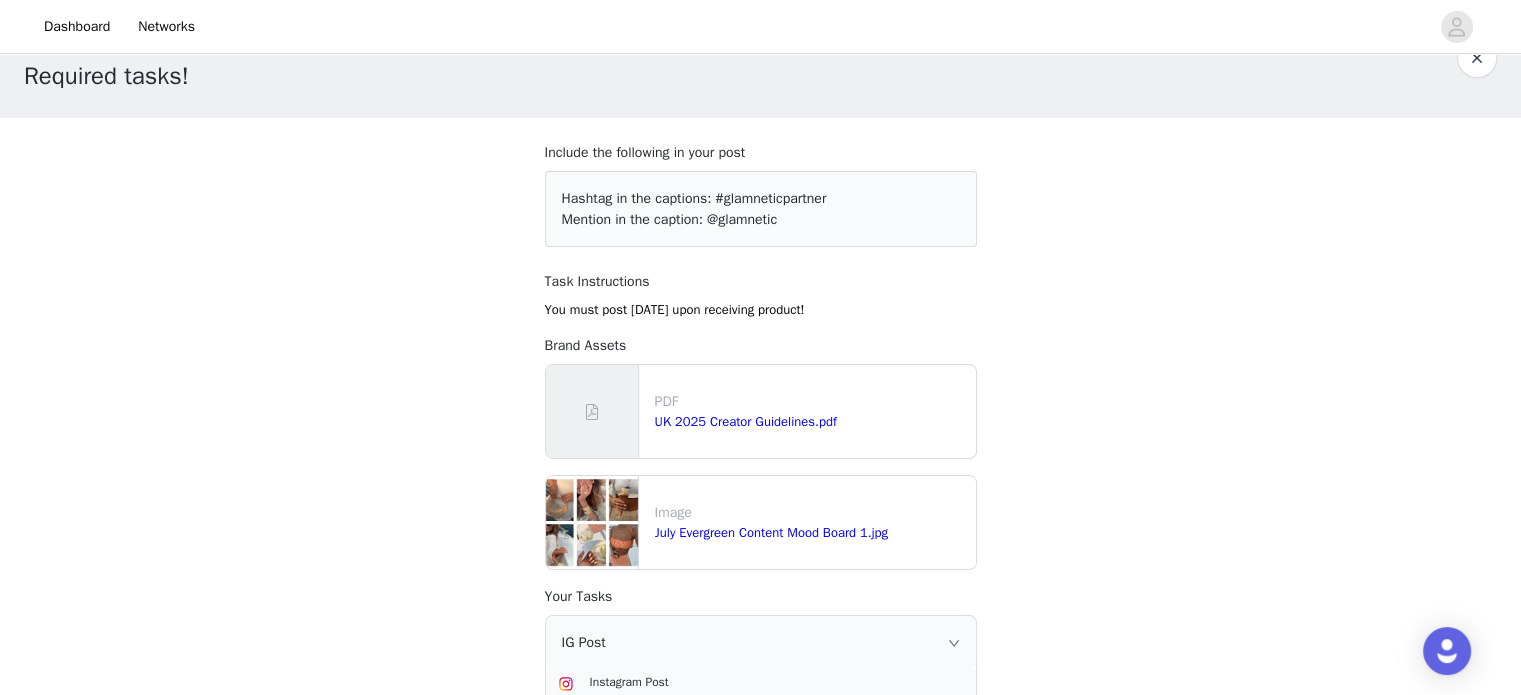click on "STEP 2 OF 6
Required tasks!
Include the following in your post    Hashtag in the captions:    #glamneticpartner    Mention in the caption:    @glamnetic       Task Instructions   You must post [DATE] upon receiving product!   Brand Assets     PDF   UK 2025 Creator Guidelines.pdf           Image   July Evergreen Content Mood Board 1.jpg           Your Tasks     IG Post     Instagram Post     0/1 complete     Create an IG Post for Your Vacay-Ready Deliverables
This season is all about getaways, spontaneous plans, and nails that are ready in minutes—wherever you are. Showcase your Glamnetic press-ons as the ultimate travel essential: easy to pack, effortless to apply, and made to match every vacation outfit. Highlight how they hold up through long days, new cities, or quick weekend escapes. Use transitions, close-ups, and your own travel setting to capture that on-the-go glam. 💅✈️🌍  Tag us and use" at bounding box center (760, 1378) 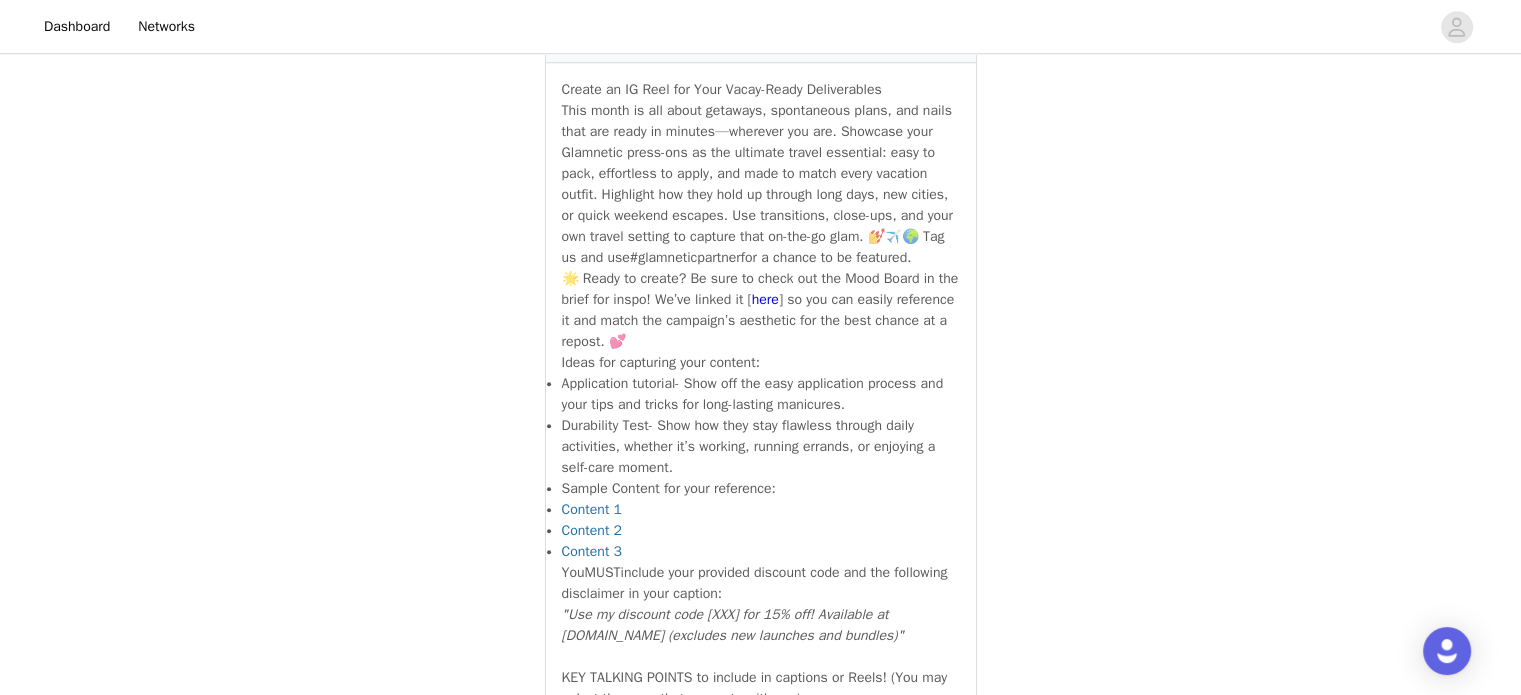 scroll, scrollTop: 1684, scrollLeft: 0, axis: vertical 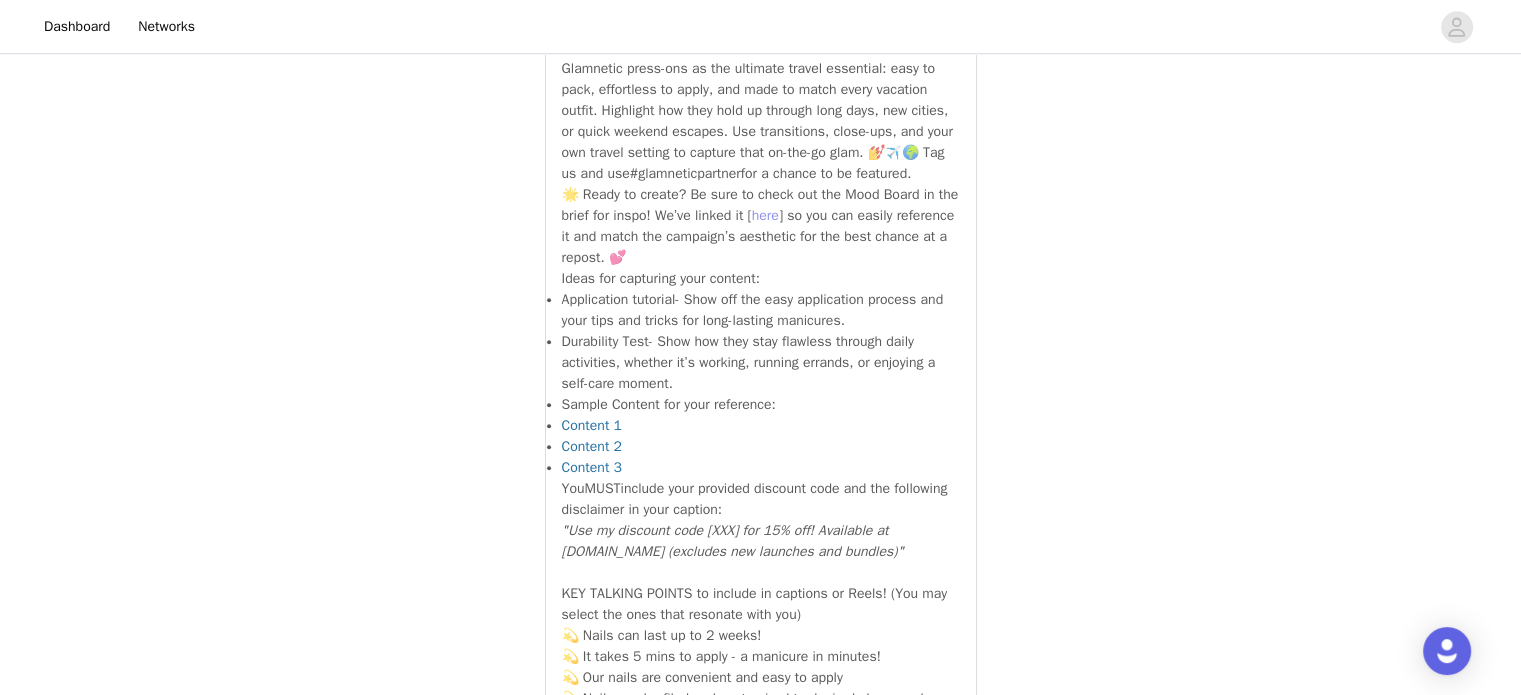 click on "here" at bounding box center [765, 215] 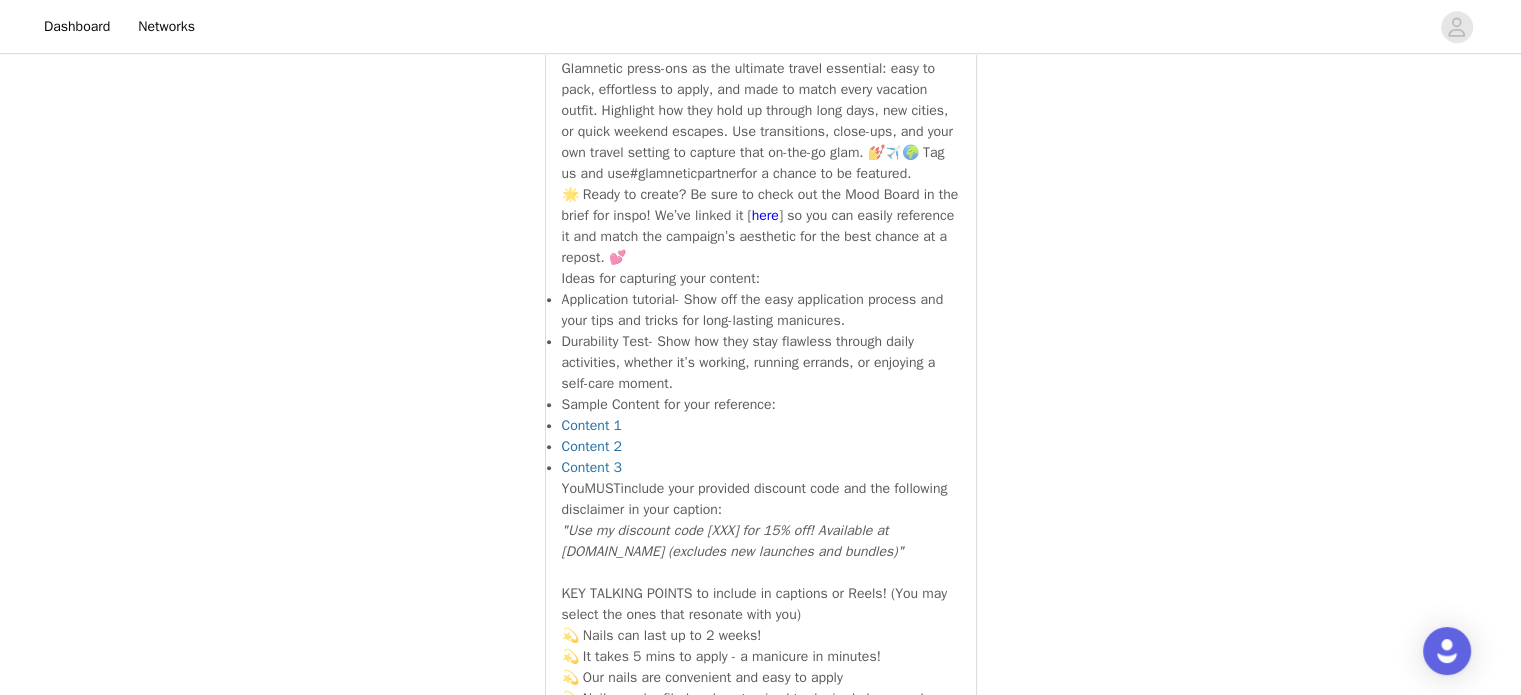 click on "STEP 2 OF 6
Required tasks!
Include the following in your post    Hashtag in the captions:    #glamneticpartner    Mention in the caption:    @glamnetic       Task Instructions   You must post [DATE] upon receiving product!   Brand Assets     PDF   UK 2025 Creator Guidelines.pdf           Image   July Evergreen Content Mood Board 1.jpg           Your Tasks     IG Post     Instagram Post     0/1 complete     Create an IG Post for Your Vacay-Ready Deliverables
This season is all about getaways, spontaneous plans, and nails that are ready in minutes—wherever you are. Showcase your Glamnetic press-ons as the ultimate travel essential: easy to pack, effortless to apply, and made to match every vacation outfit. Highlight how they hold up through long days, new cities, or quick weekend escapes. Use transitions, close-ups, and your own travel setting to capture that on-the-go glam. 💅✈️🌍  Tag us and use" at bounding box center [760, -262] 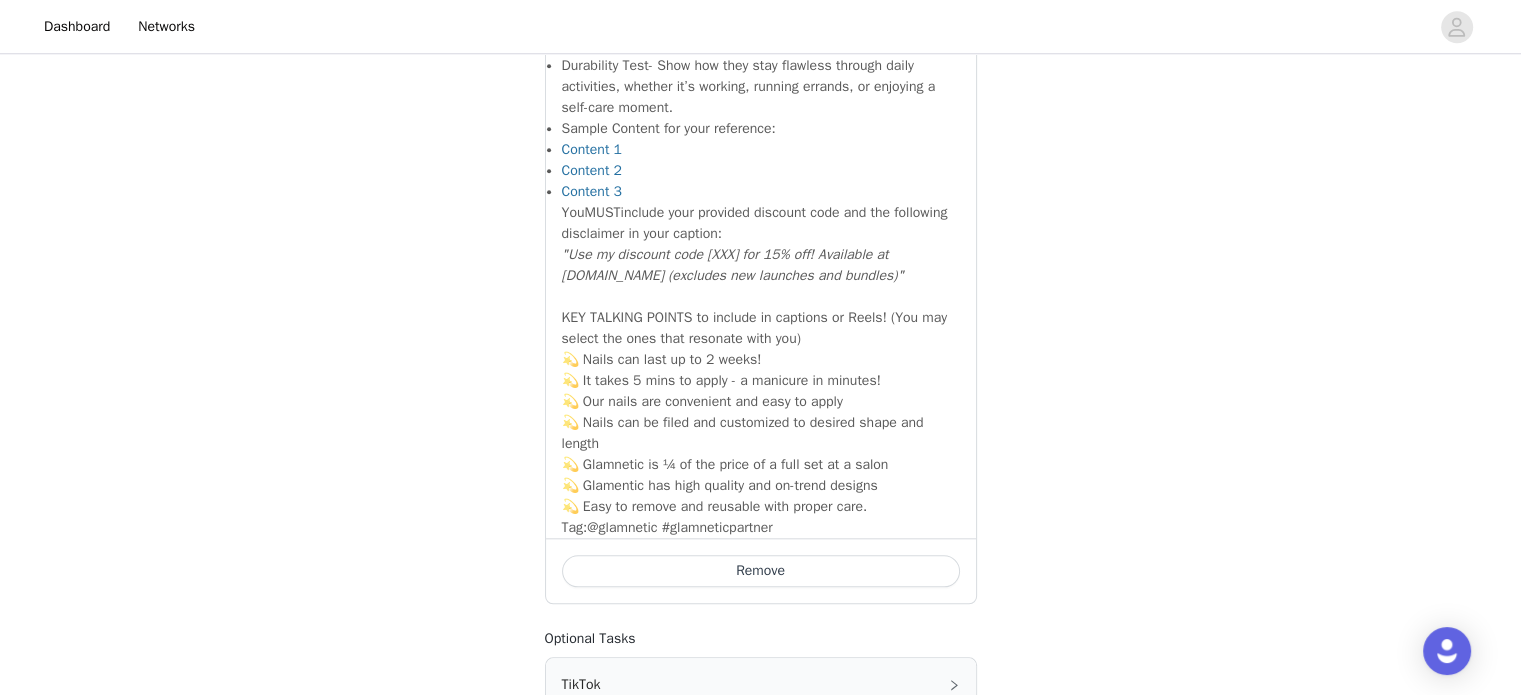 scroll, scrollTop: 1964, scrollLeft: 0, axis: vertical 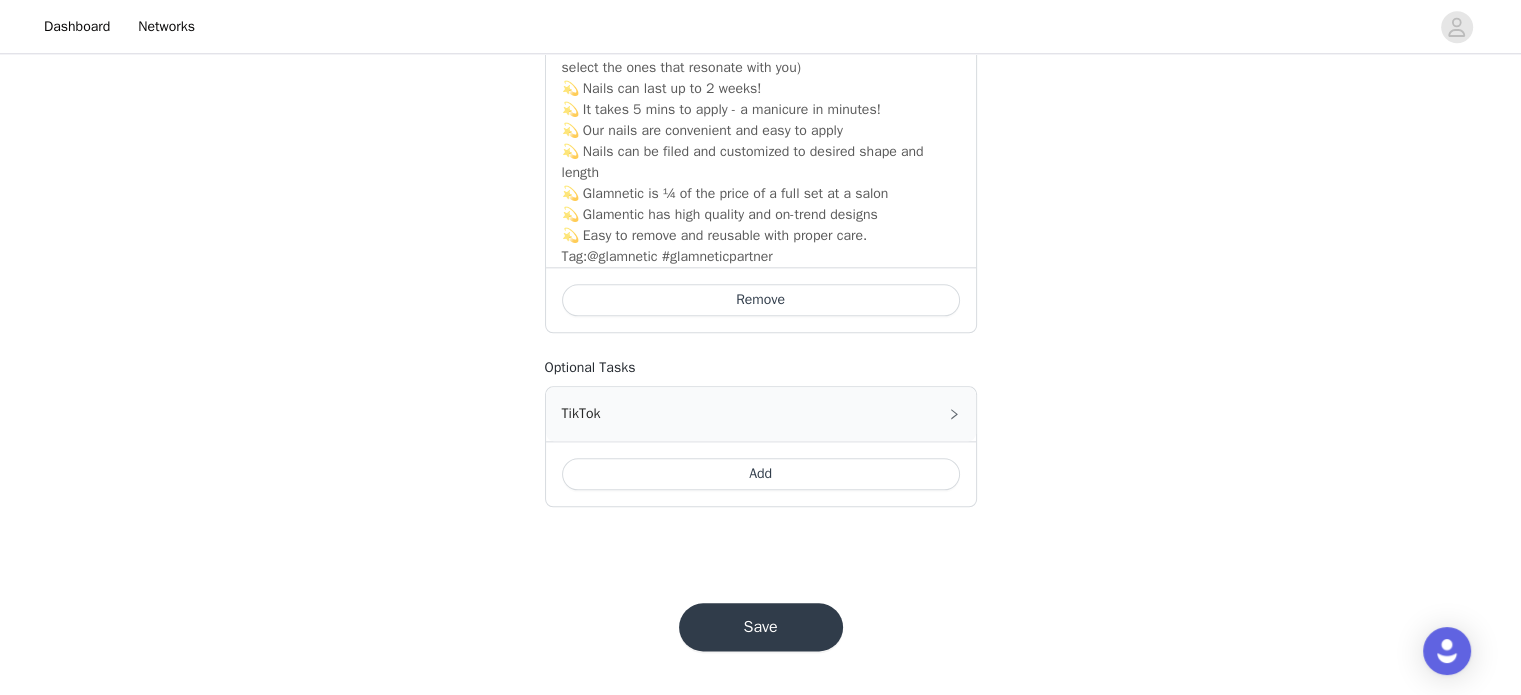 click on "Save" at bounding box center [761, 627] 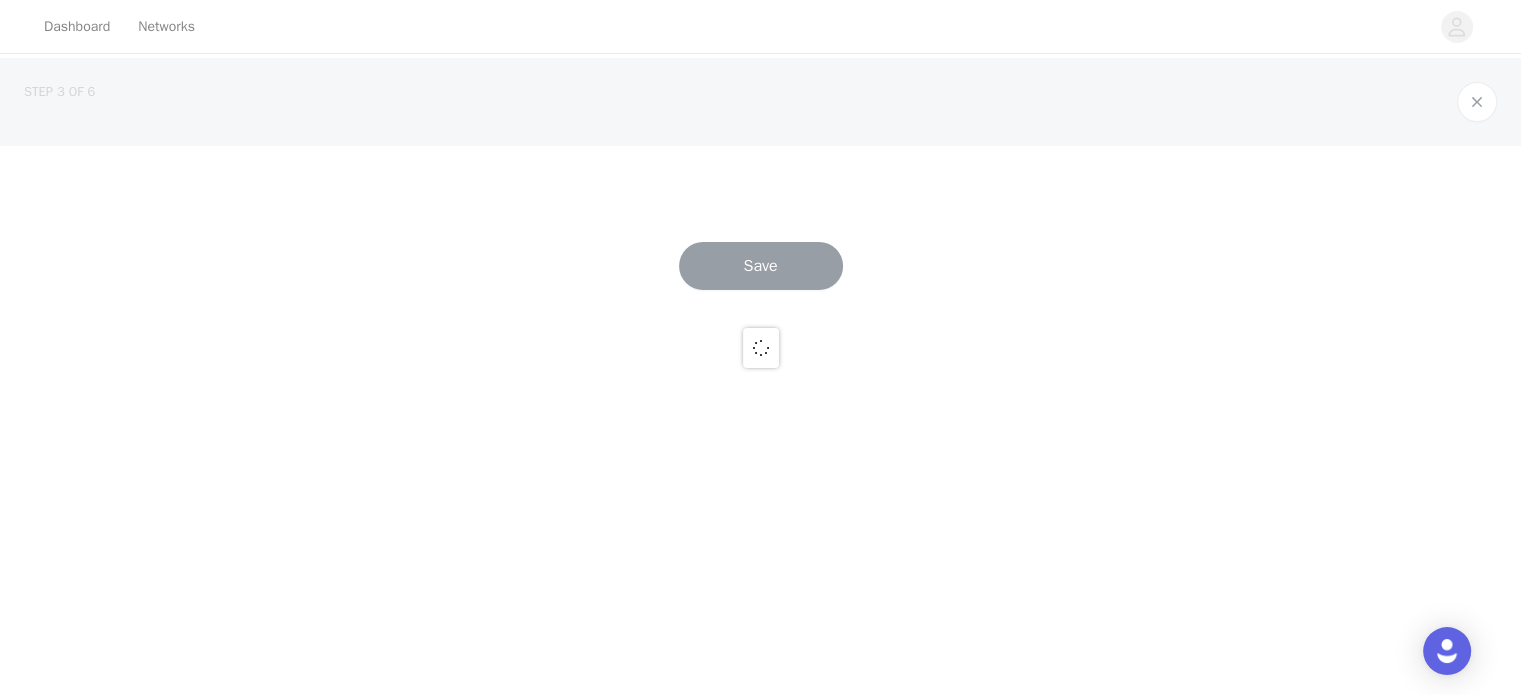 scroll, scrollTop: 0, scrollLeft: 0, axis: both 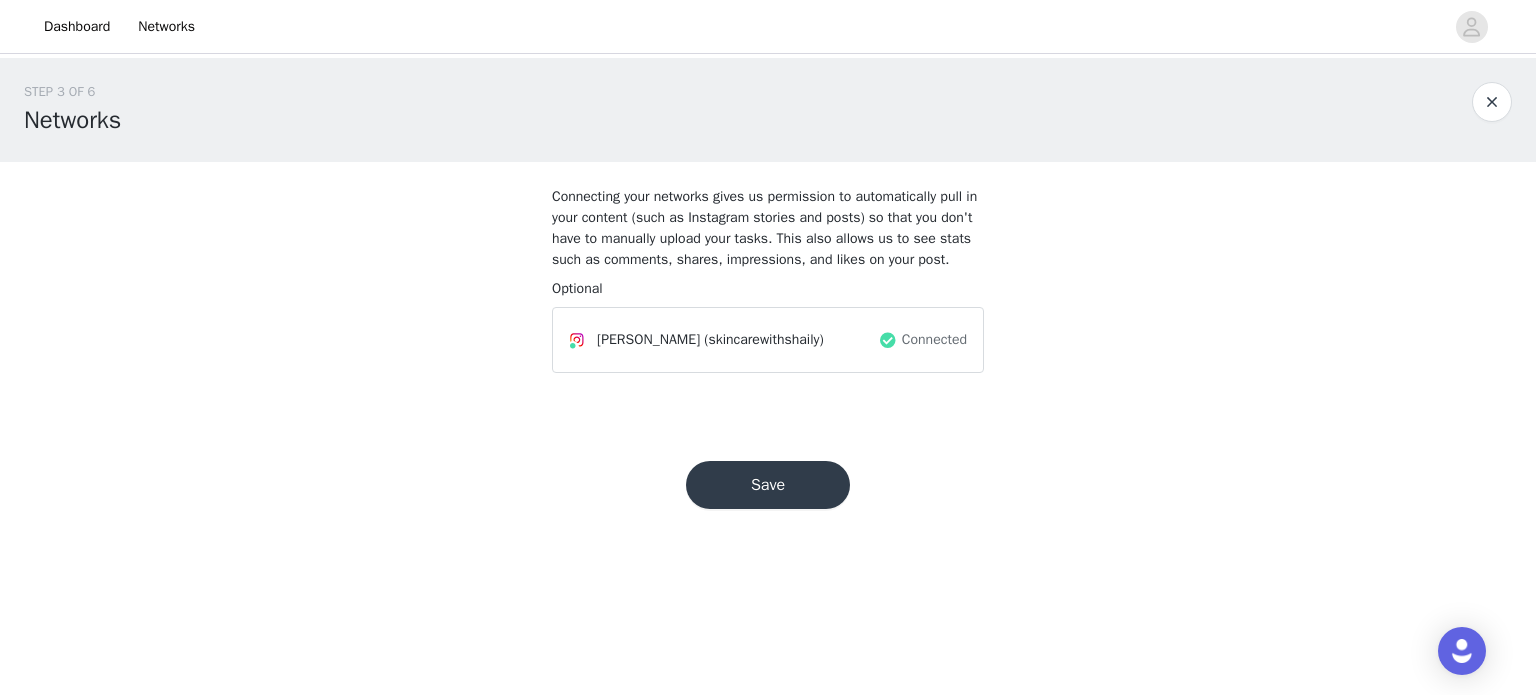 click on "Save" at bounding box center (768, 485) 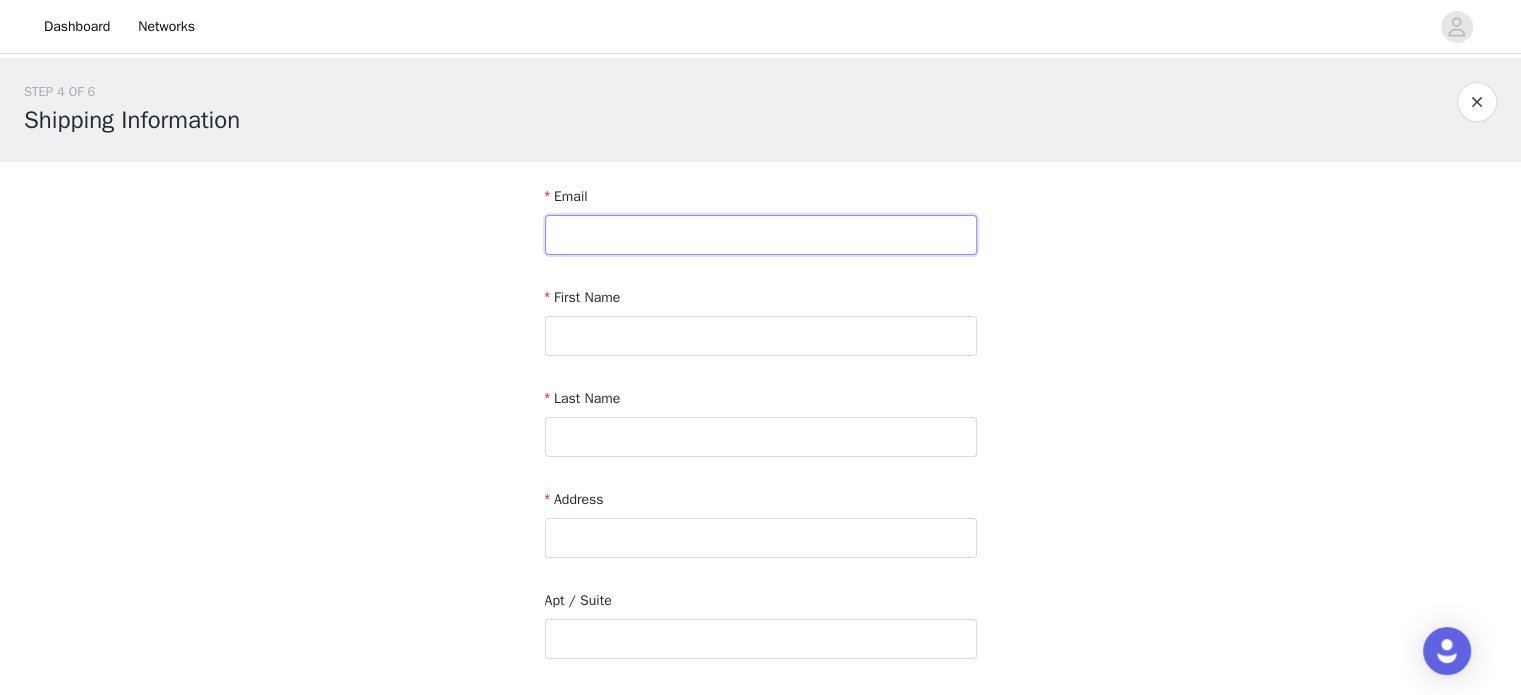 click at bounding box center (761, 235) 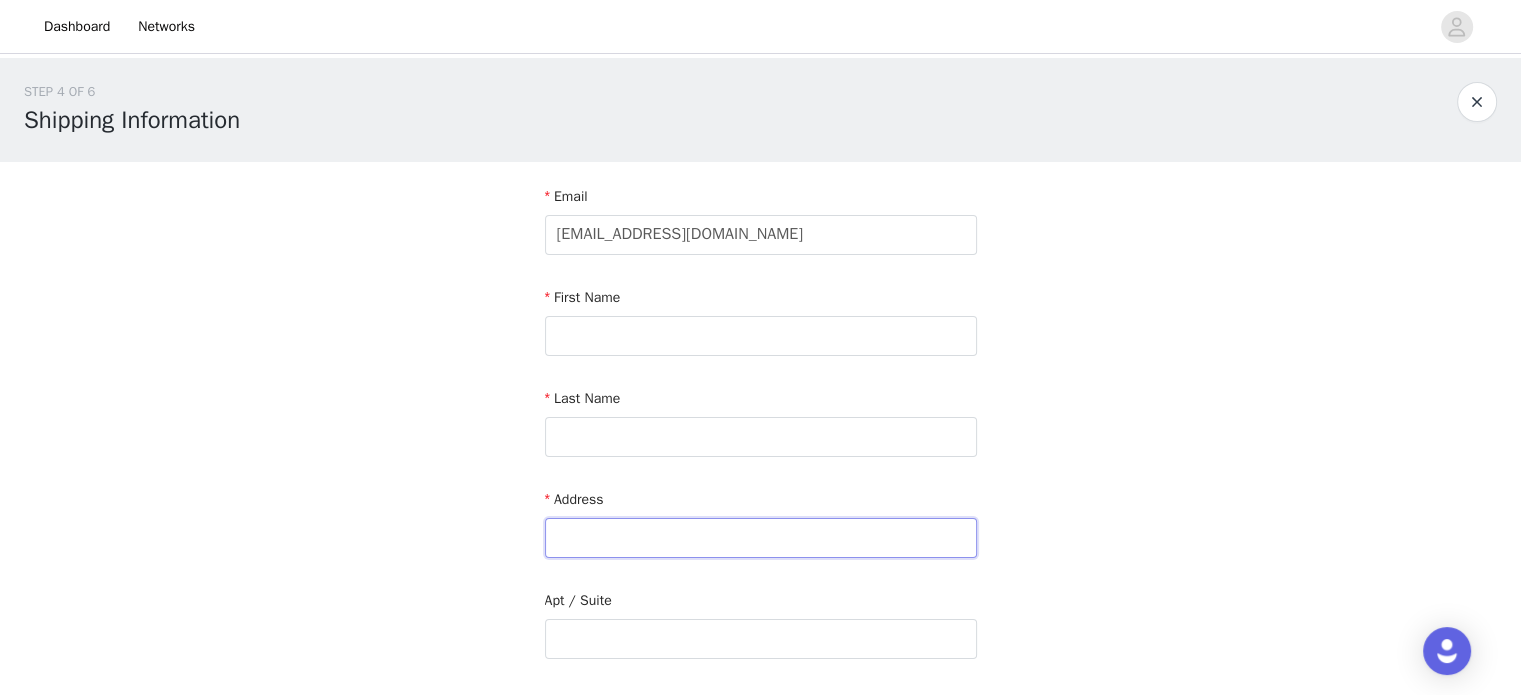 type on "47, Luscinia View" 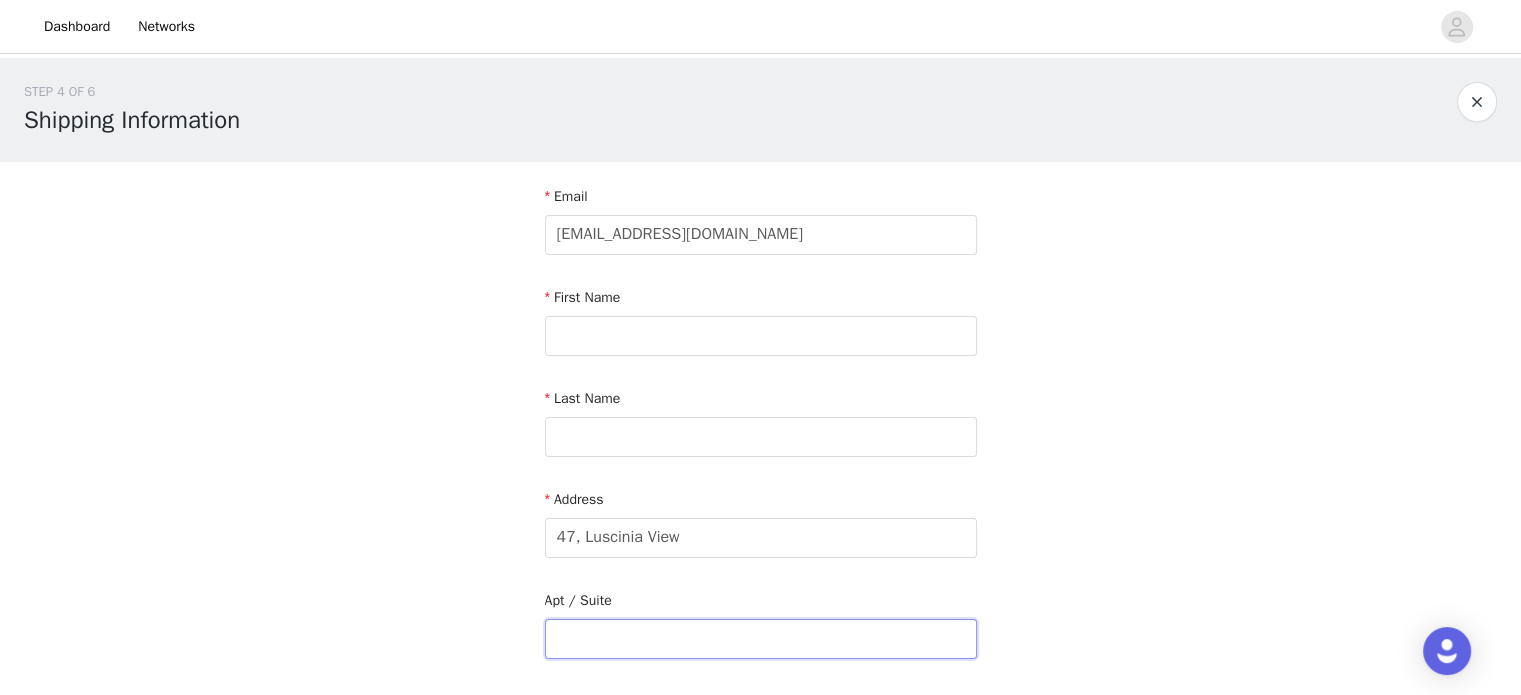 type on "Napier Road" 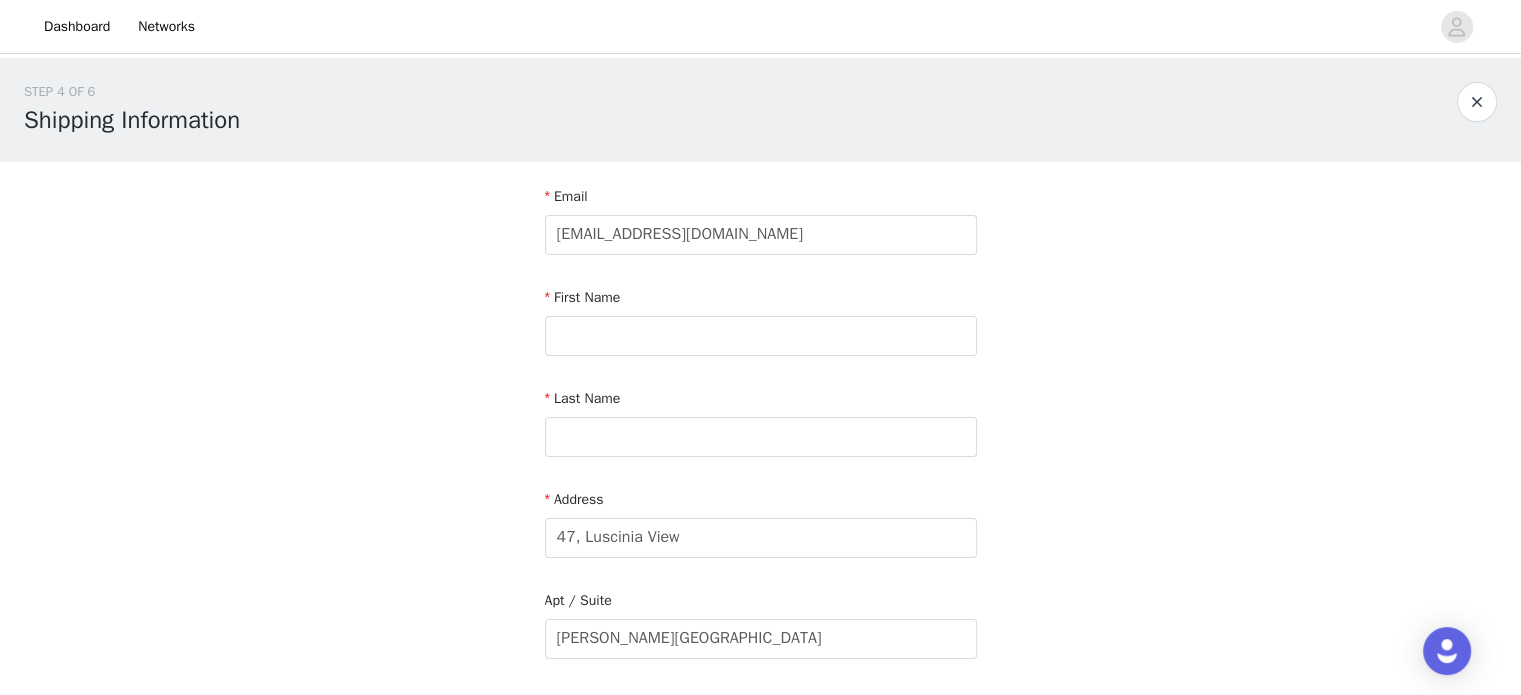 type on "Reading" 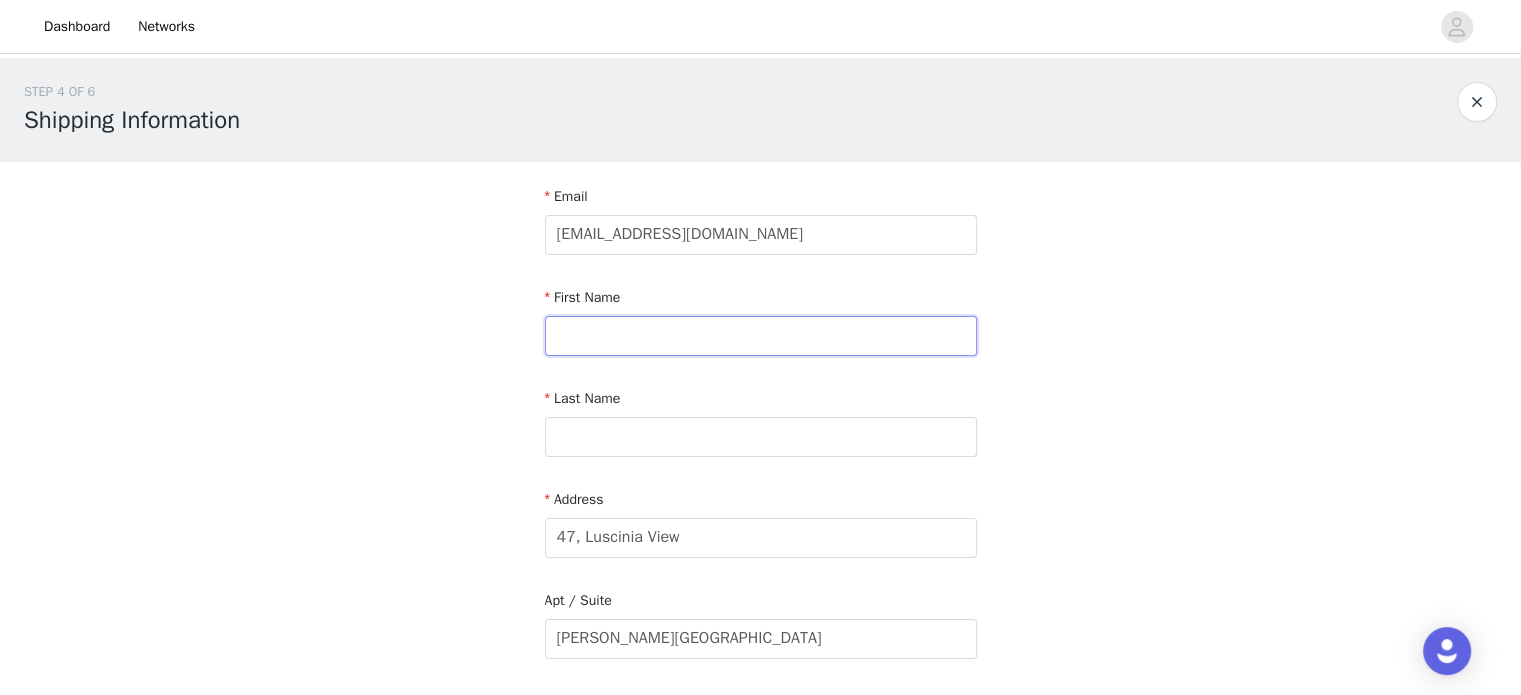 click at bounding box center [761, 336] 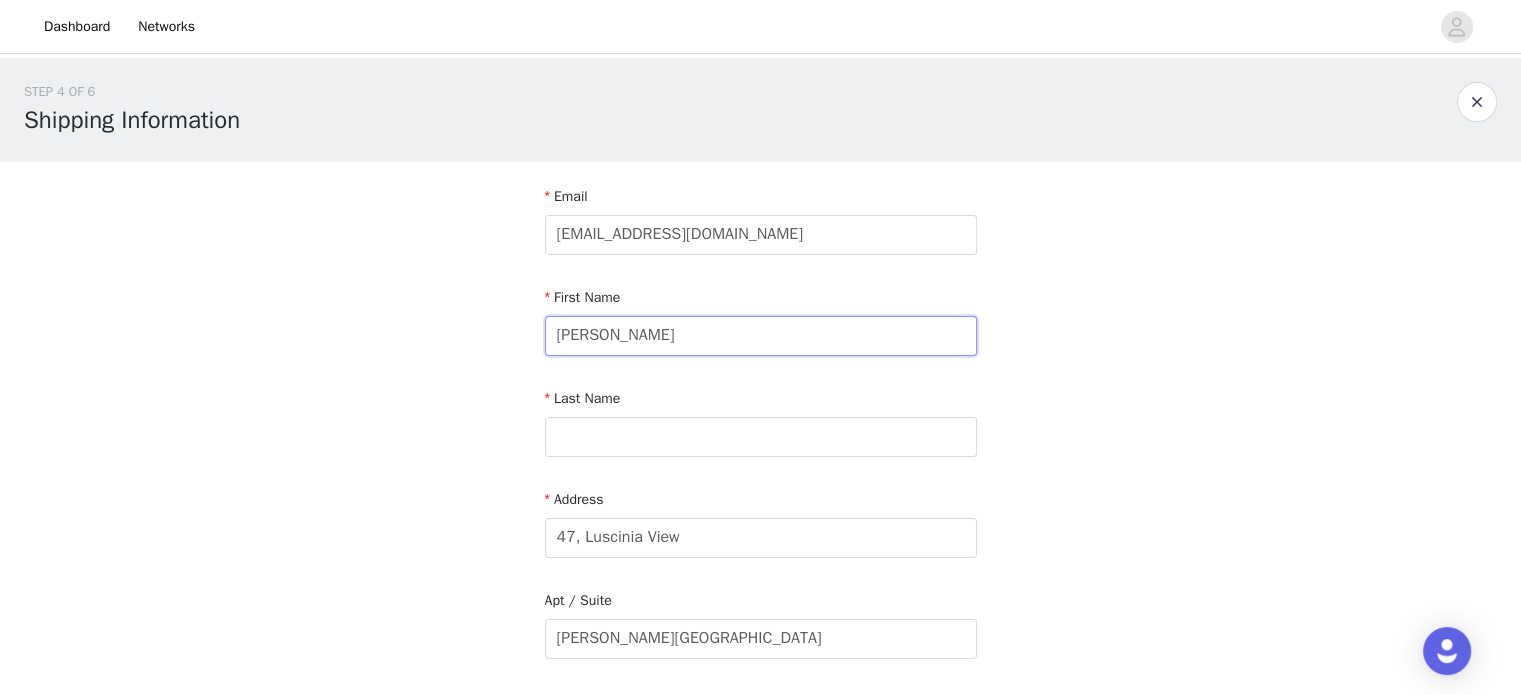 type on "[PERSON_NAME]" 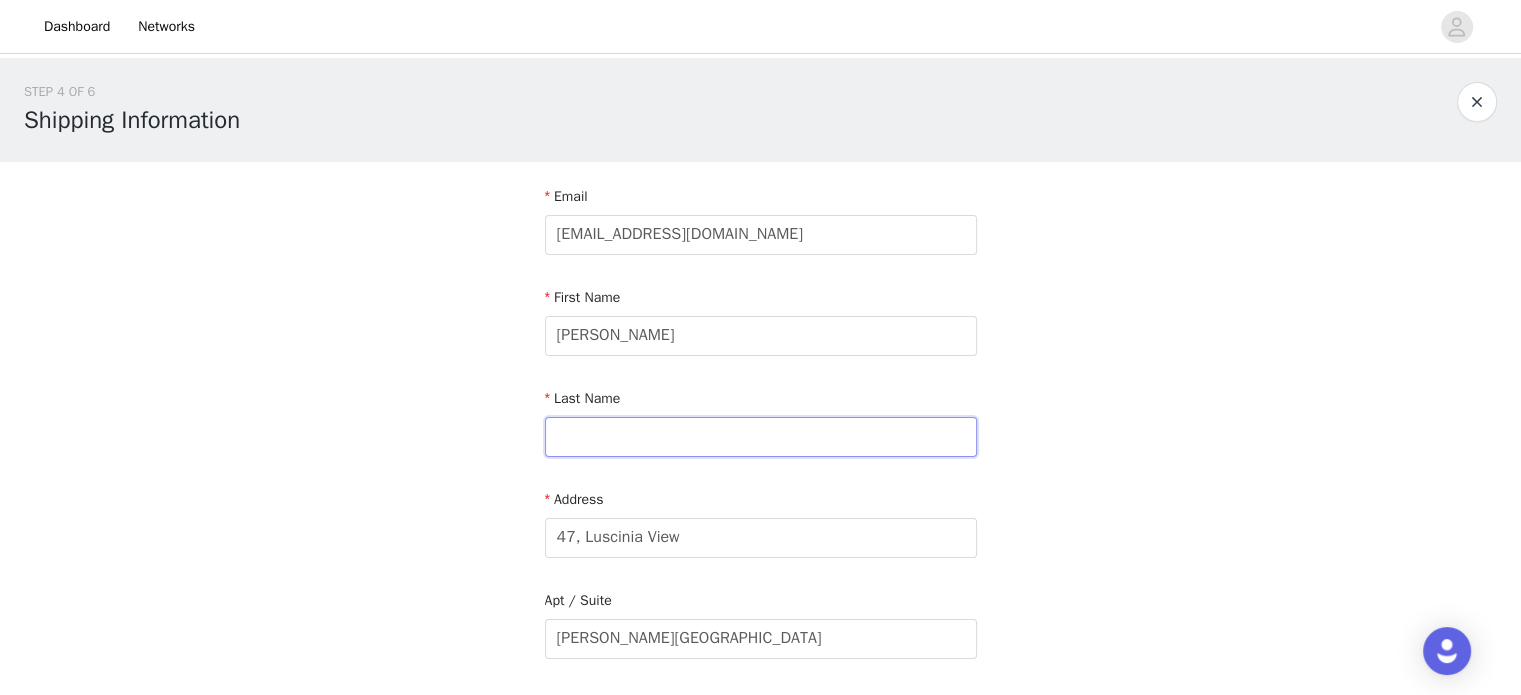 click at bounding box center [761, 437] 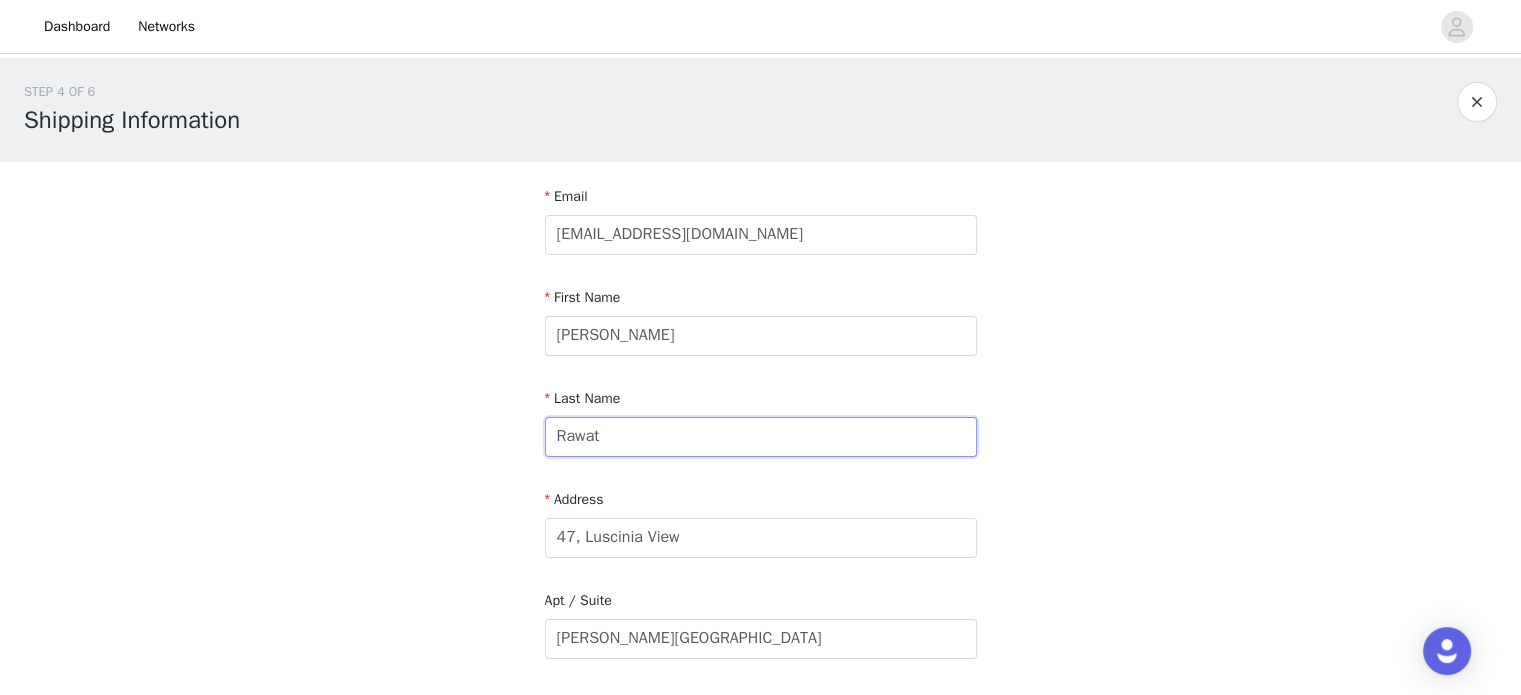 type on "Rawat" 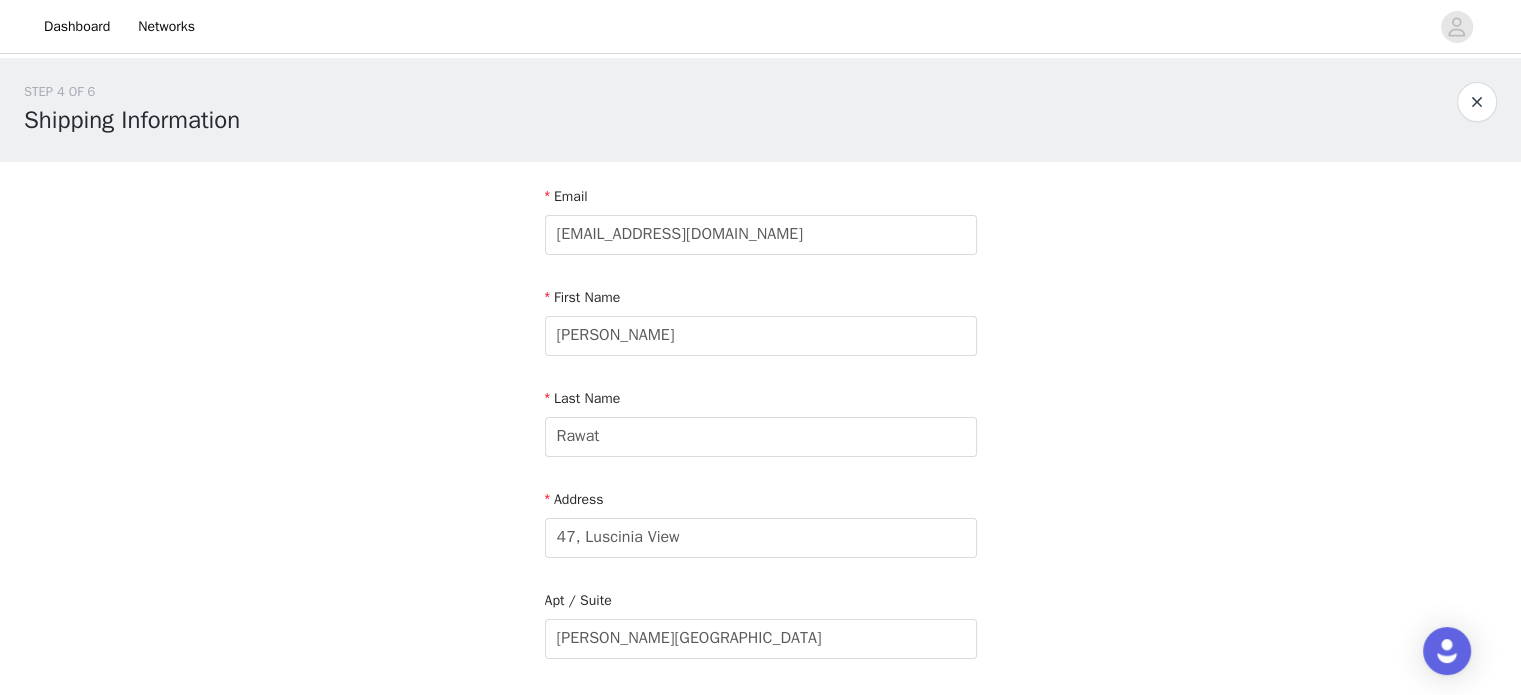 click on "STEP 4 OF 6
Shipping Information
Email skincarewithshaily@gmail.com   First Name Shaily   Last Name Rawat   Address 47, Luscinia View   Apt / Suite Napier Road   Country     City Reading     Postcode RG1 8AB   Phone Number 07405878722" at bounding box center [760, 588] 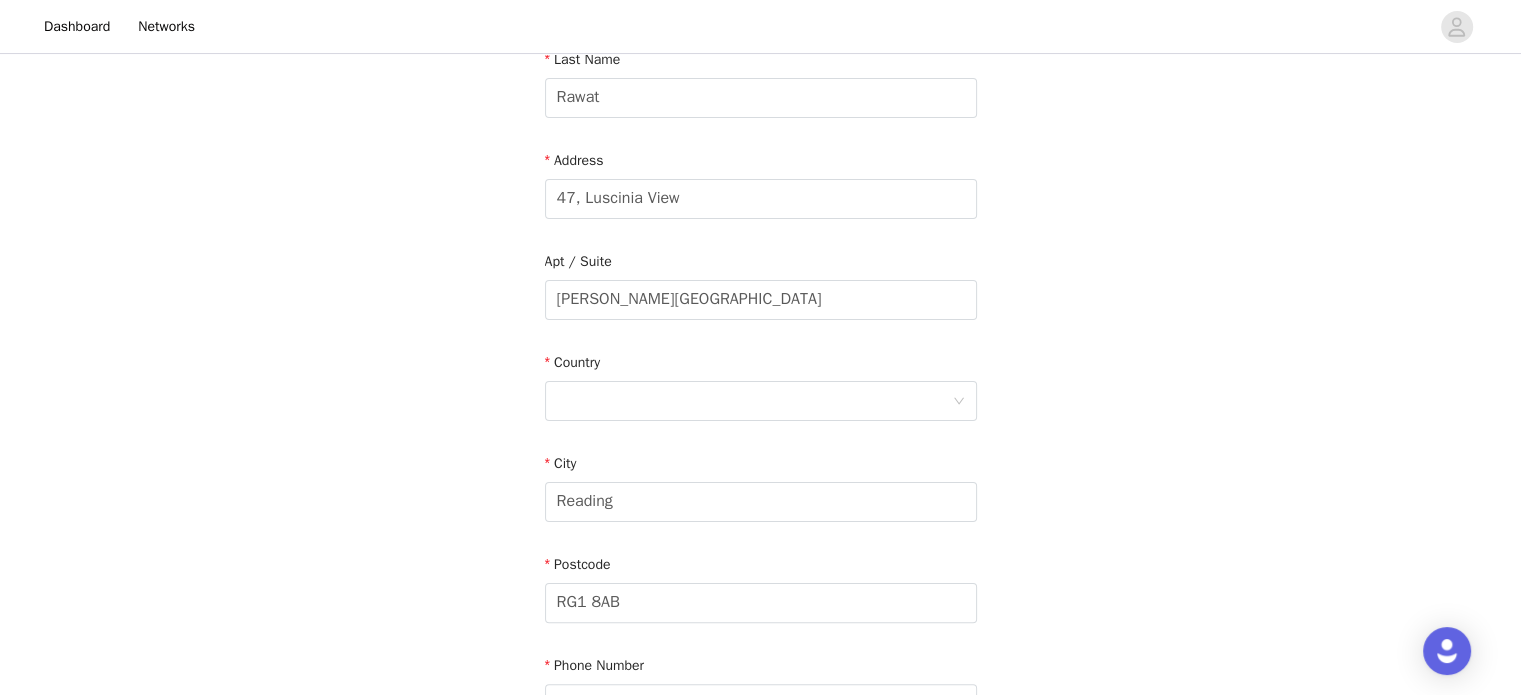 scroll, scrollTop: 380, scrollLeft: 0, axis: vertical 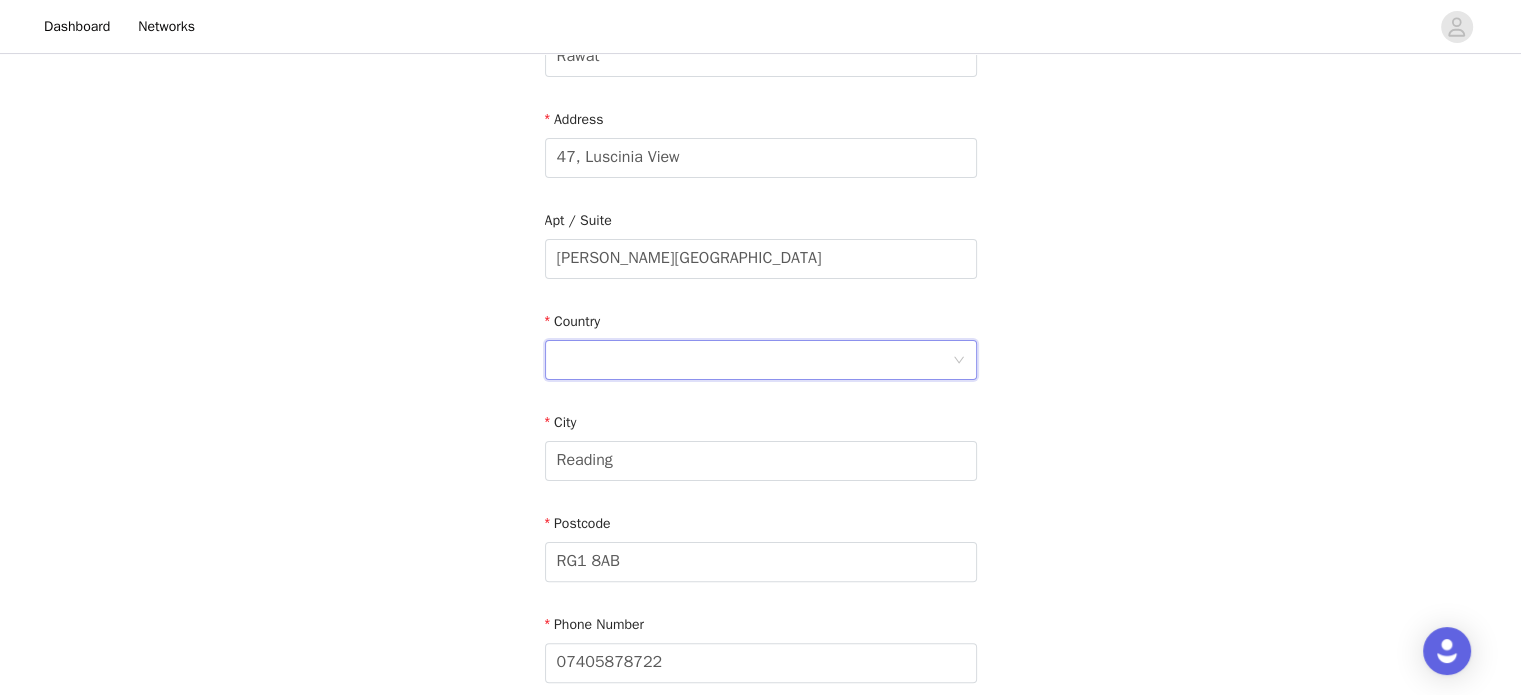 click at bounding box center (754, 360) 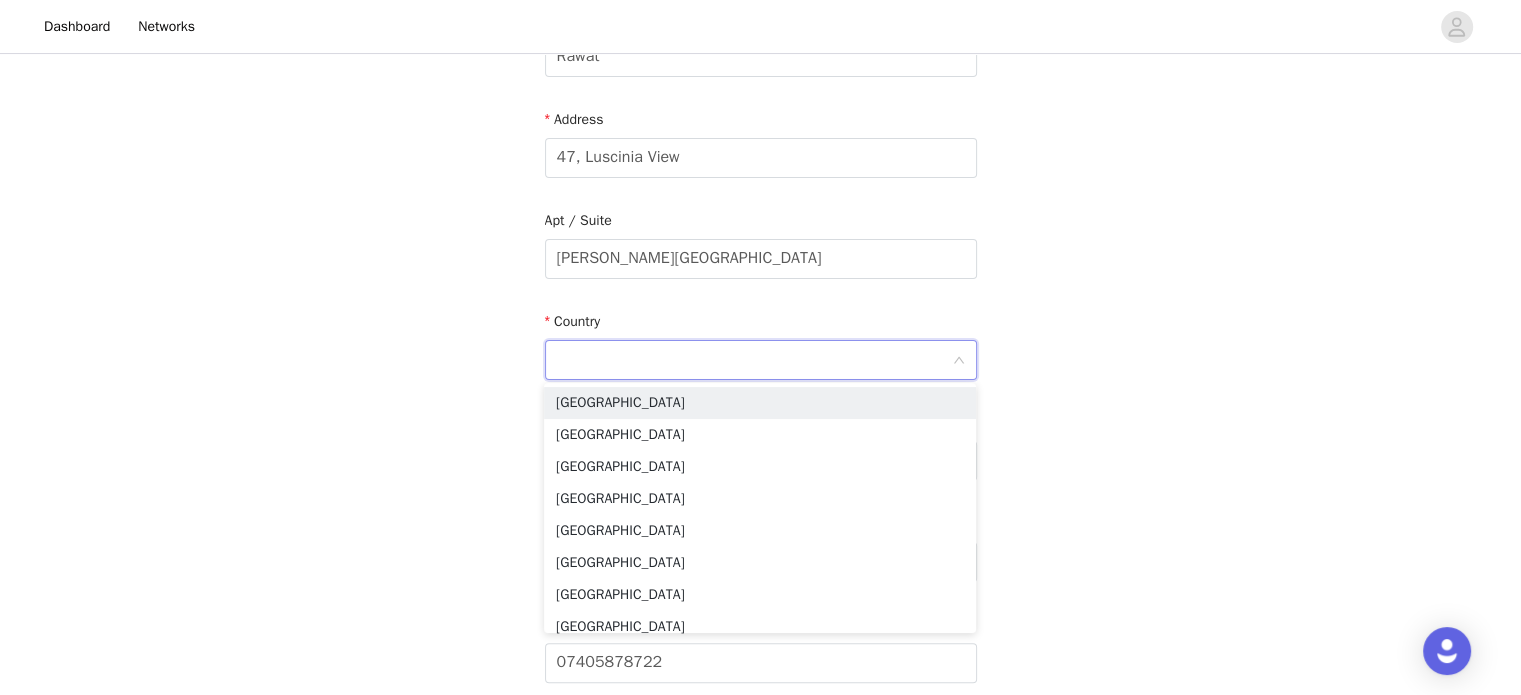 type on "United Kingdom" 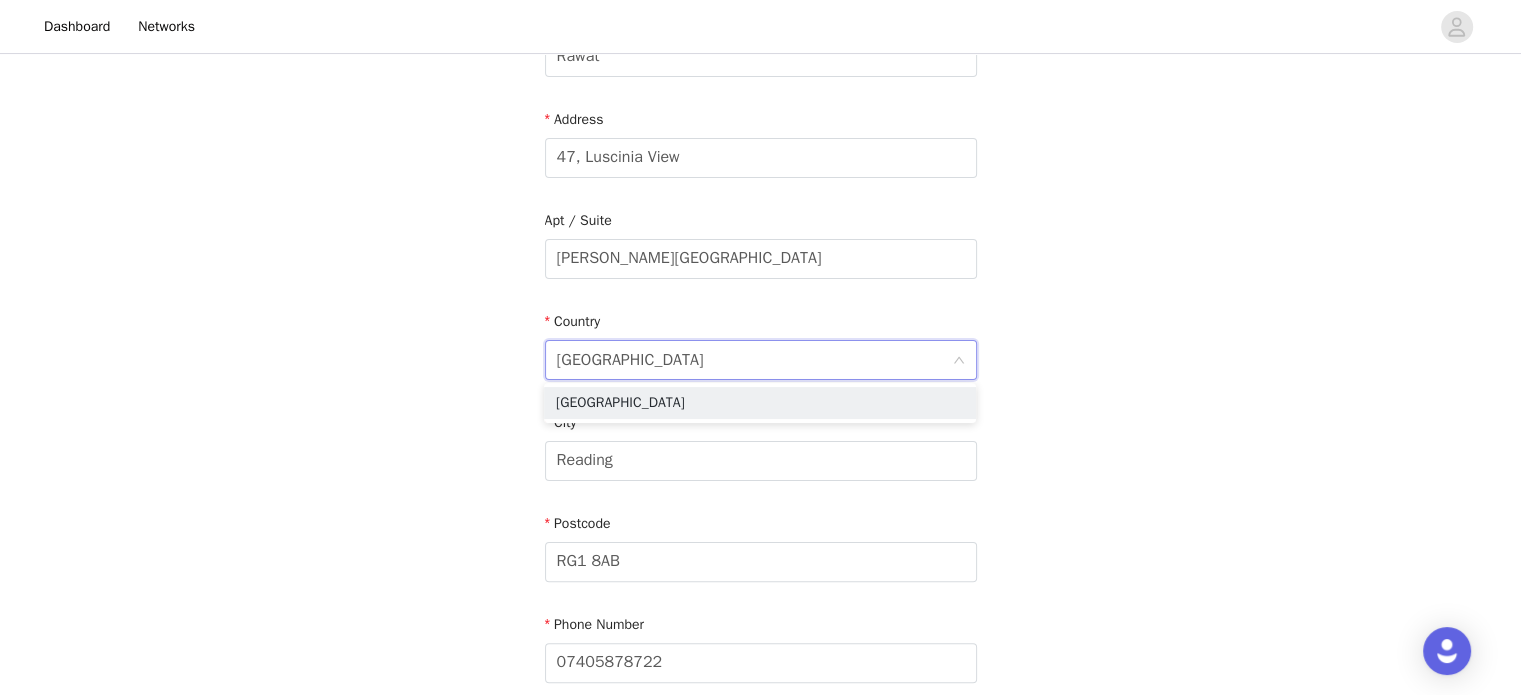 click on "STEP 4 OF 6
Shipping Information
Email skincarewithshaily@gmail.com   First Name Shaily   Last Name Rawat   Address 47, Luscinia View   Apt / Suite Napier Road   Country United Kingdom United Kingdom    City Reading     Postcode RG1 8AB   Phone Number 07405878722" at bounding box center [760, 208] 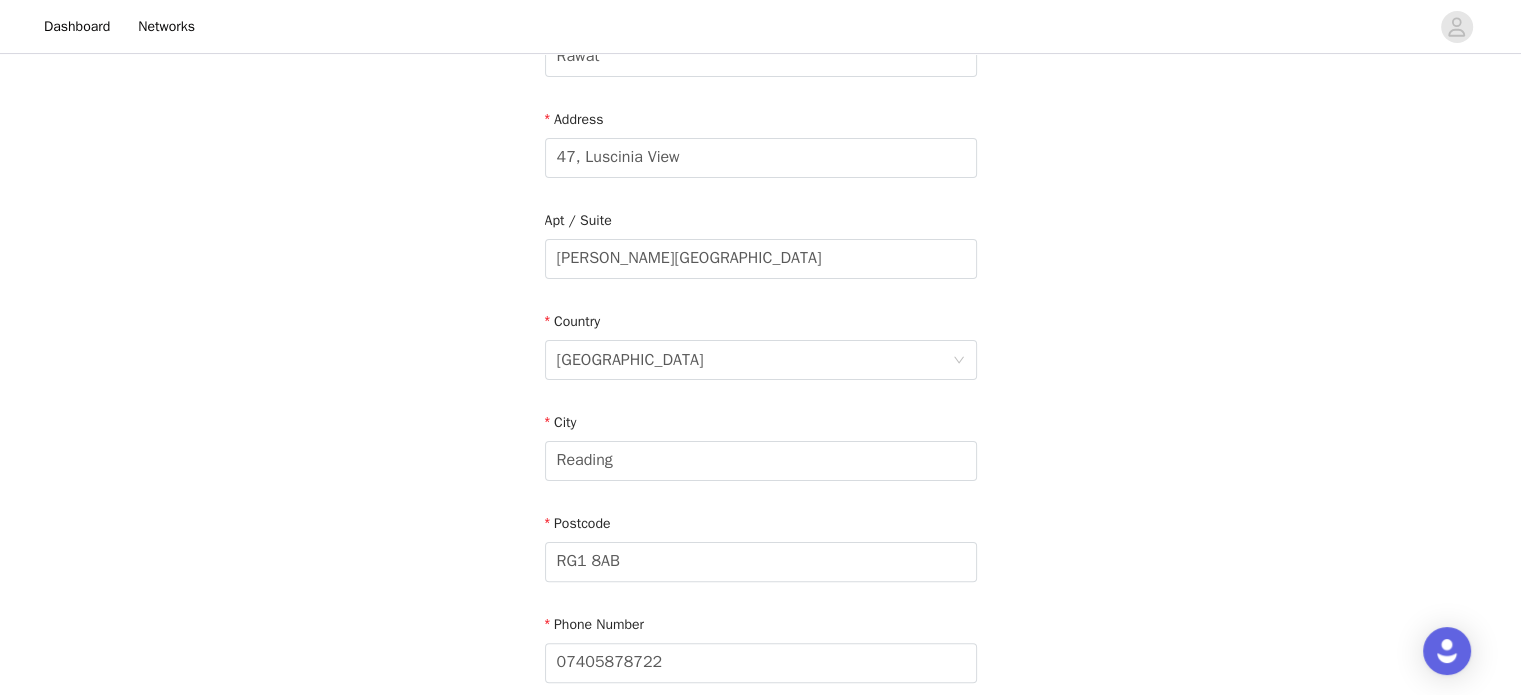 scroll, scrollTop: 567, scrollLeft: 0, axis: vertical 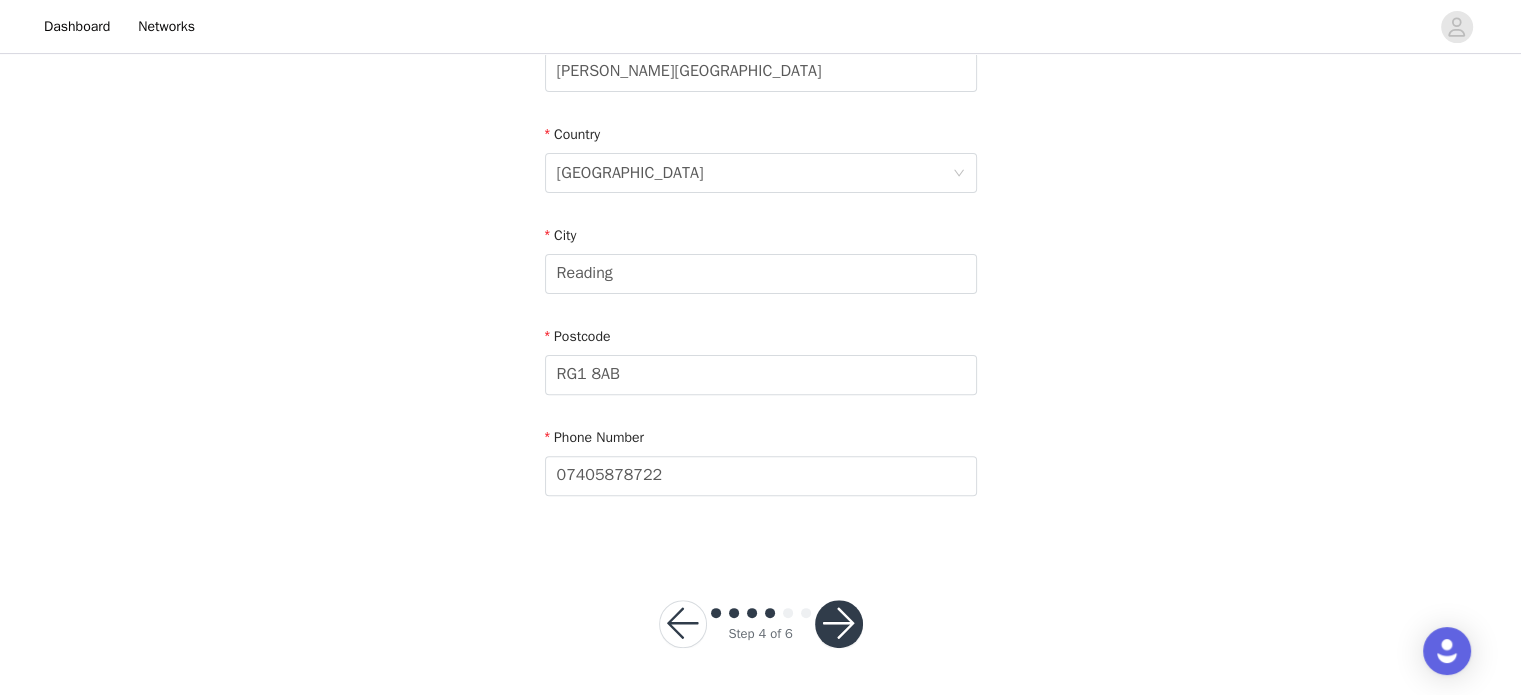 click at bounding box center [839, 624] 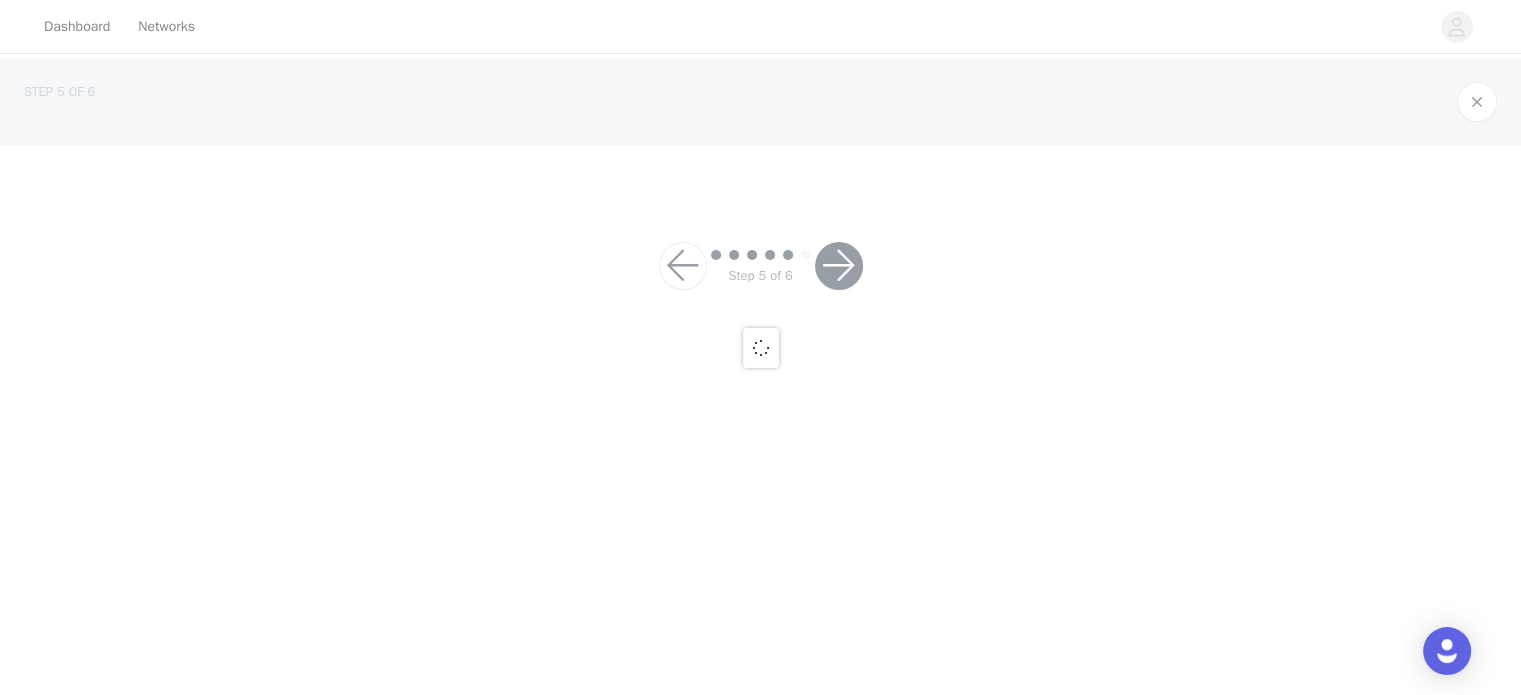 scroll, scrollTop: 0, scrollLeft: 0, axis: both 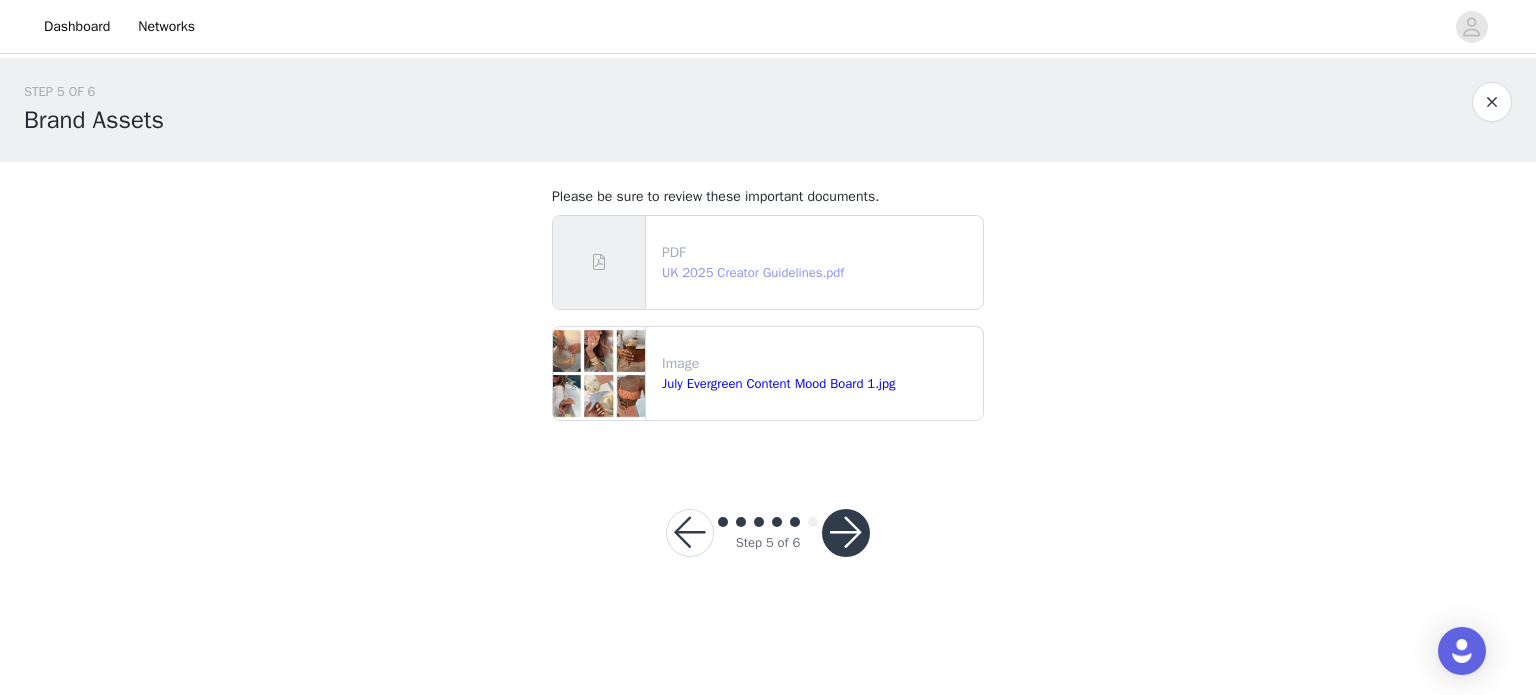 click on "UK 2025 Creator Guidelines.pdf" at bounding box center (753, 272) 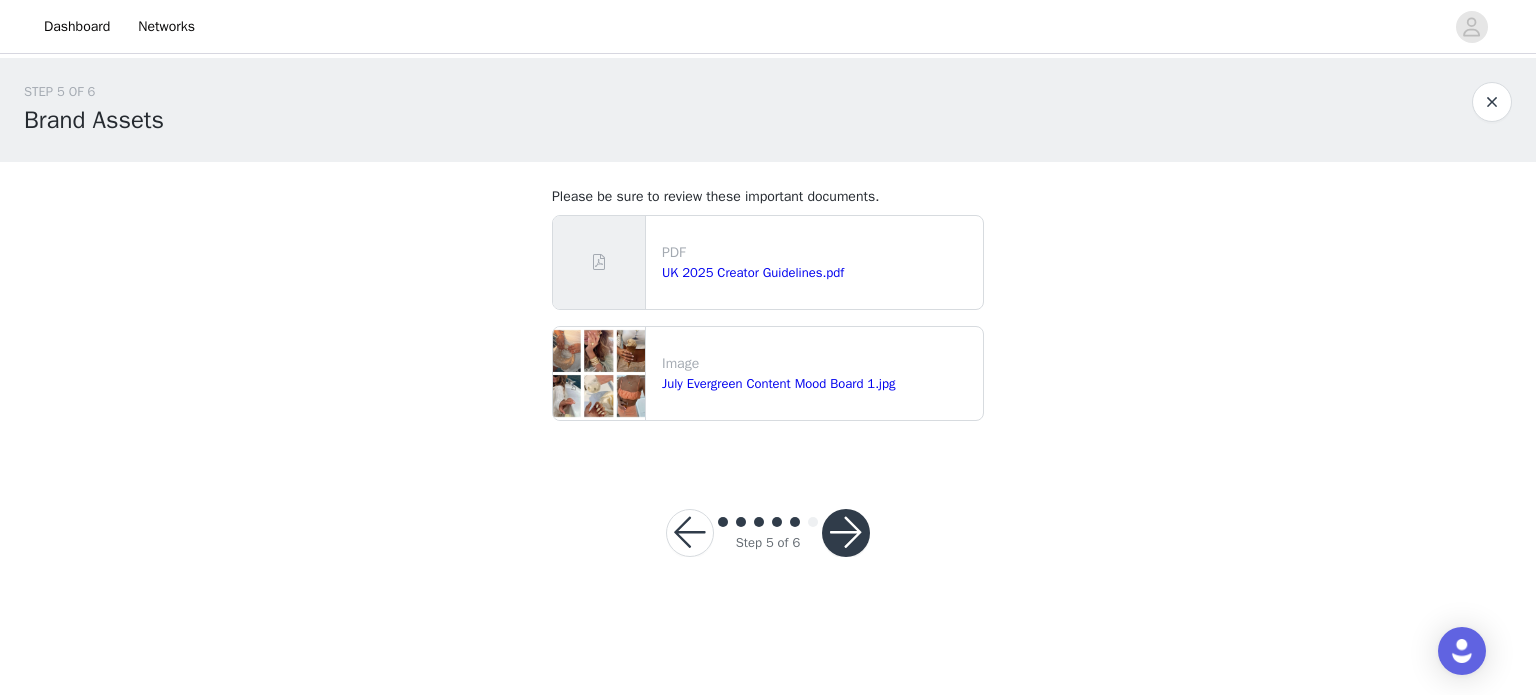 click at bounding box center [846, 533] 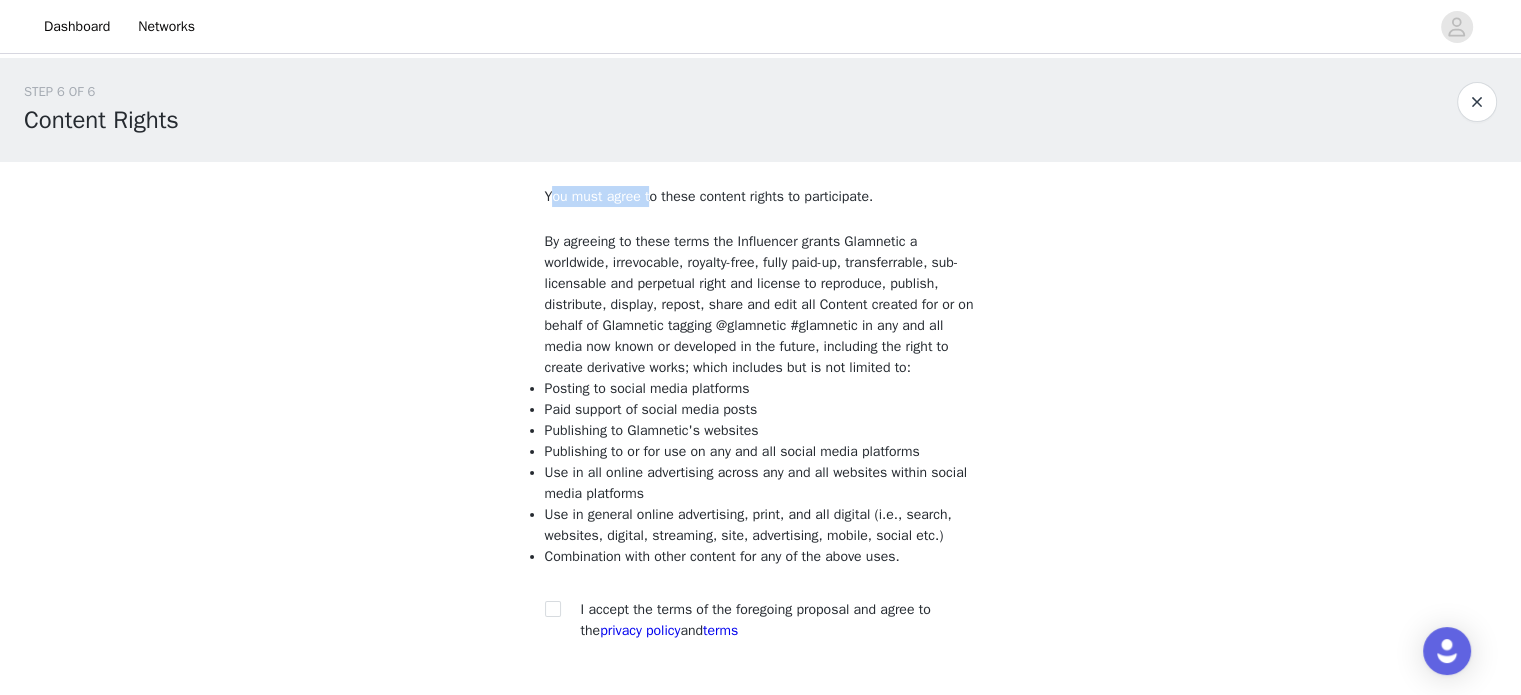 drag, startPoint x: 551, startPoint y: 199, endPoint x: 648, endPoint y: 199, distance: 97 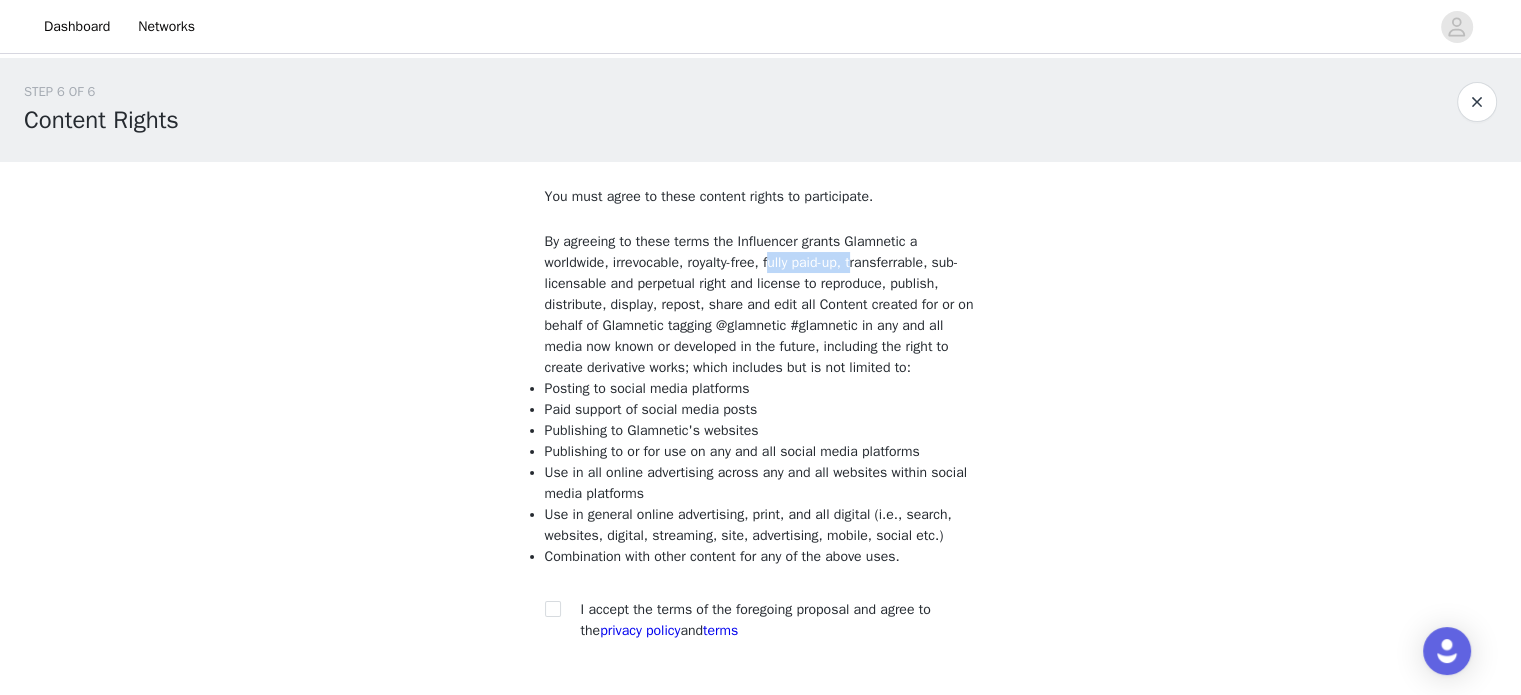 drag, startPoint x: 770, startPoint y: 268, endPoint x: 859, endPoint y: 262, distance: 89.20202 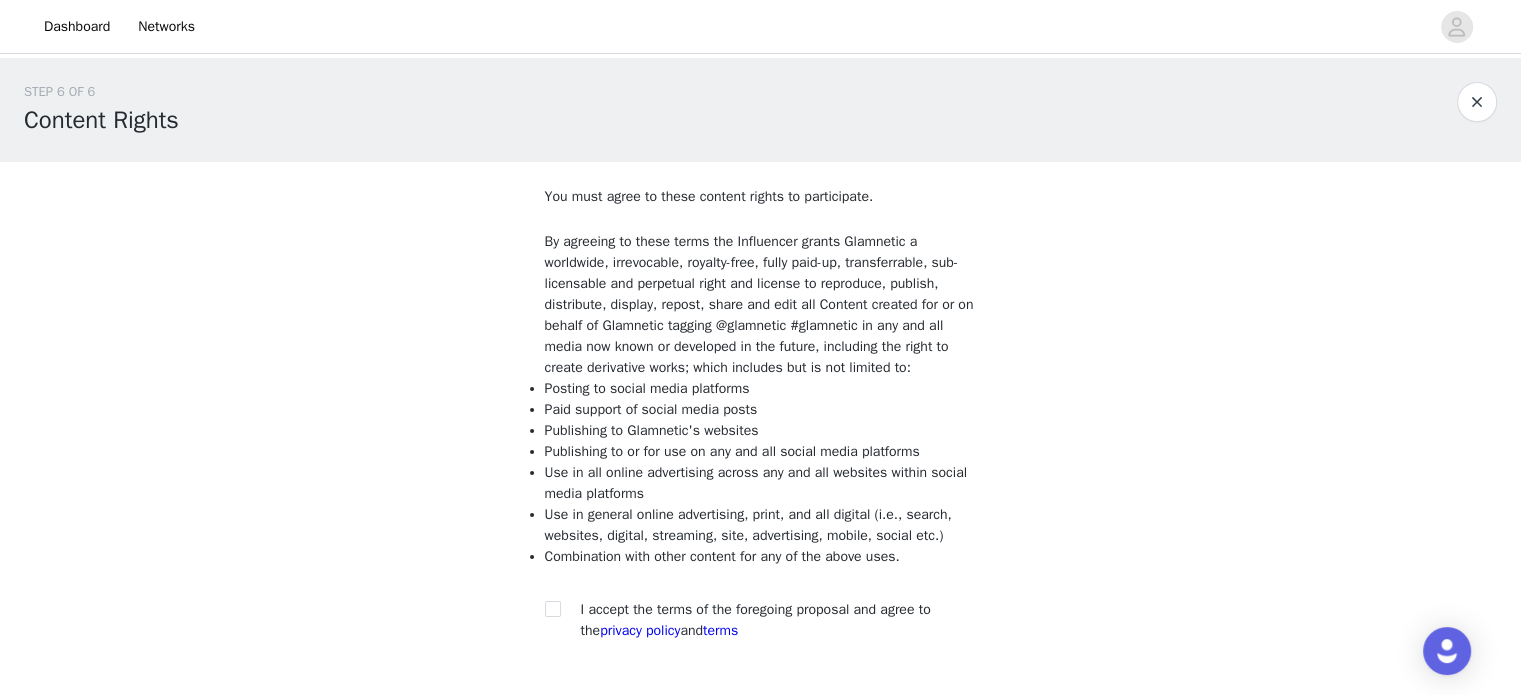 click on "Publishing to or for use on any and all social media platforms" at bounding box center (761, 451) 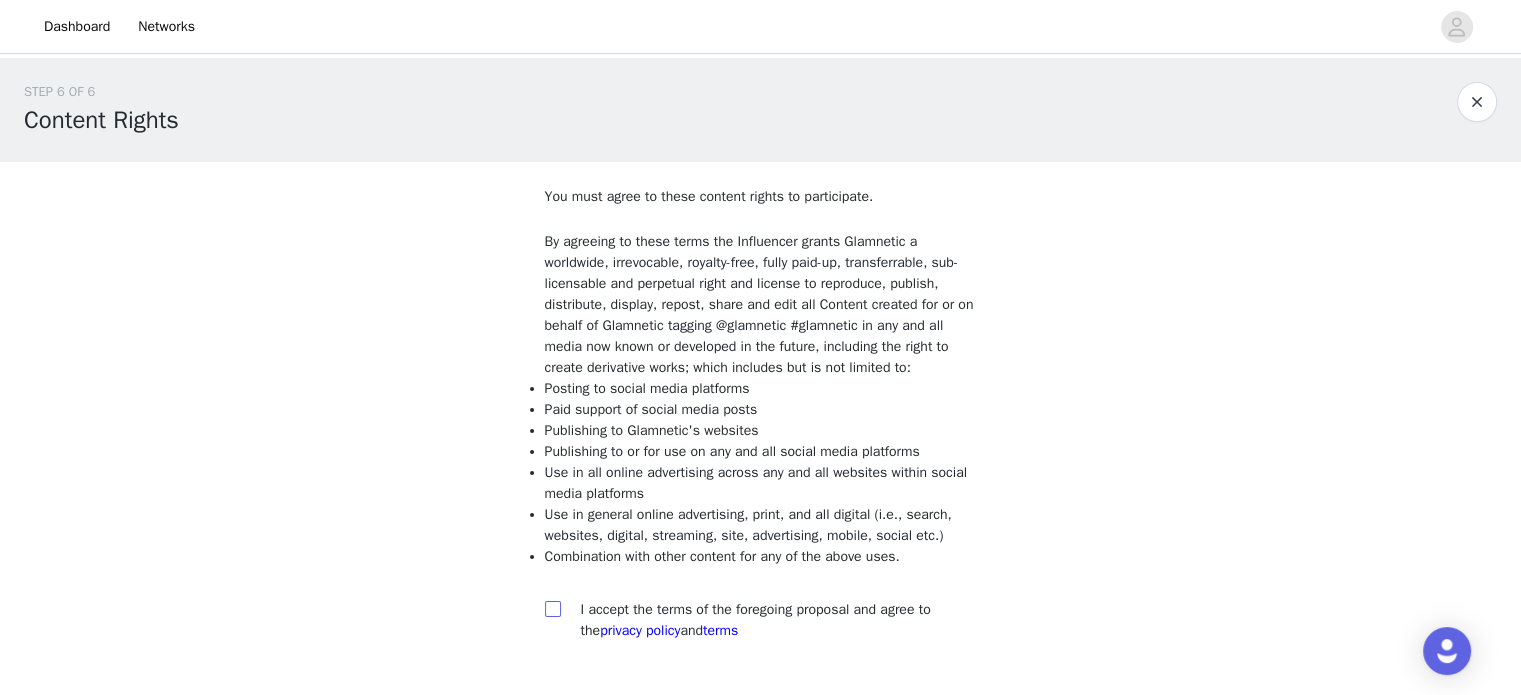 click at bounding box center (552, 608) 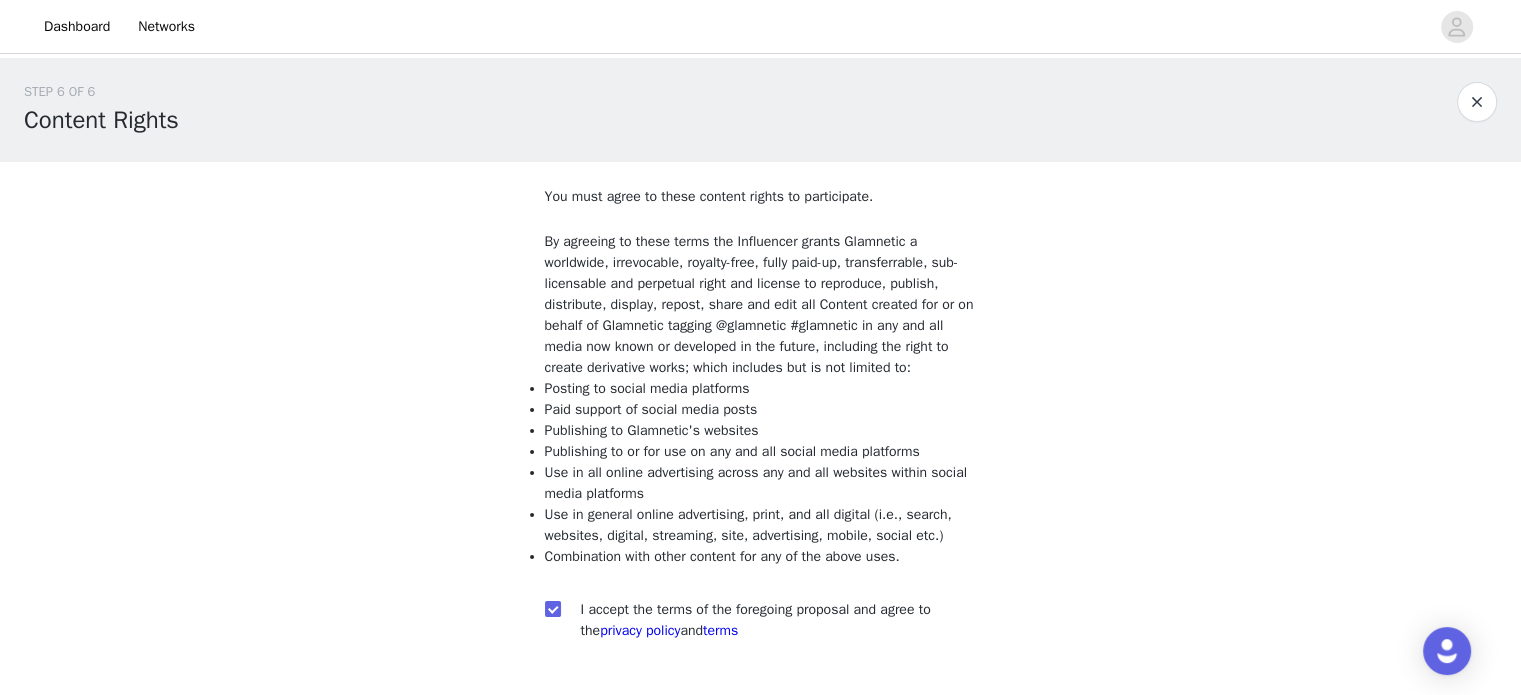 scroll, scrollTop: 144, scrollLeft: 0, axis: vertical 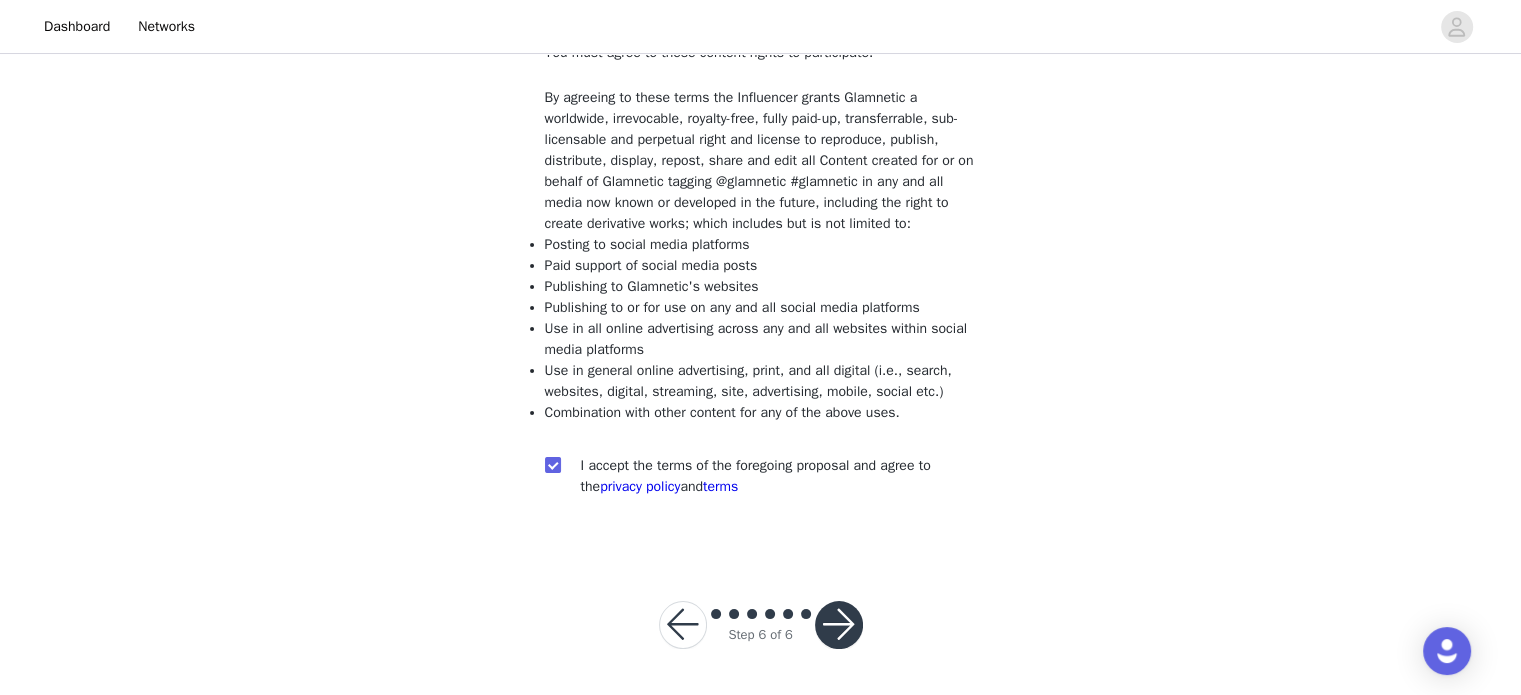 click at bounding box center (839, 625) 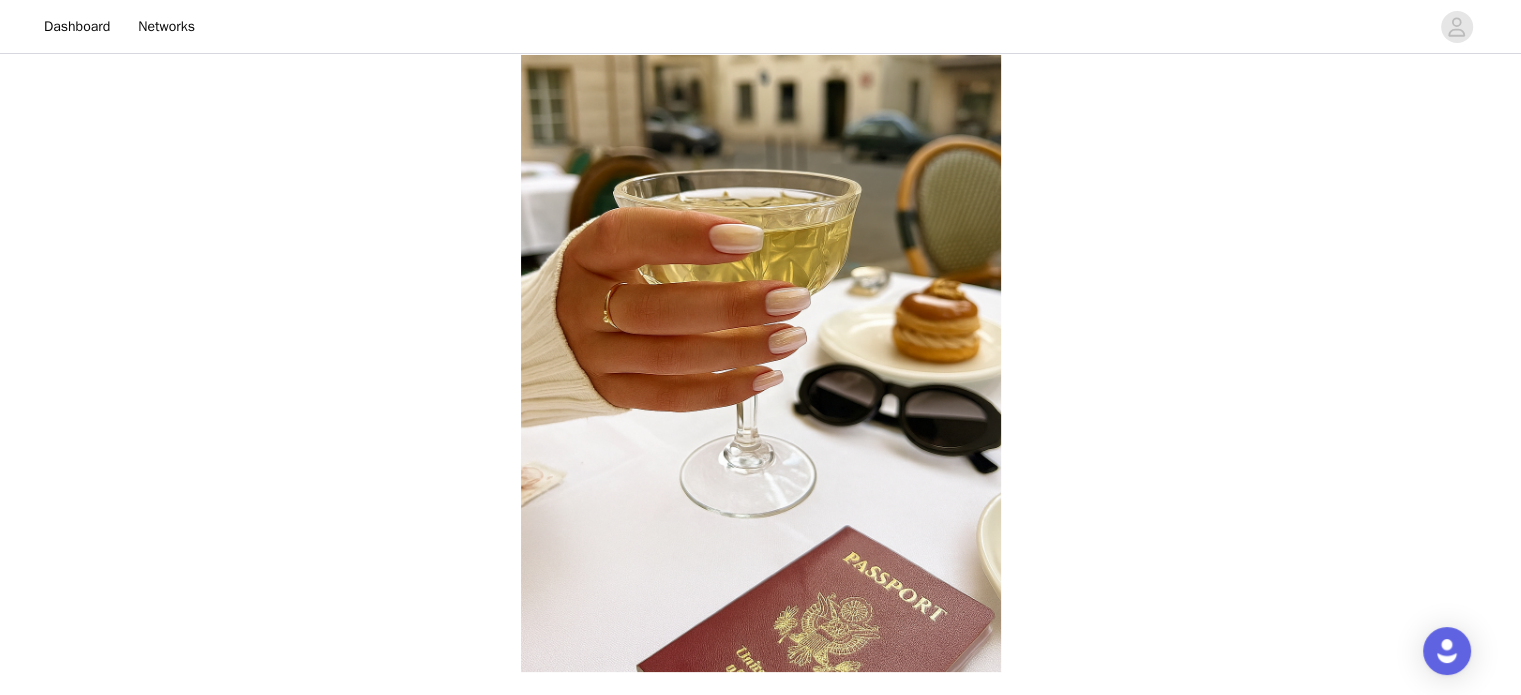 scroll, scrollTop: 144, scrollLeft: 0, axis: vertical 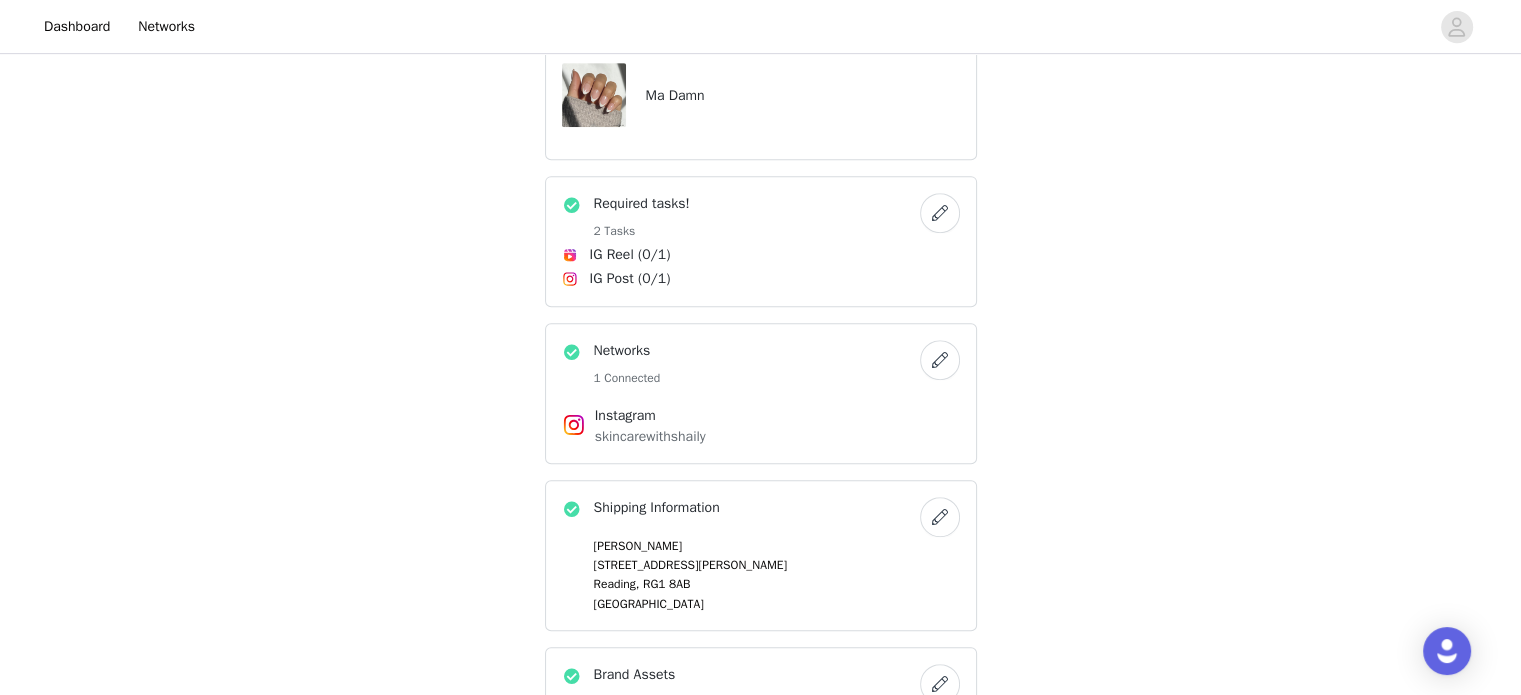 click at bounding box center (940, 213) 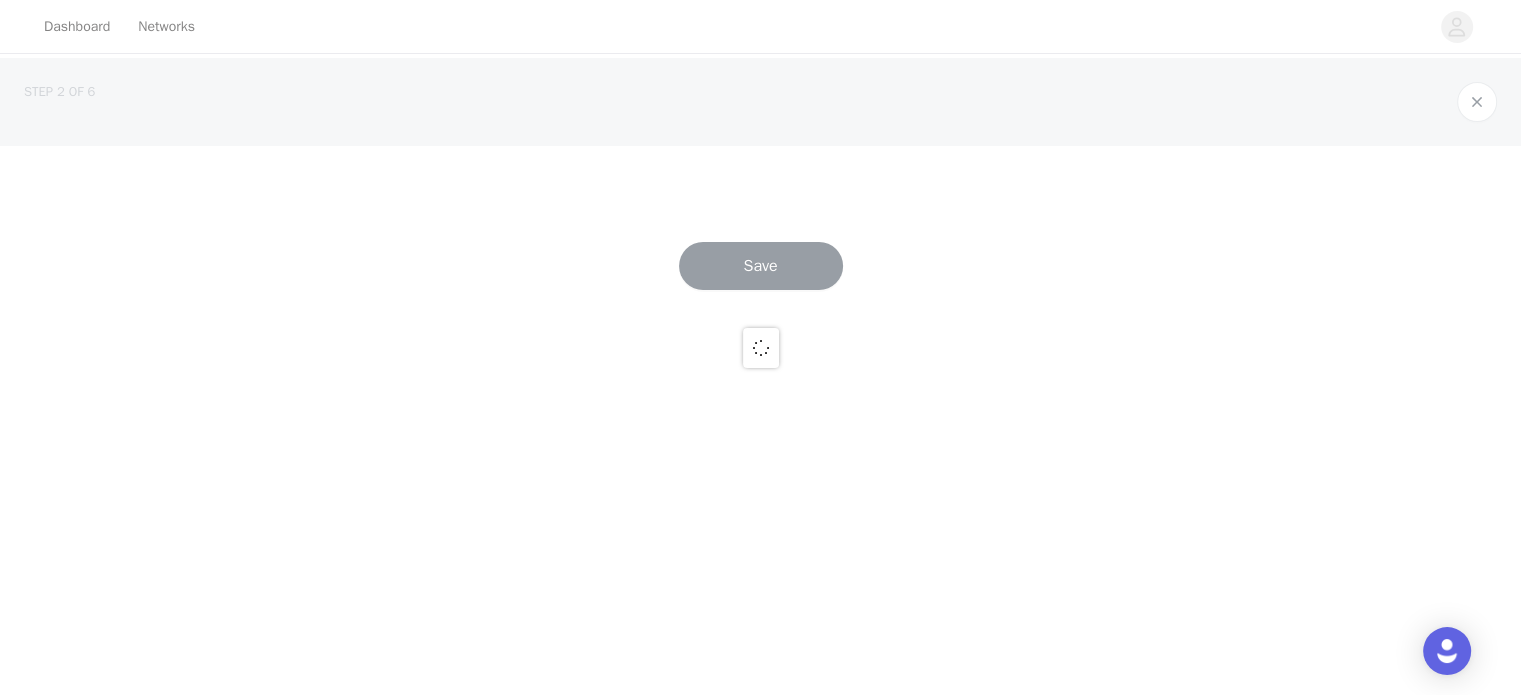 scroll, scrollTop: 0, scrollLeft: 0, axis: both 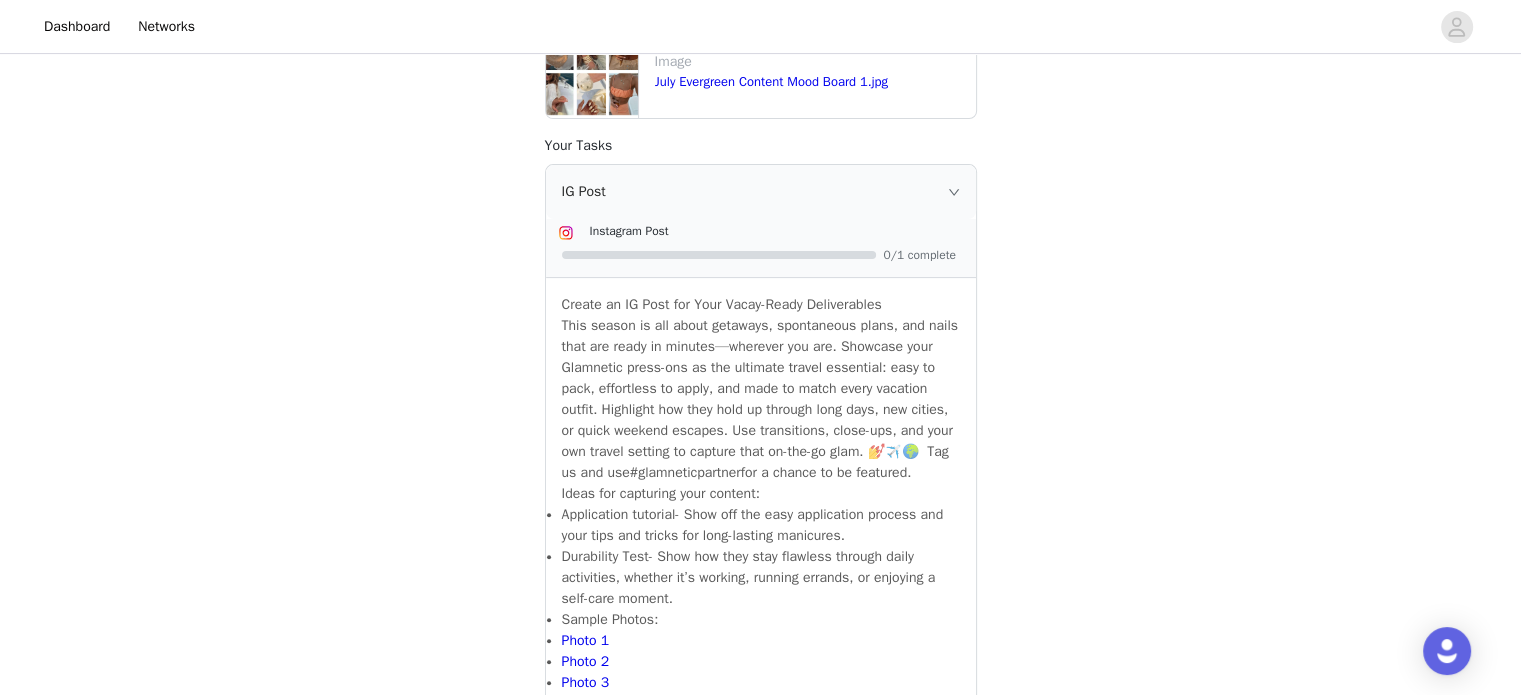 click on "IG Post" at bounding box center (761, 192) 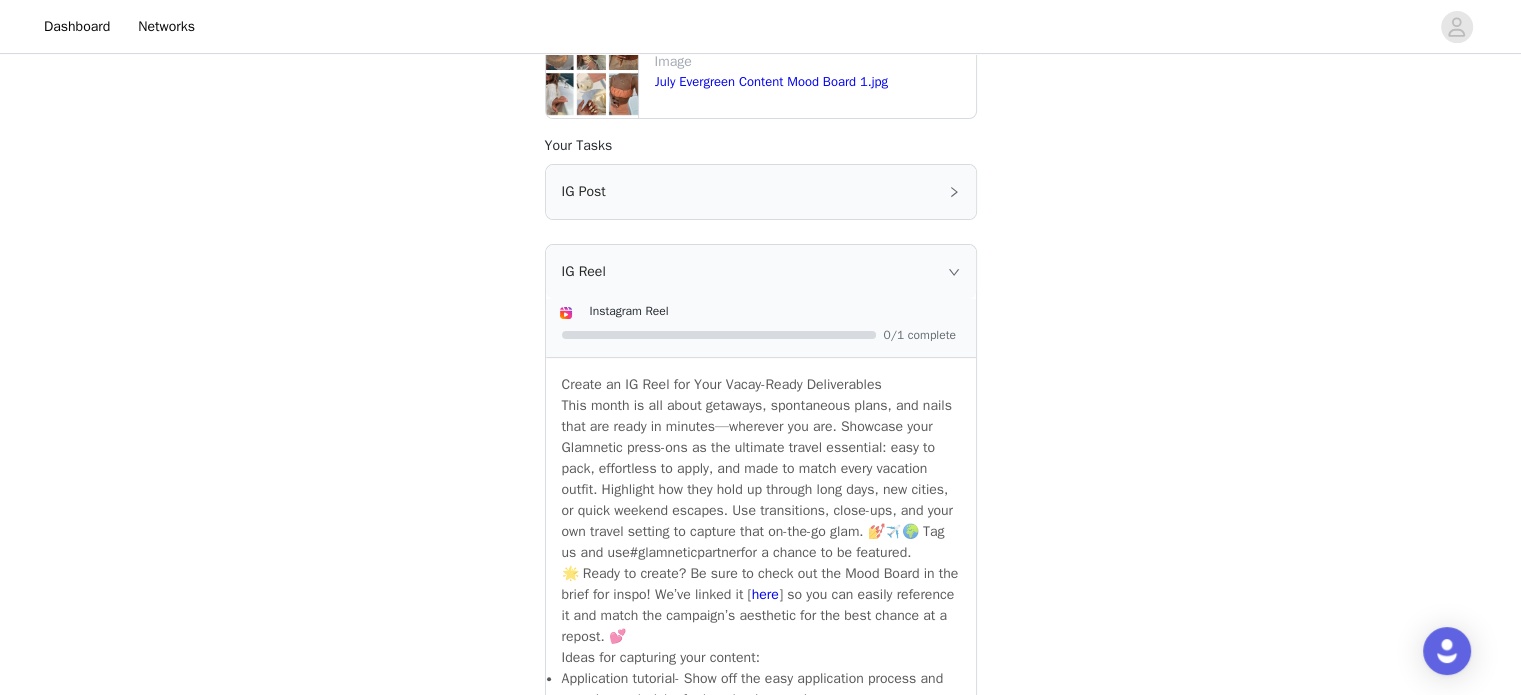 click 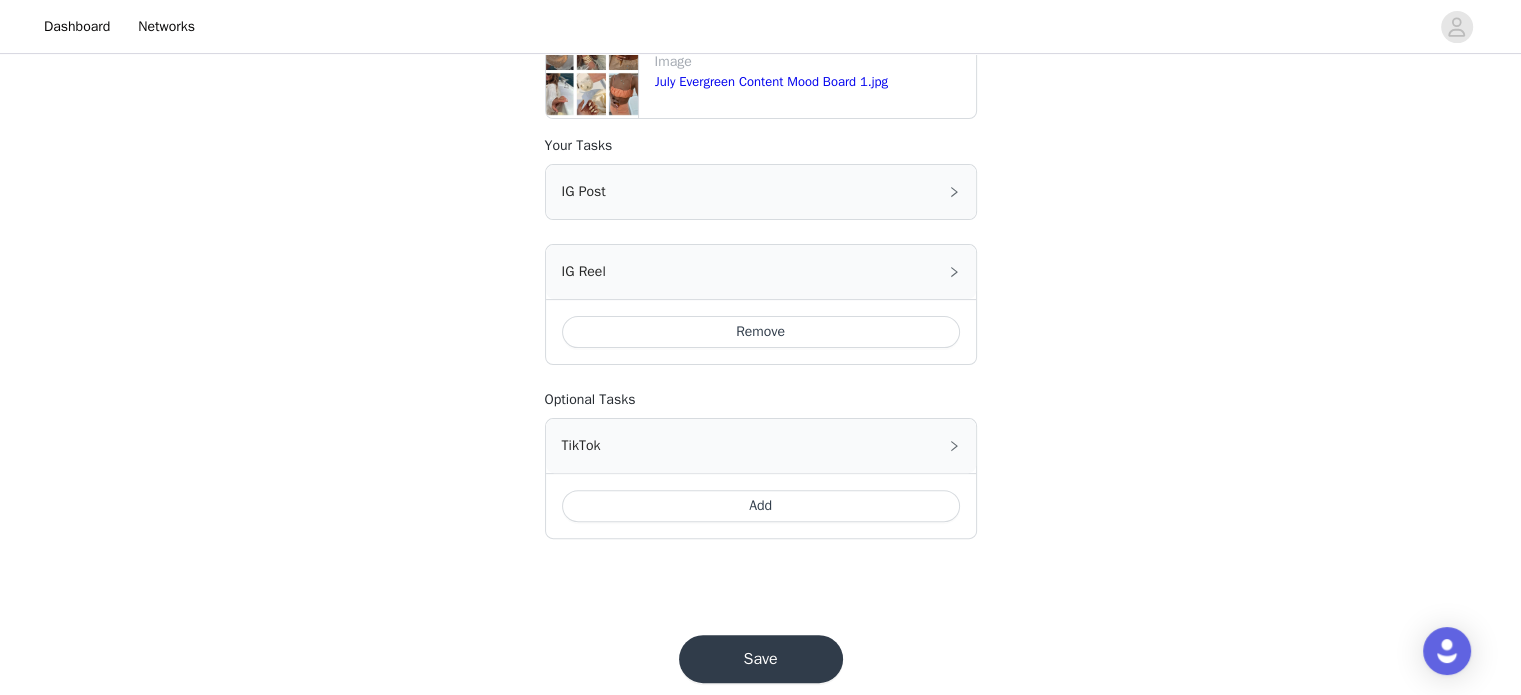 click on "IG Post" at bounding box center [761, 192] 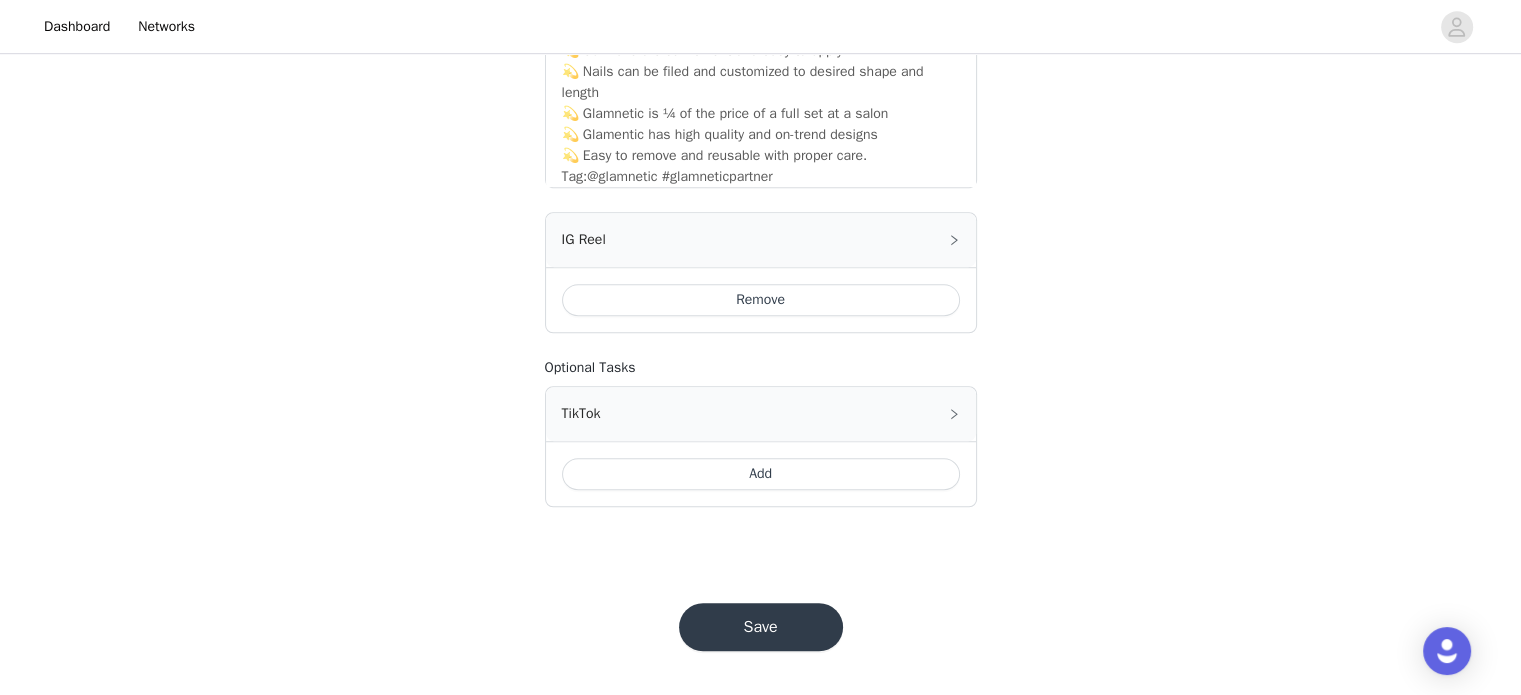 scroll, scrollTop: 511, scrollLeft: 0, axis: vertical 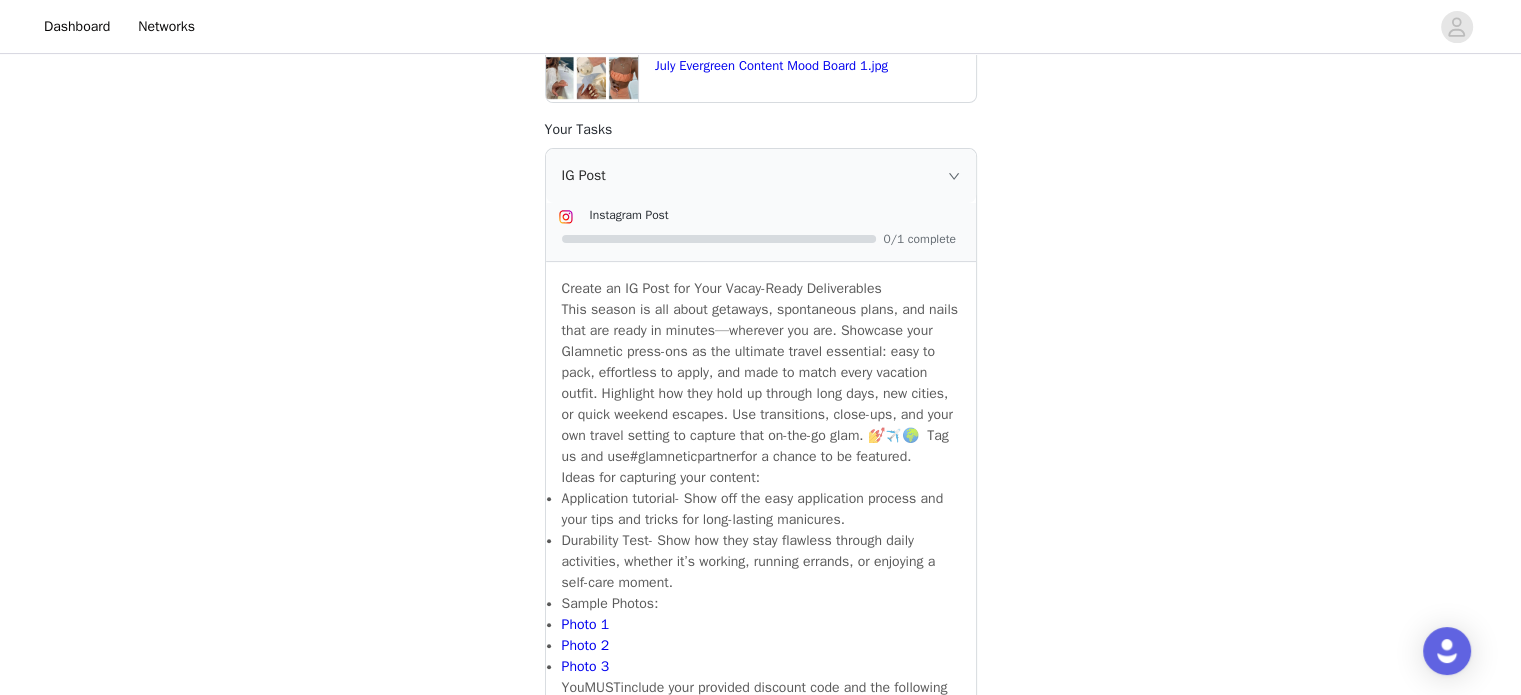 click on "IG Post" at bounding box center [761, 176] 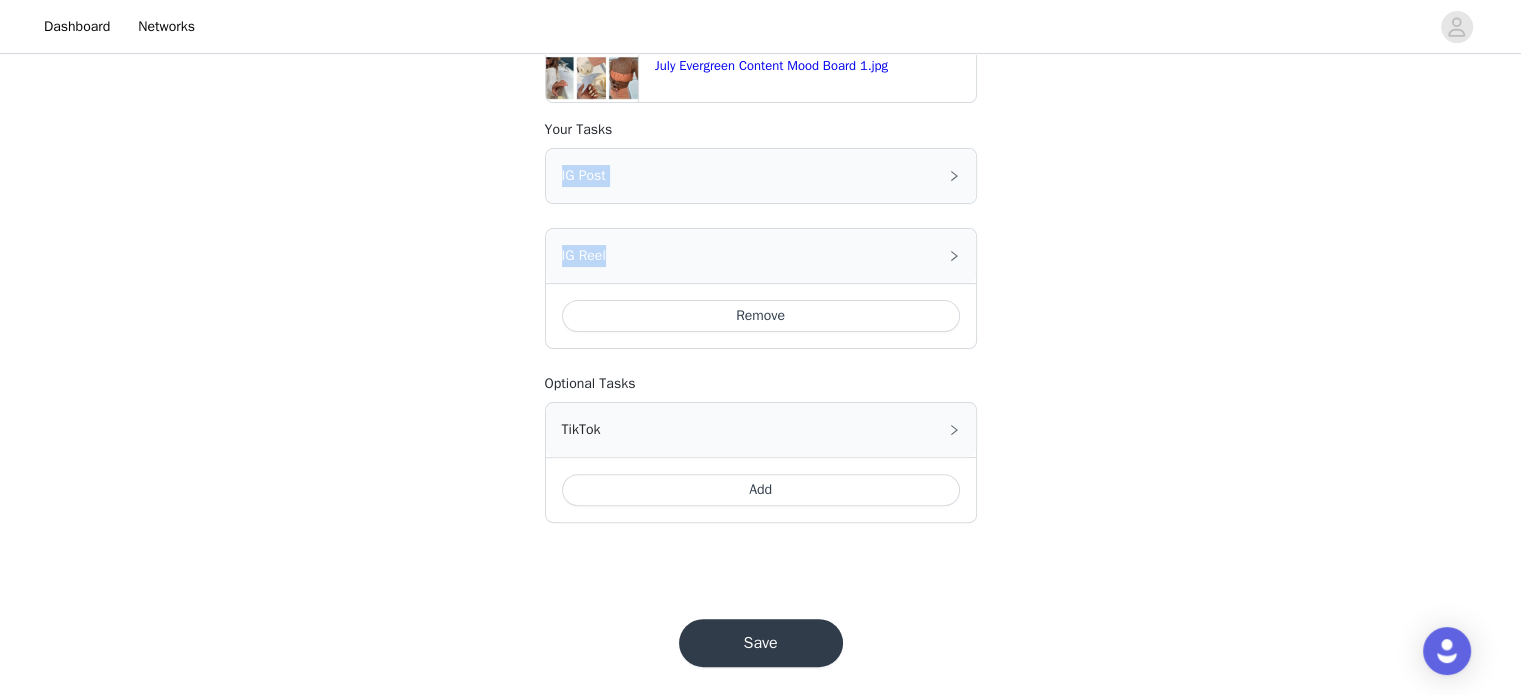 drag, startPoint x: 848, startPoint y: 261, endPoint x: 899, endPoint y: 126, distance: 144.31216 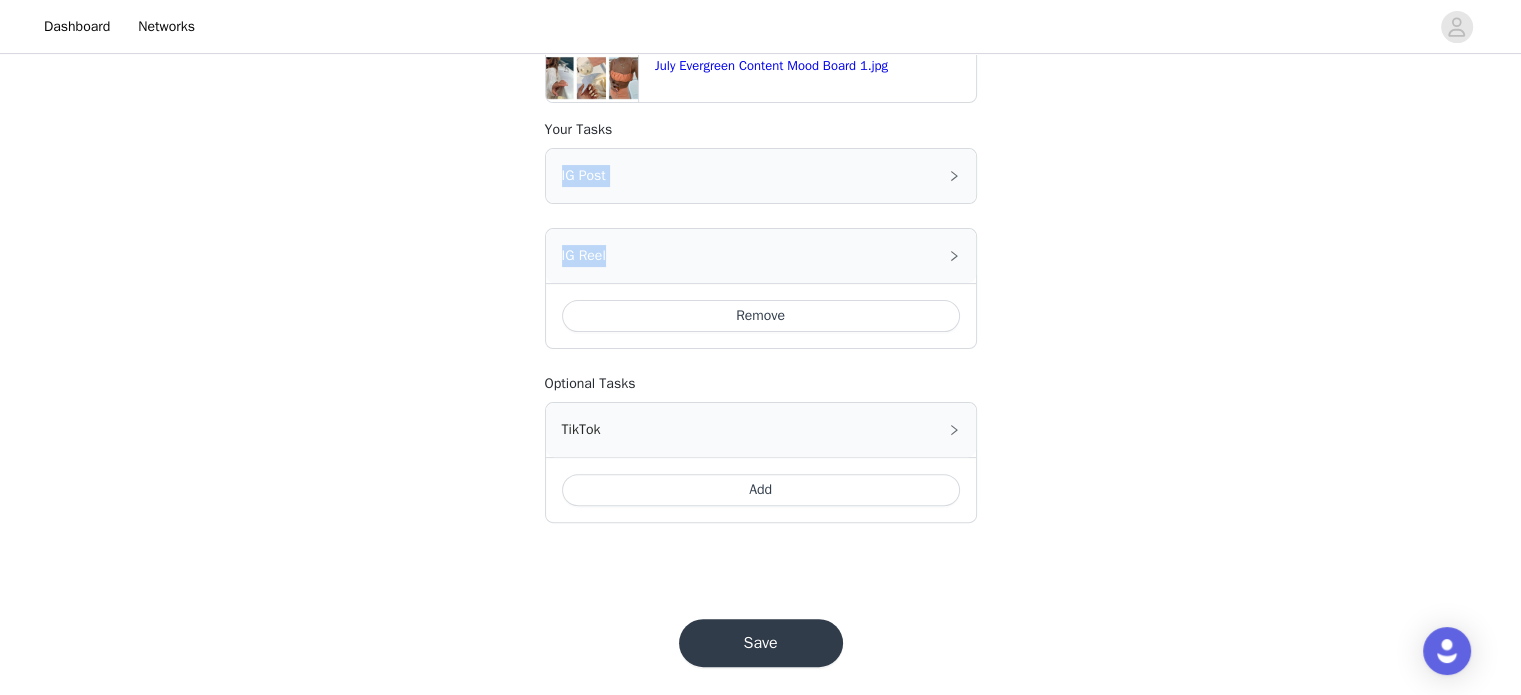 click on "STEP 2 OF 6
Required tasks!
Include the following in your post    Hashtag in the captions:    #glamneticpartner    Mention in the caption:    @glamnetic       Task Instructions   You must post [DATE] upon receiving product!   Brand Assets     PDF   UK 2025 Creator Guidelines.pdf           Image   July Evergreen Content Mood Board 1.jpg           Your Tasks     IG Post     Instagram Post     0/1 complete     Create an IG Post for Your Vacay-Ready Deliverables
This season is all about getaways, spontaneous plans, and nails that are ready in minutes—wherever you are. Showcase your Glamnetic press-ons as the ultimate travel essential: easy to pack, effortless to apply, and made to match every vacation outfit. Highlight how they hold up through long days, new cities, or quick weekend escapes. Use transitions, close-ups, and your own travel setting to capture that on-the-go glam. 💅✈️🌍  Tag us and use" at bounding box center [760, 59] 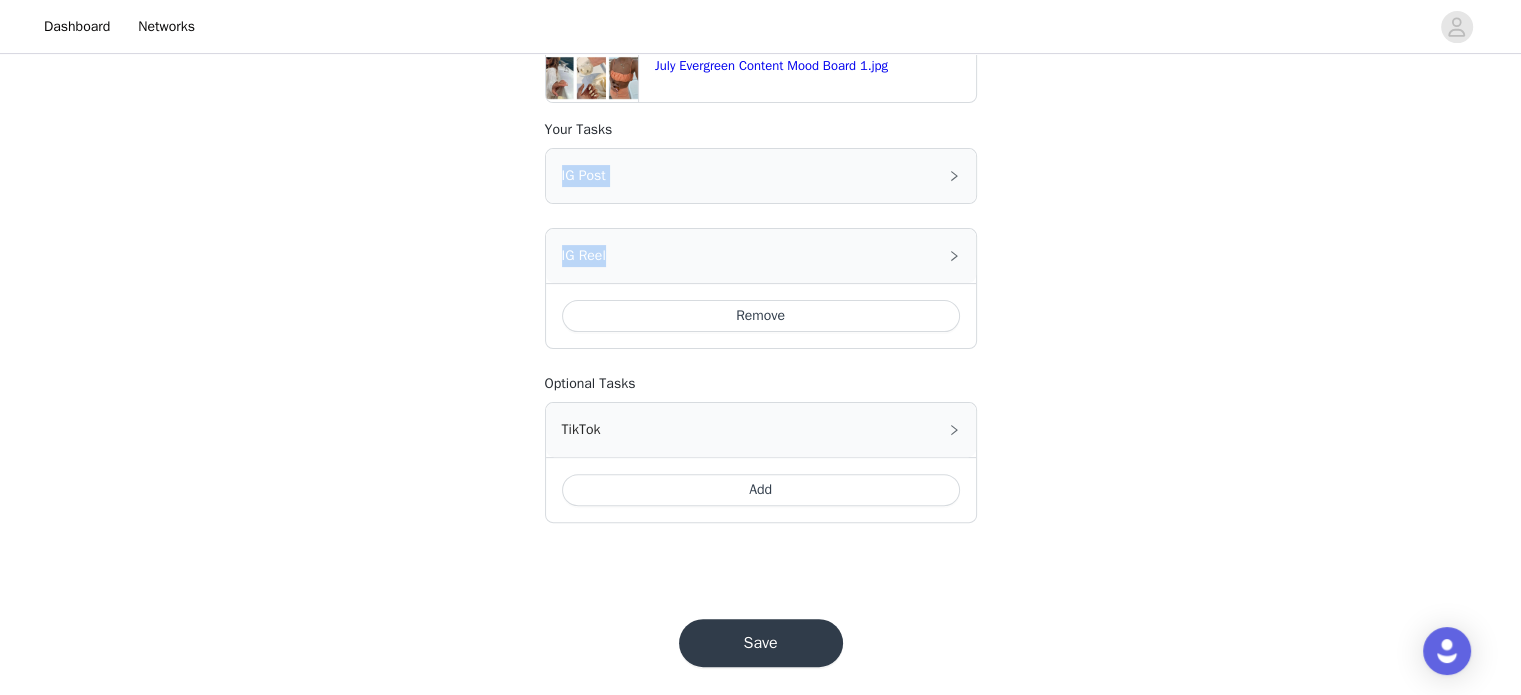 drag, startPoint x: 621, startPoint y: 239, endPoint x: 556, endPoint y: 168, distance: 96.26006 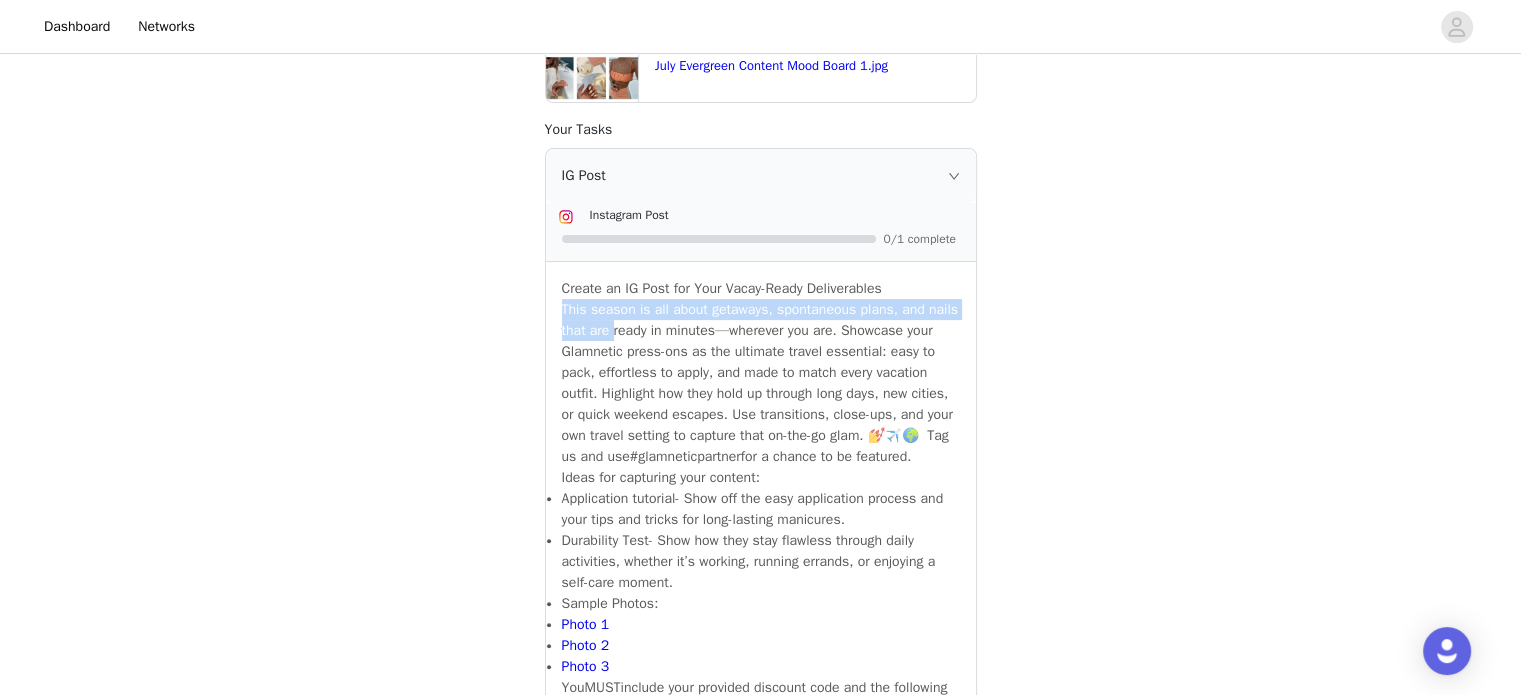 drag, startPoint x: 564, startPoint y: 307, endPoint x: 612, endPoint y: 327, distance: 52 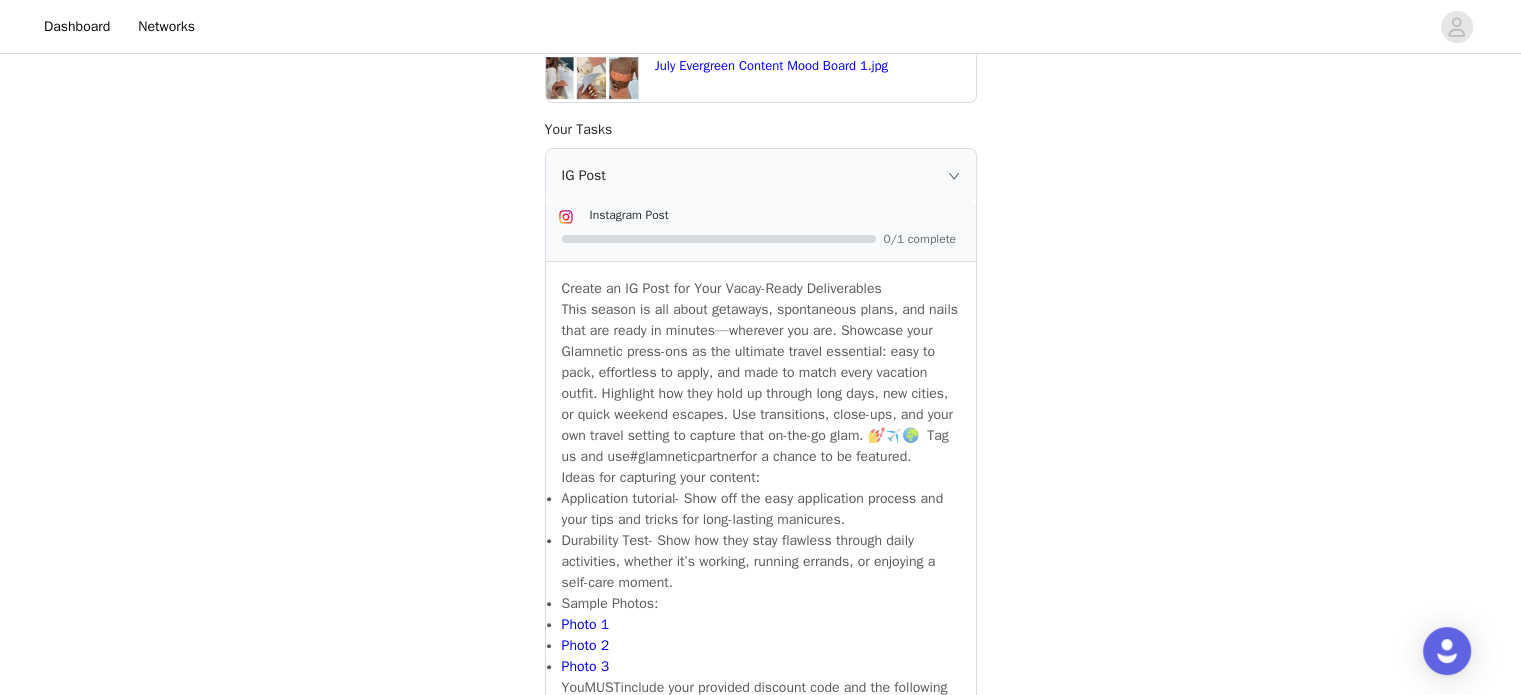 click on "This season is all about getaways, spontaneous plans, and nails that are ready in minutes—wherever you are. Showcase your Glamnetic press-ons as the ultimate travel essential: easy to pack, effortless to apply, and made to match every vacation outfit. Highlight how they hold up through long days, new cities, or quick weekend escapes. Use transitions, close-ups, and your own travel setting to capture that on-the-go glam. 💅✈️🌍  Tag us and use  #glamneticpartner  for a chance to be featured." at bounding box center [761, 383] 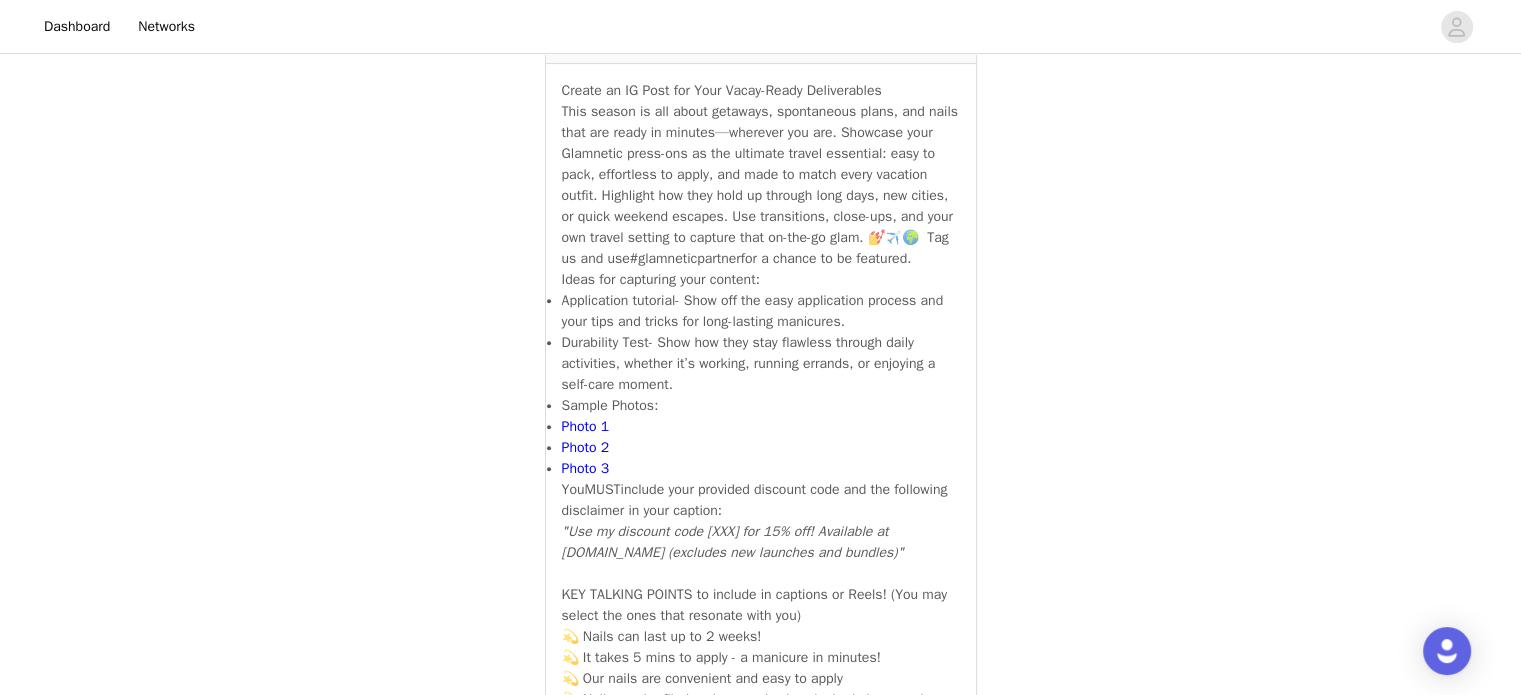 scroll, scrollTop: 711, scrollLeft: 0, axis: vertical 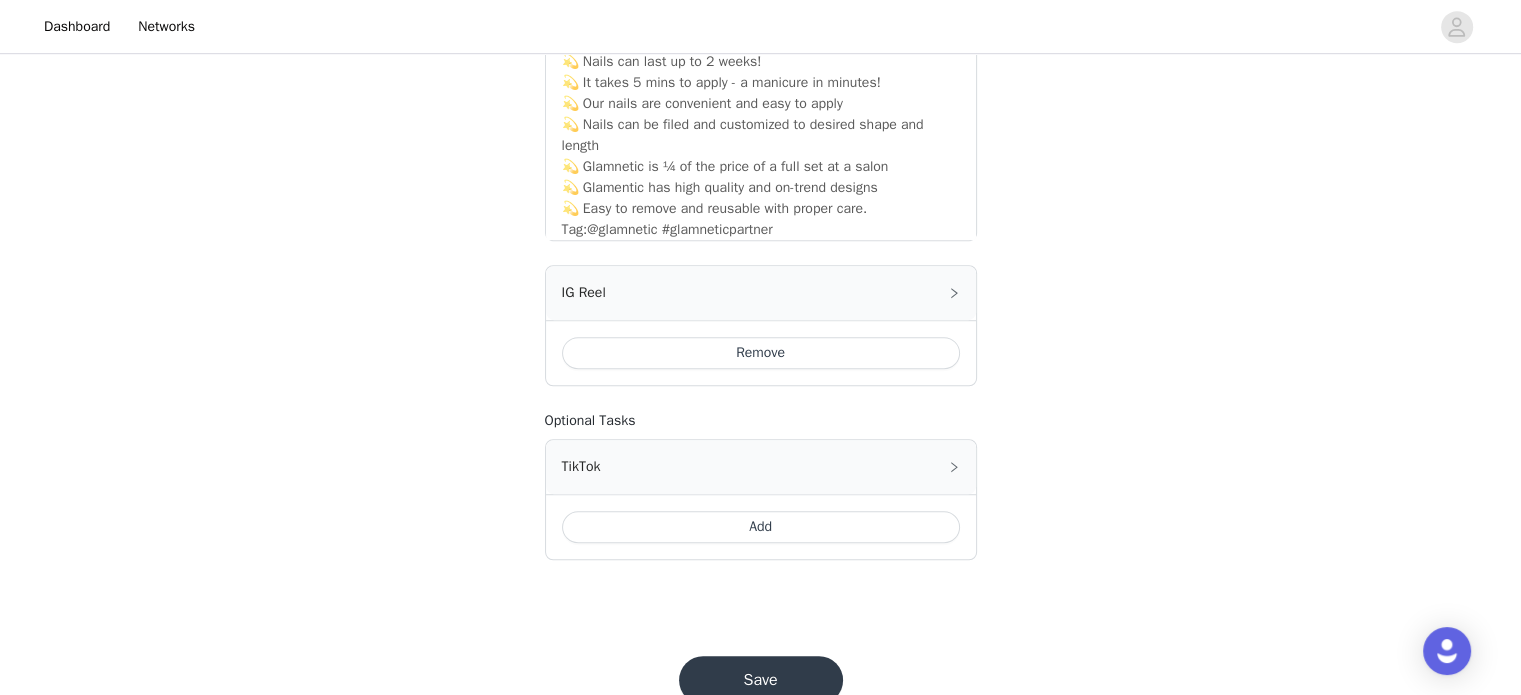 click on "Remove" at bounding box center (761, 353) 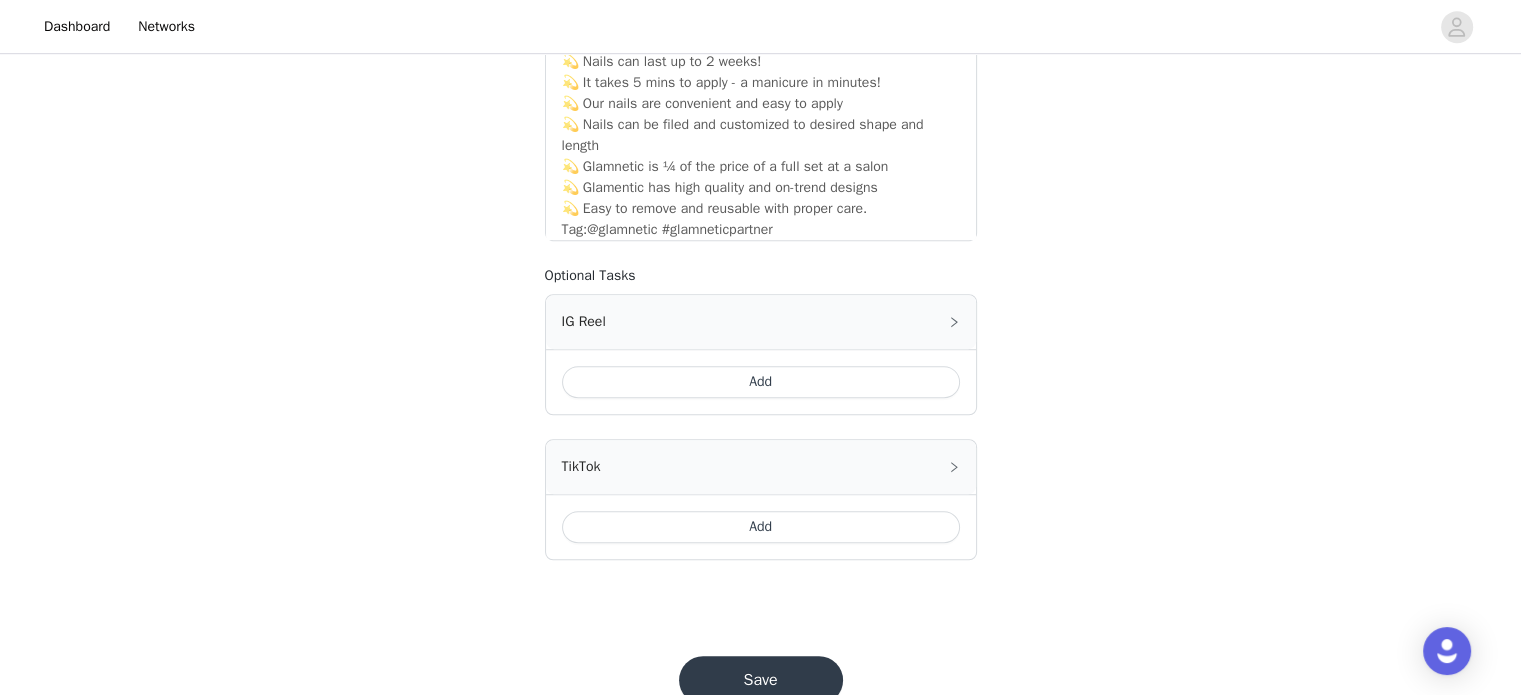 click on "STEP 2 OF 6
Required tasks!
Include the following in your post    Hashtag in the captions:    #glamneticpartner    Mention in the caption:    @glamnetic       Task Instructions   You must post [DATE] upon receiving product!   Brand Assets     PDF   UK 2025 Creator Guidelines.pdf           Image   July Evergreen Content Mood Board 1.jpg           Your Tasks     IG Post     Instagram Post     0/1 complete     Create an IG Post for Your Vacay-Ready Deliverables
This season is all about getaways, spontaneous plans, and nails that are ready in minutes—wherever you are. Showcase your Glamnetic press-ons as the ultimate travel essential: easy to pack, effortless to apply, and made to match every vacation outfit. Highlight how they hold up through long days, new cities, or quick weekend escapes. Use transitions, close-ups, and your own travel setting to capture that on-the-go glam. 💅✈️🌍  Tag us and use" at bounding box center (760, -309) 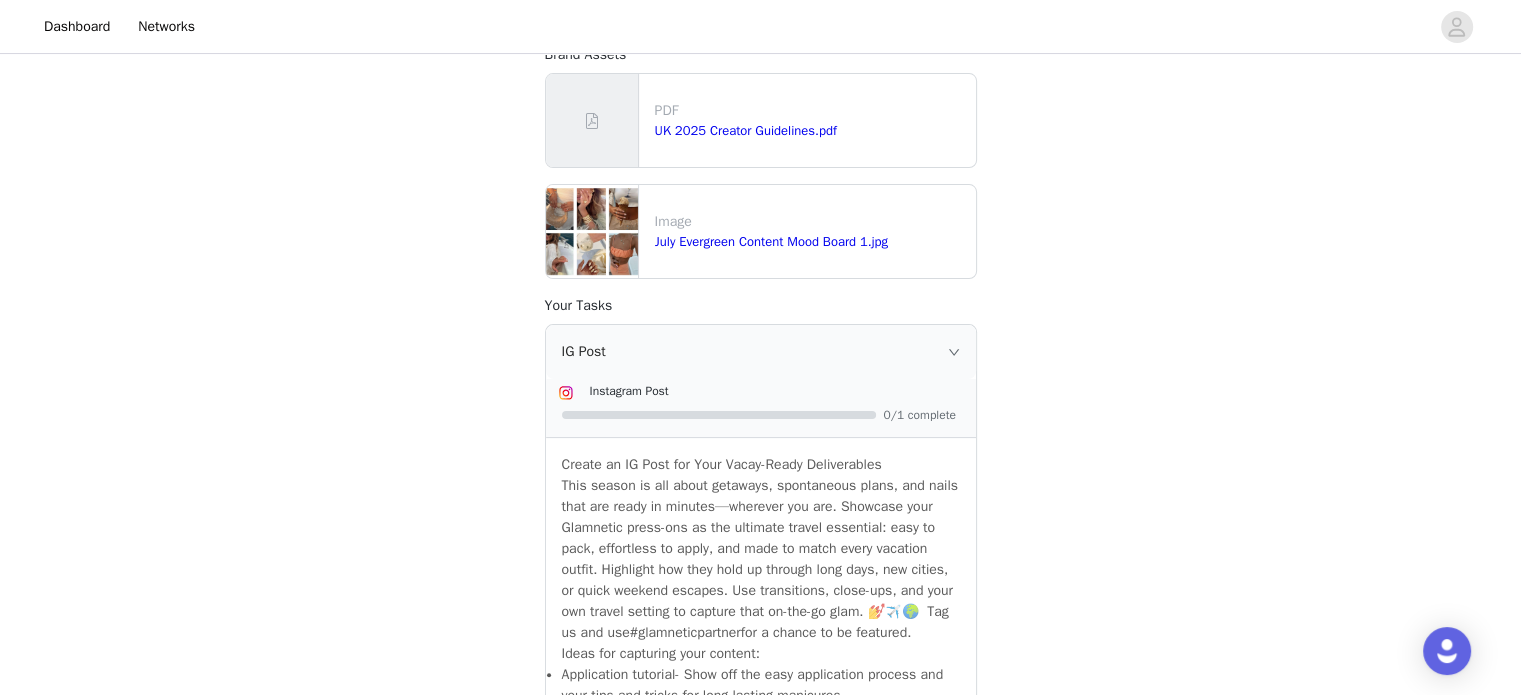 scroll, scrollTop: 1337, scrollLeft: 0, axis: vertical 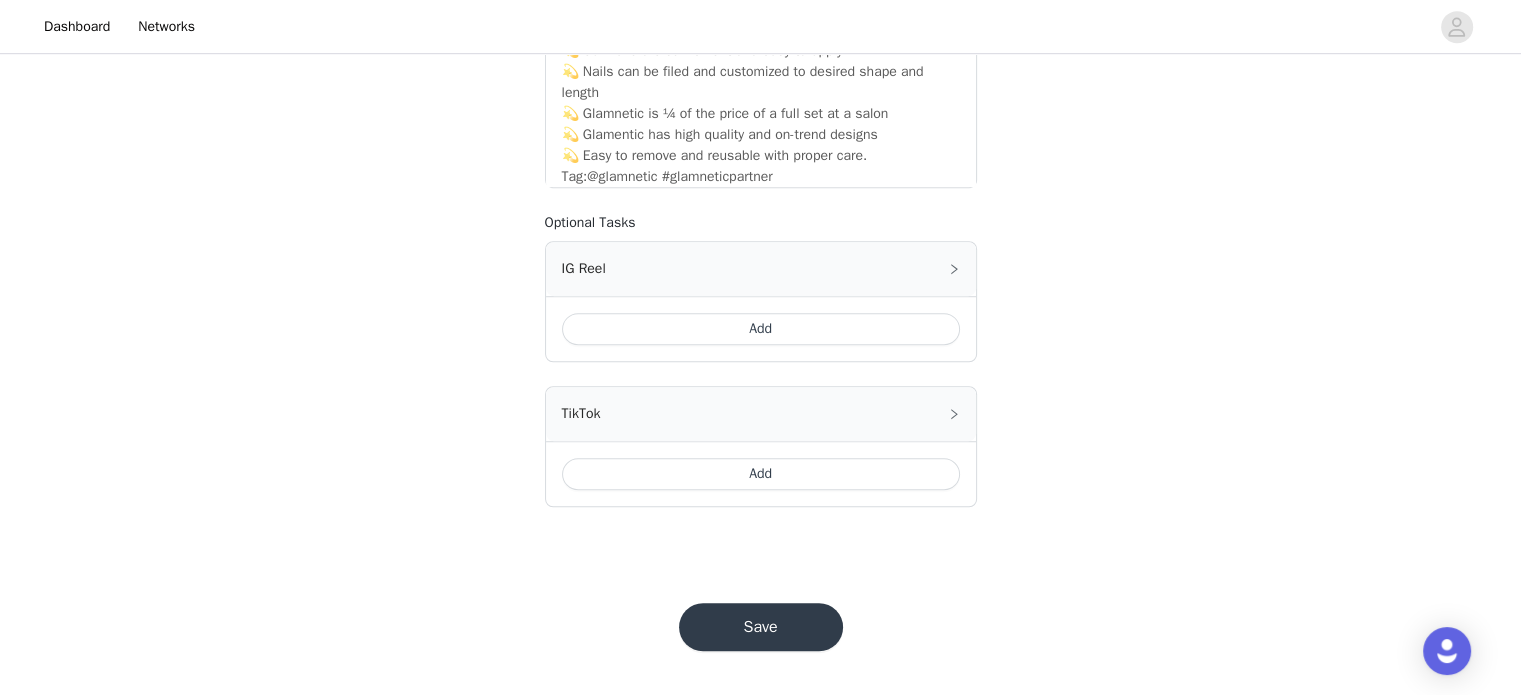 click on "Save" at bounding box center [761, 627] 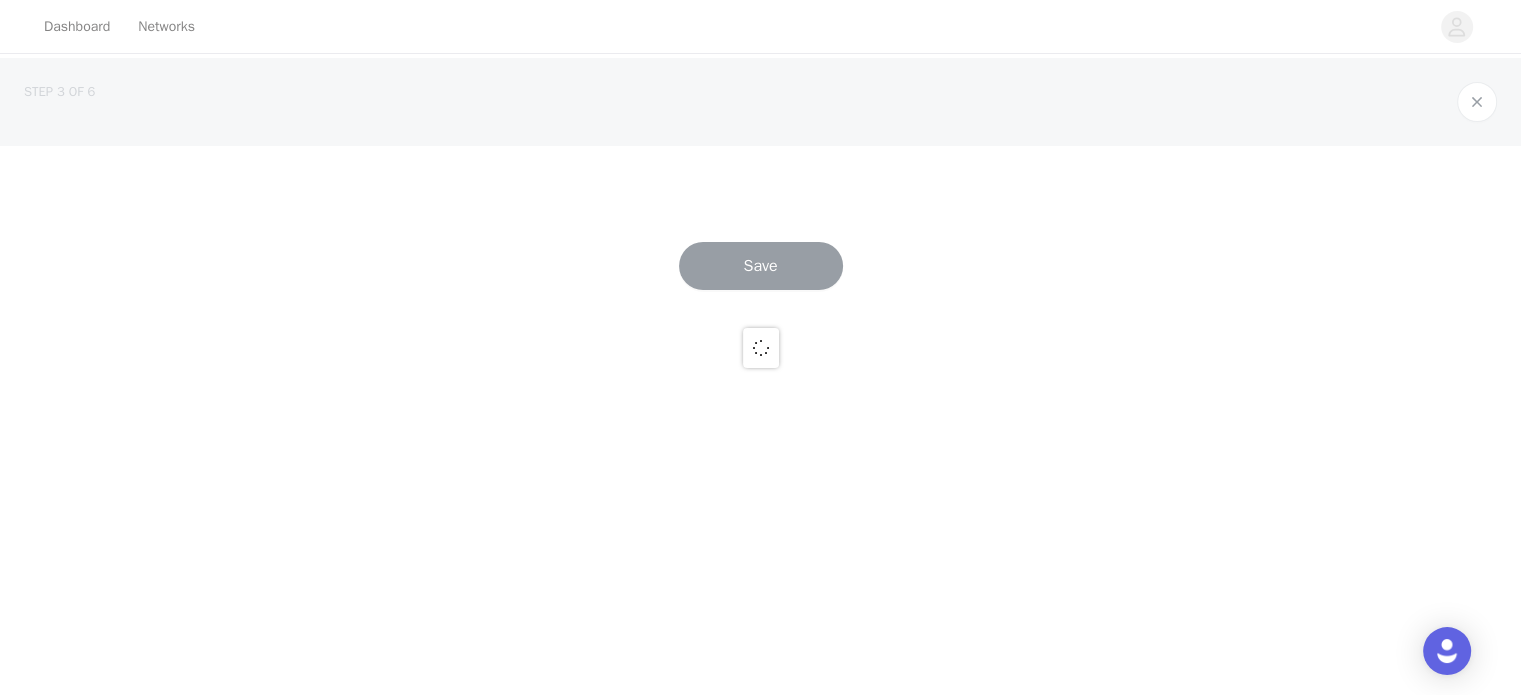 scroll, scrollTop: 0, scrollLeft: 0, axis: both 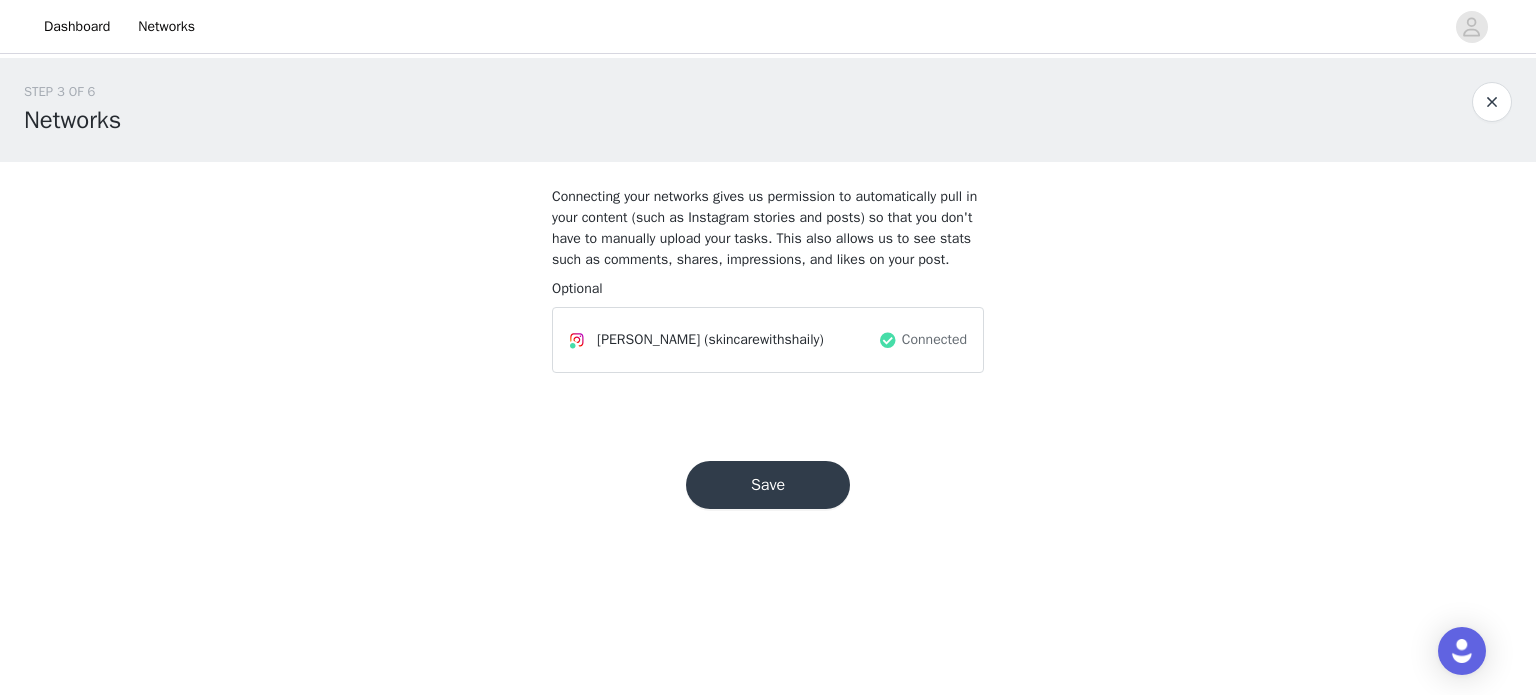 click on "Save" at bounding box center [768, 485] 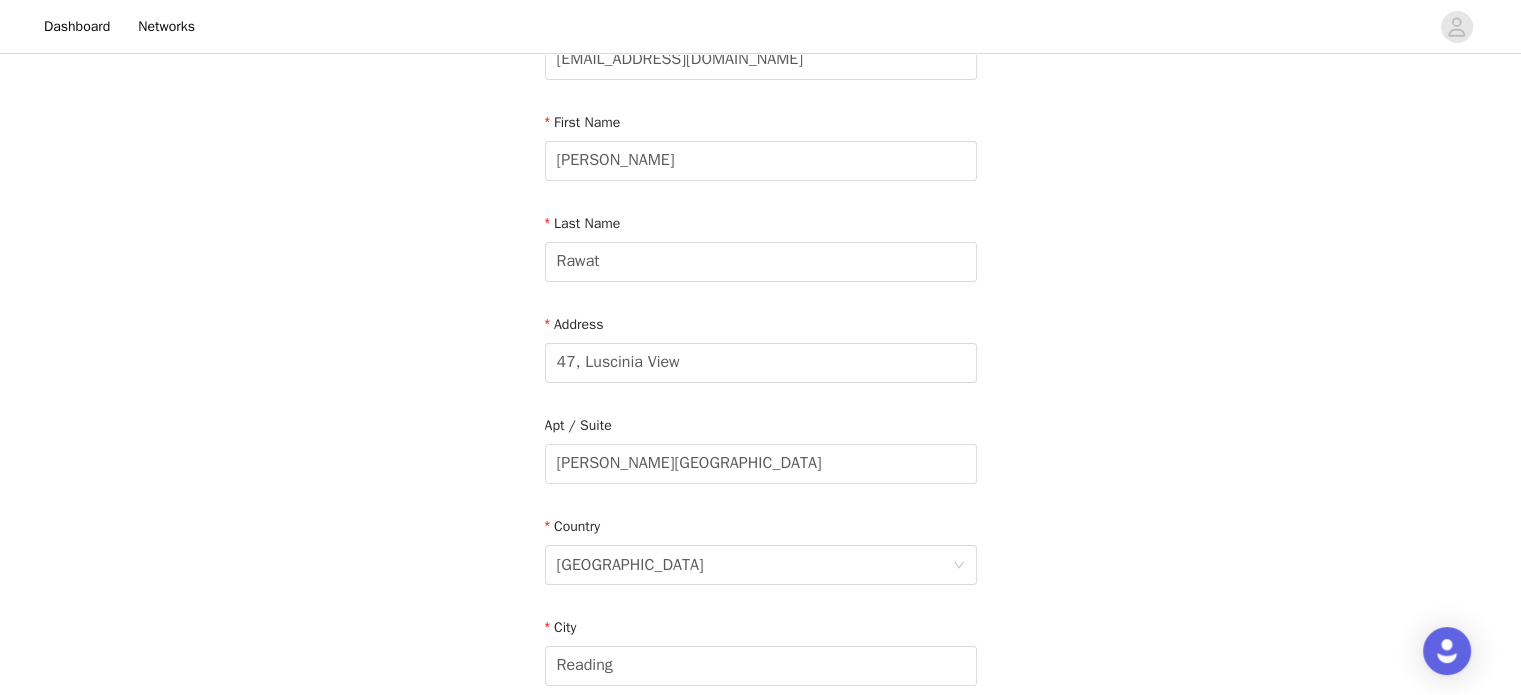 scroll, scrollTop: 567, scrollLeft: 0, axis: vertical 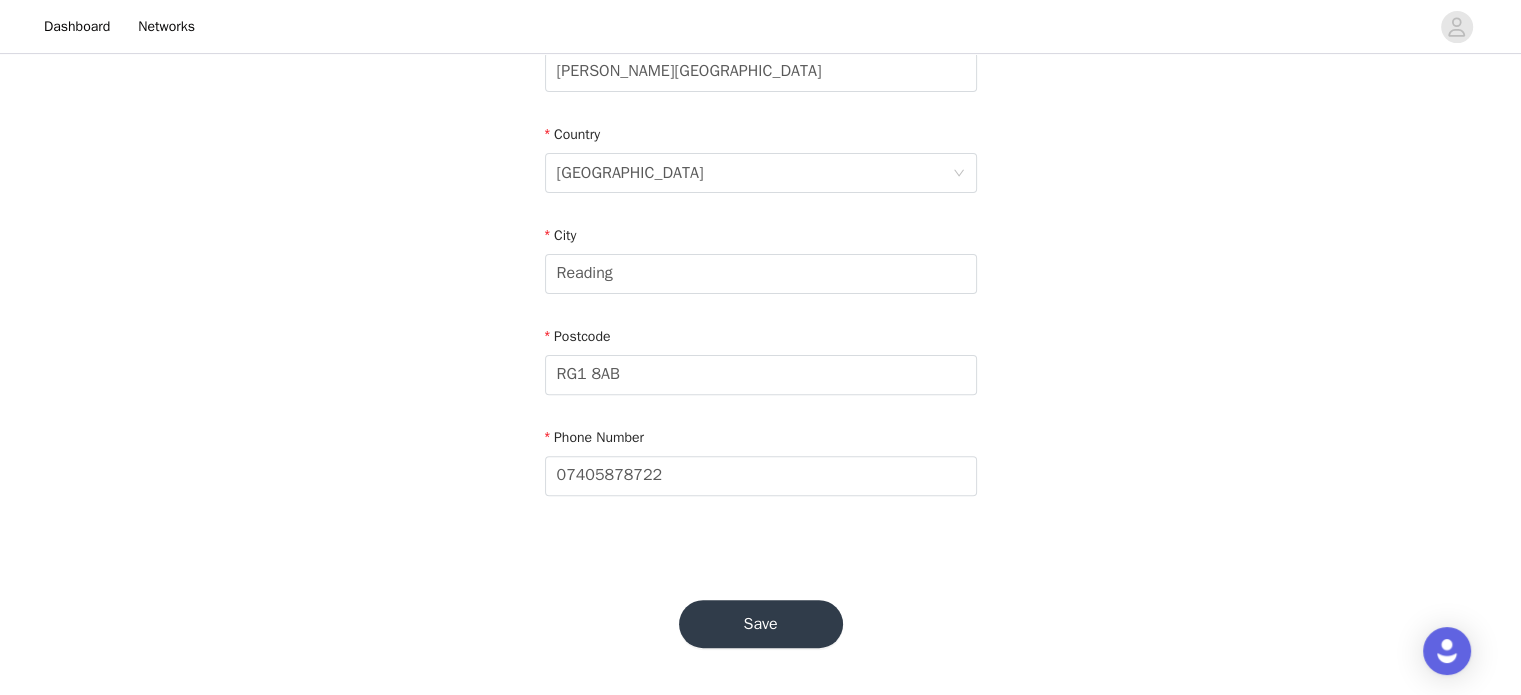 click on "Save" at bounding box center [761, 624] 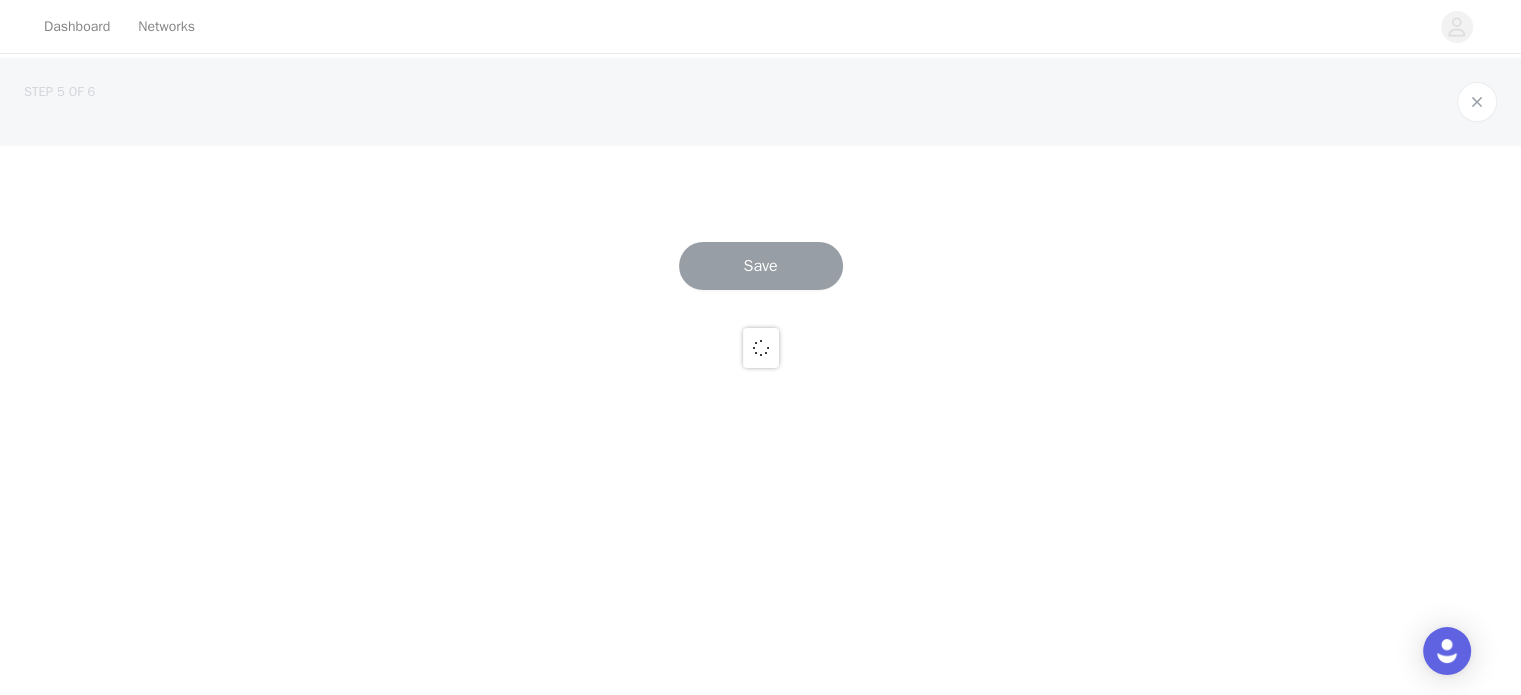 scroll, scrollTop: 0, scrollLeft: 0, axis: both 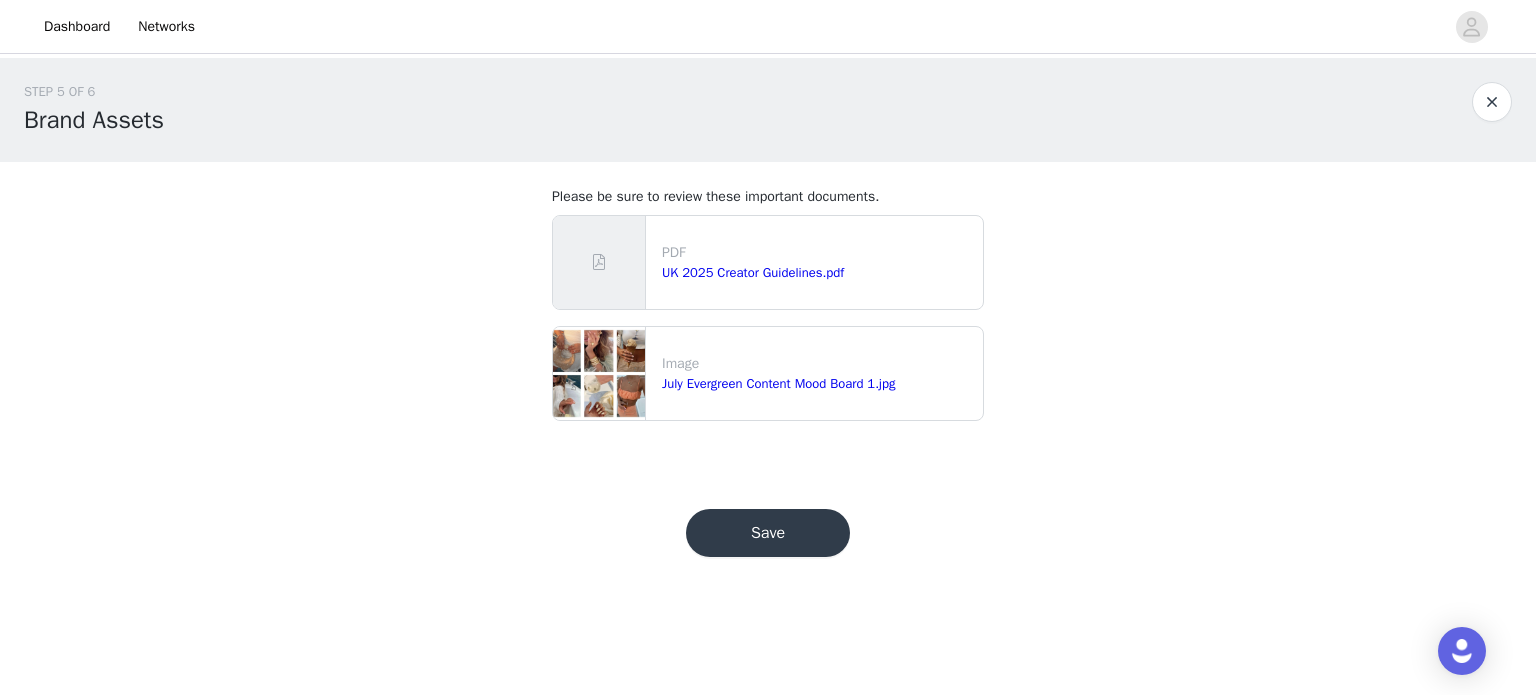 click on "Save" at bounding box center (768, 533) 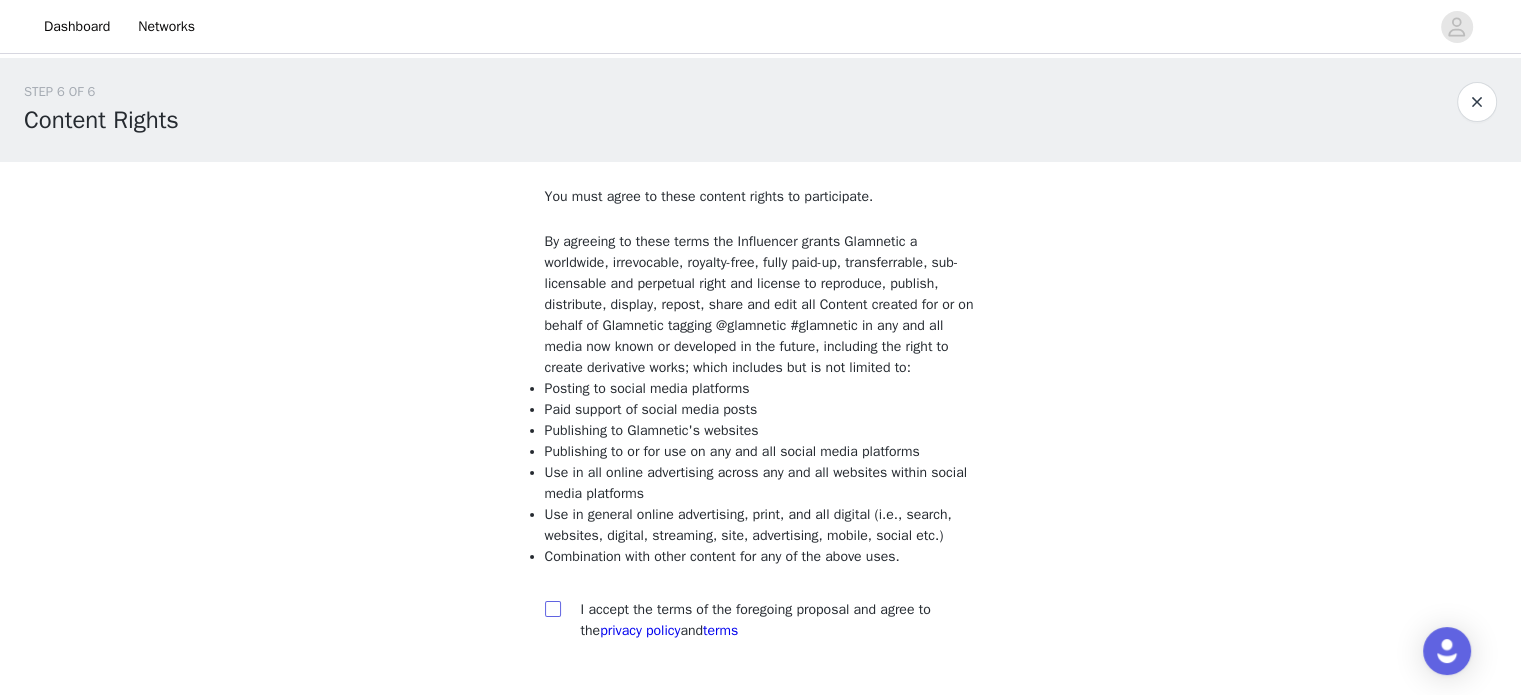 click at bounding box center [552, 608] 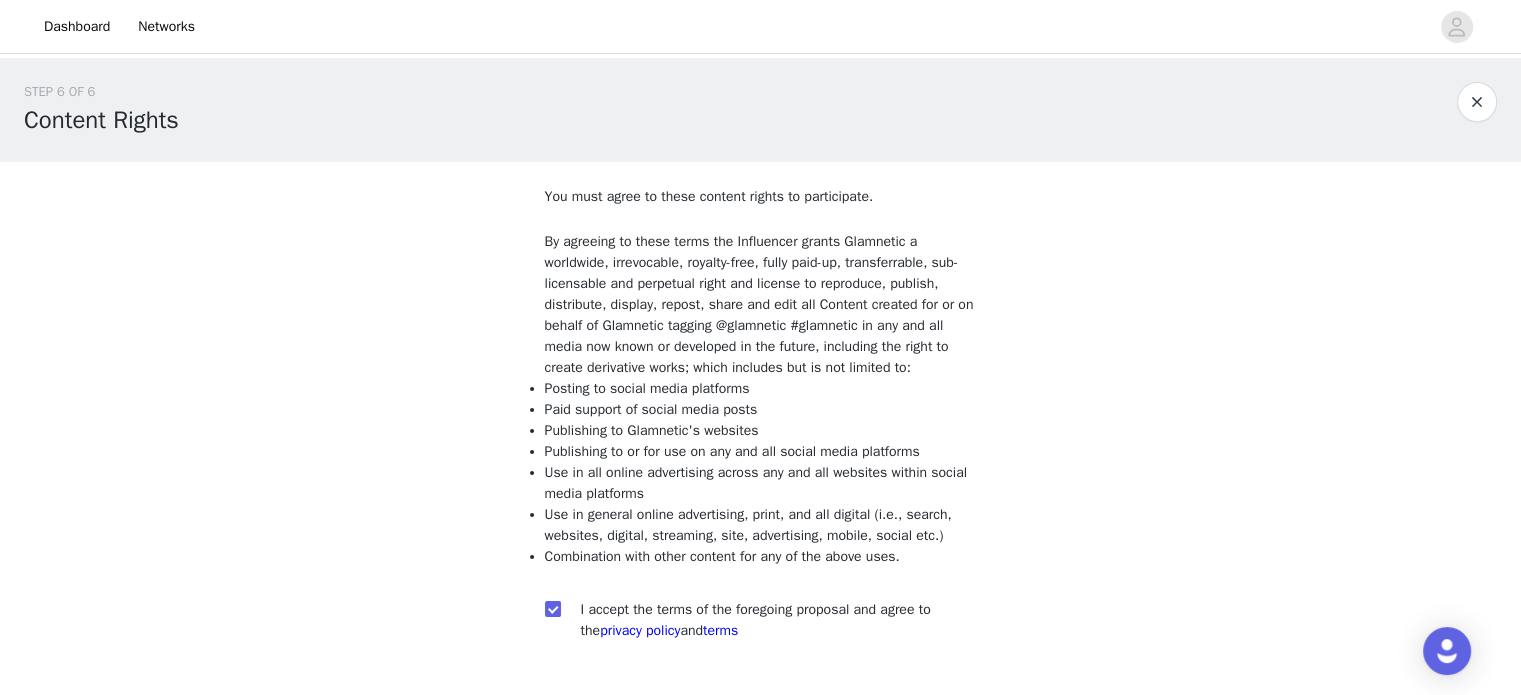 scroll, scrollTop: 144, scrollLeft: 0, axis: vertical 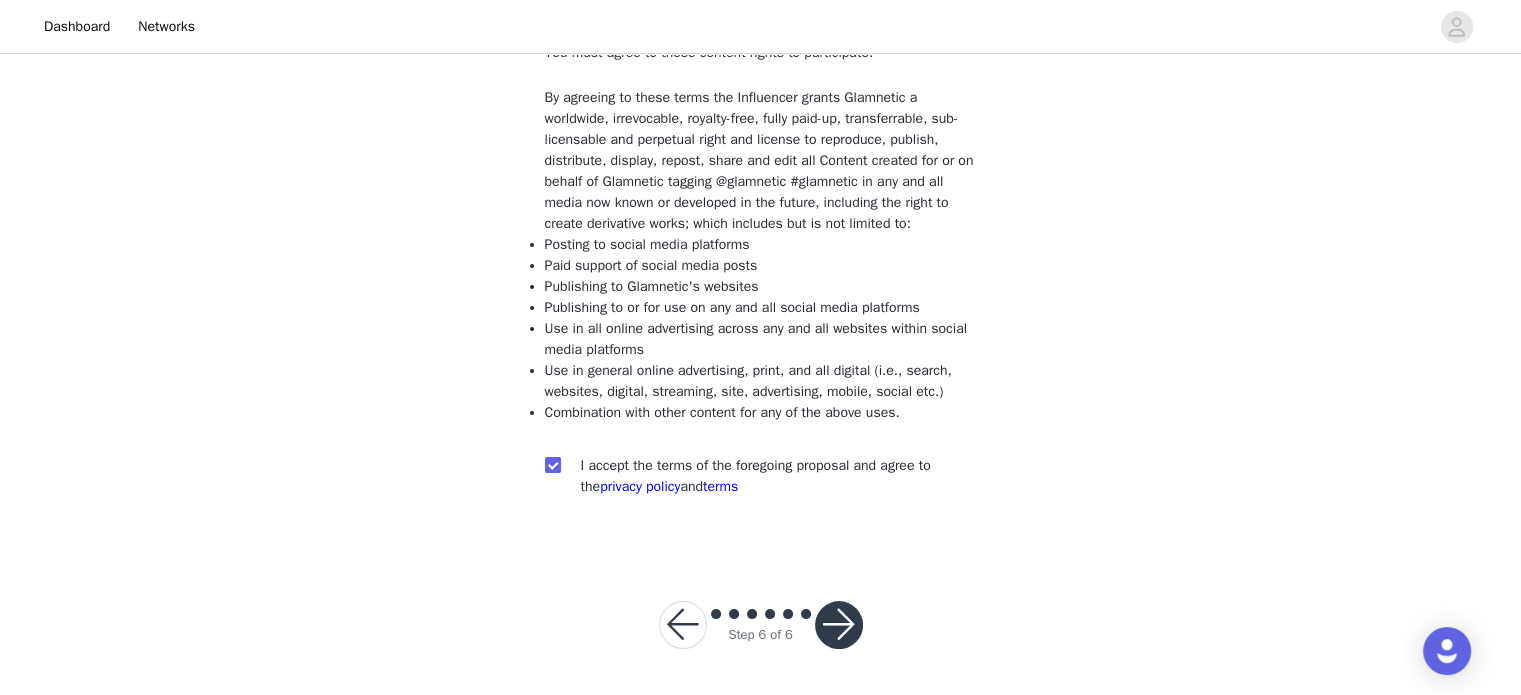 click at bounding box center [839, 625] 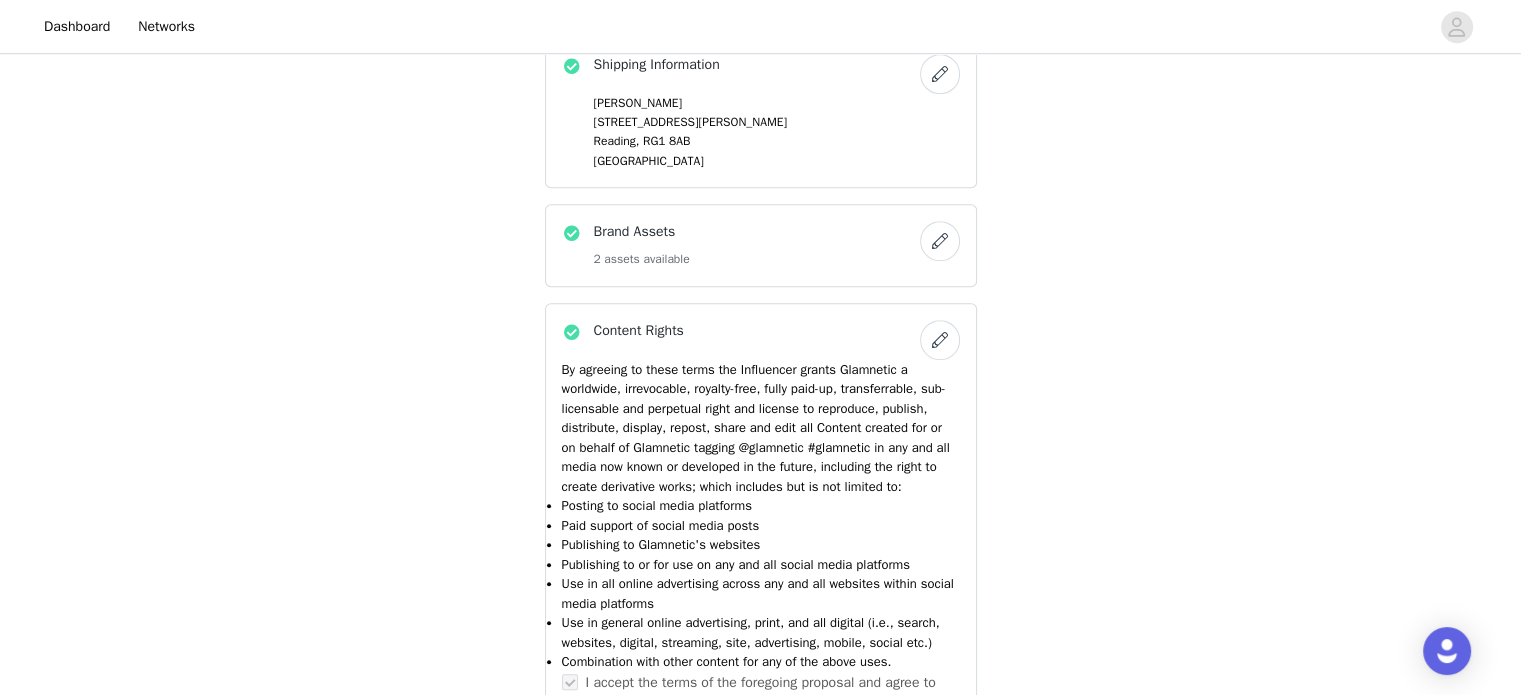 scroll, scrollTop: 1582, scrollLeft: 0, axis: vertical 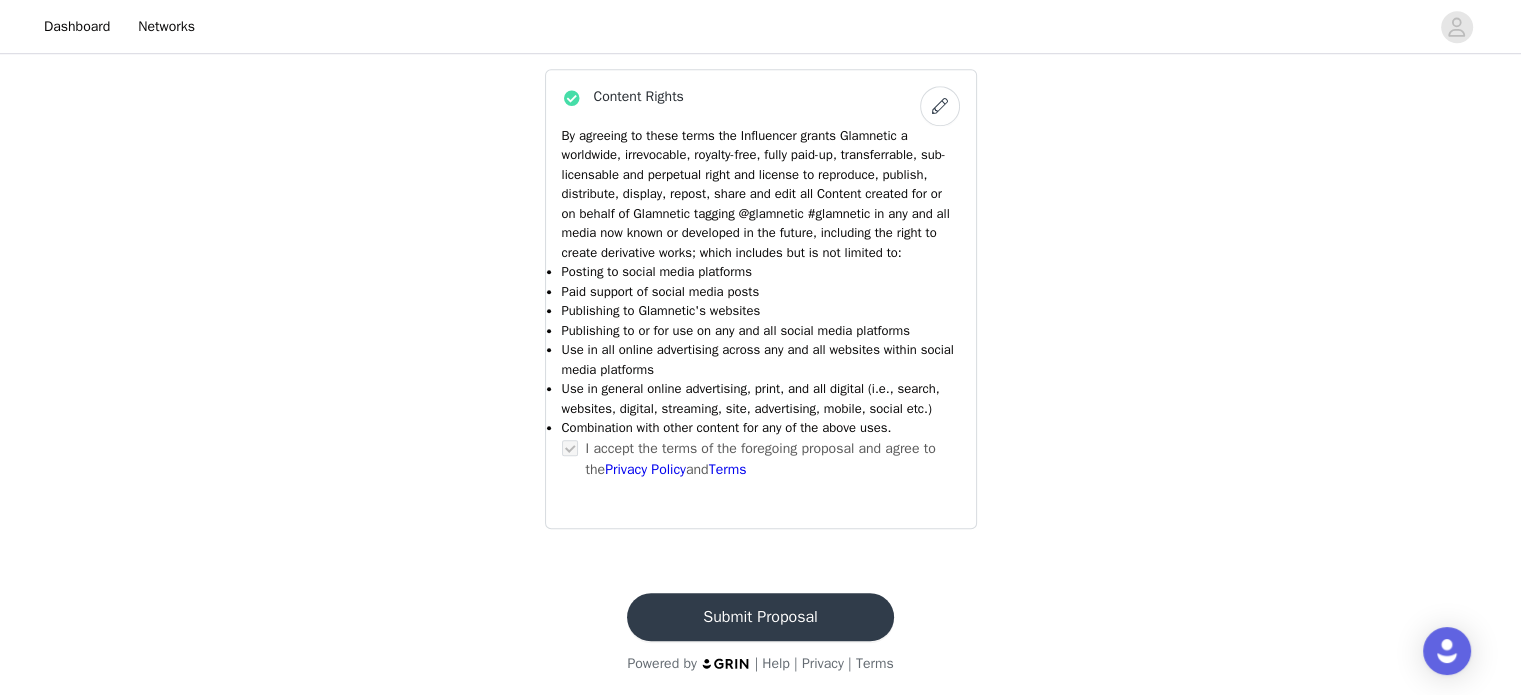 click on "Submit Proposal" at bounding box center (760, 617) 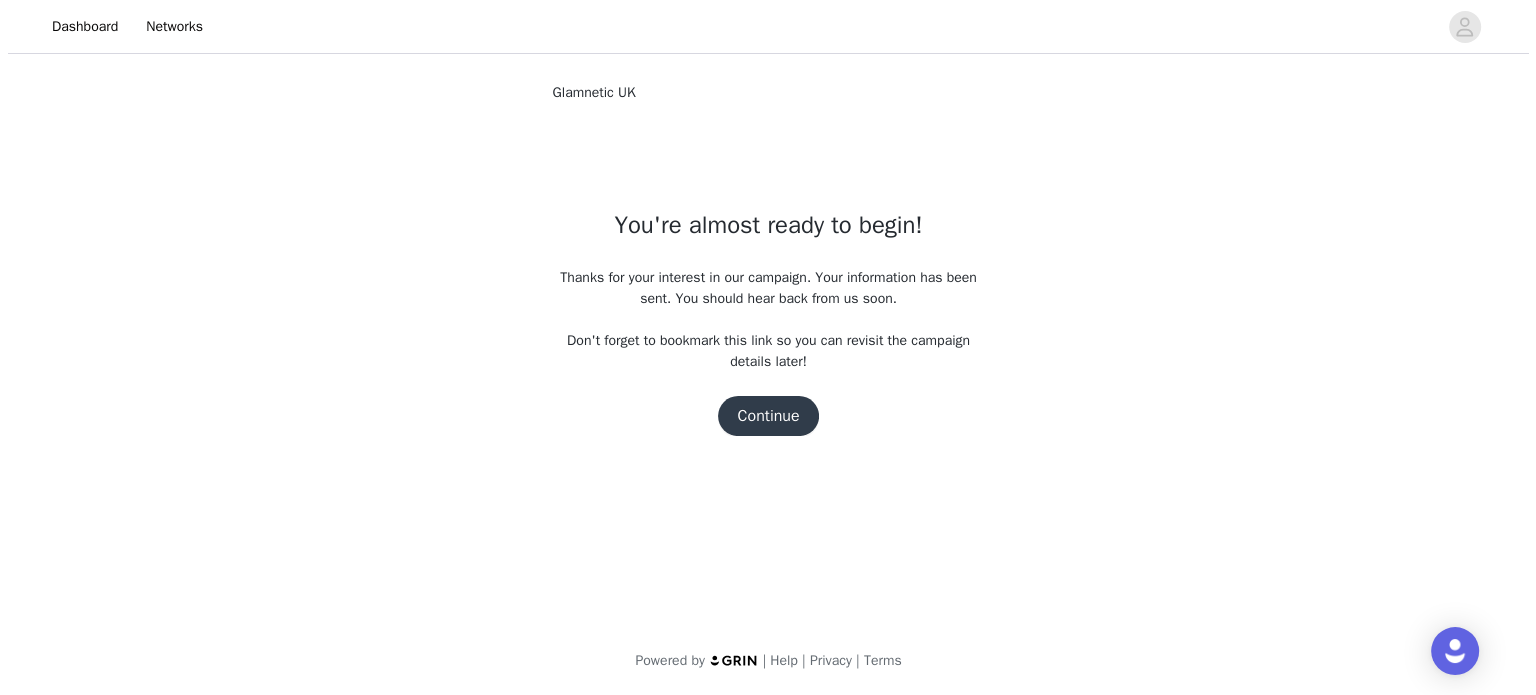scroll, scrollTop: 0, scrollLeft: 0, axis: both 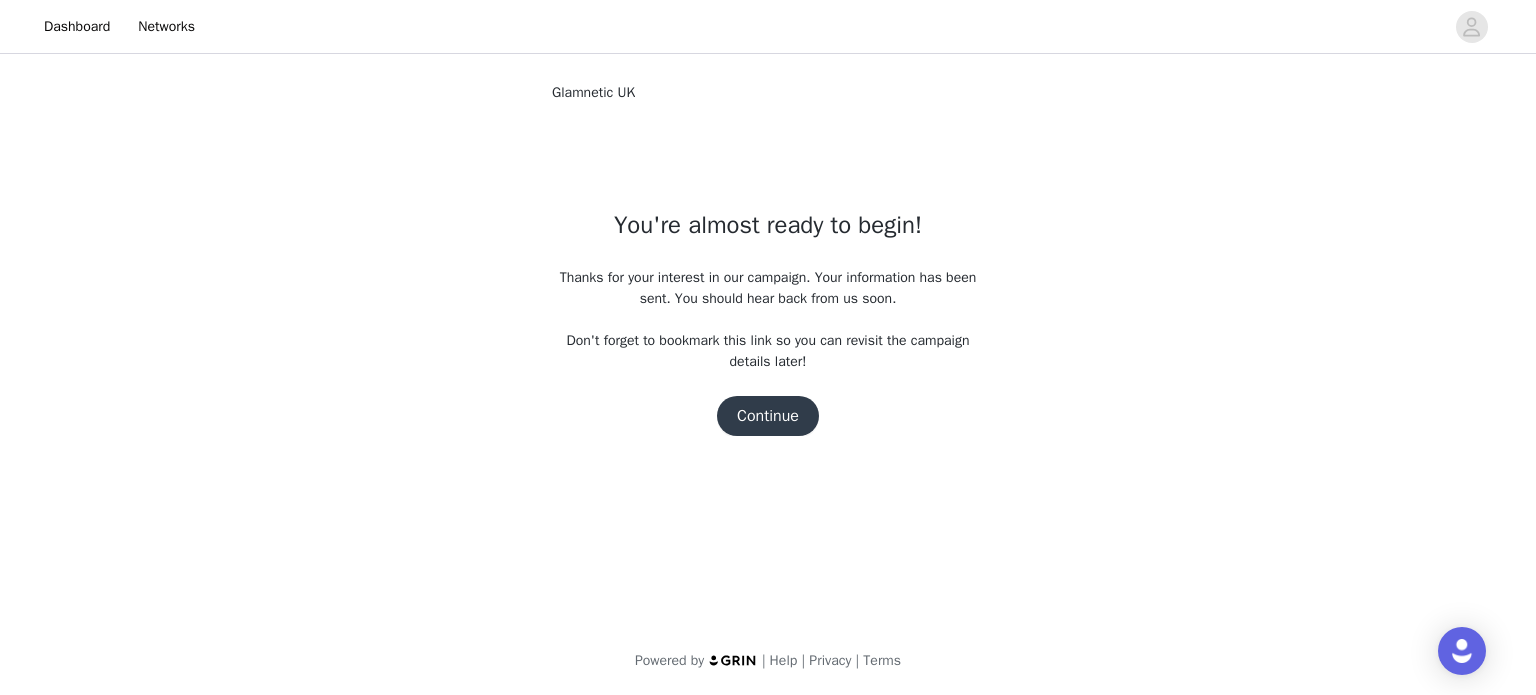 click on "Continue" at bounding box center (768, 416) 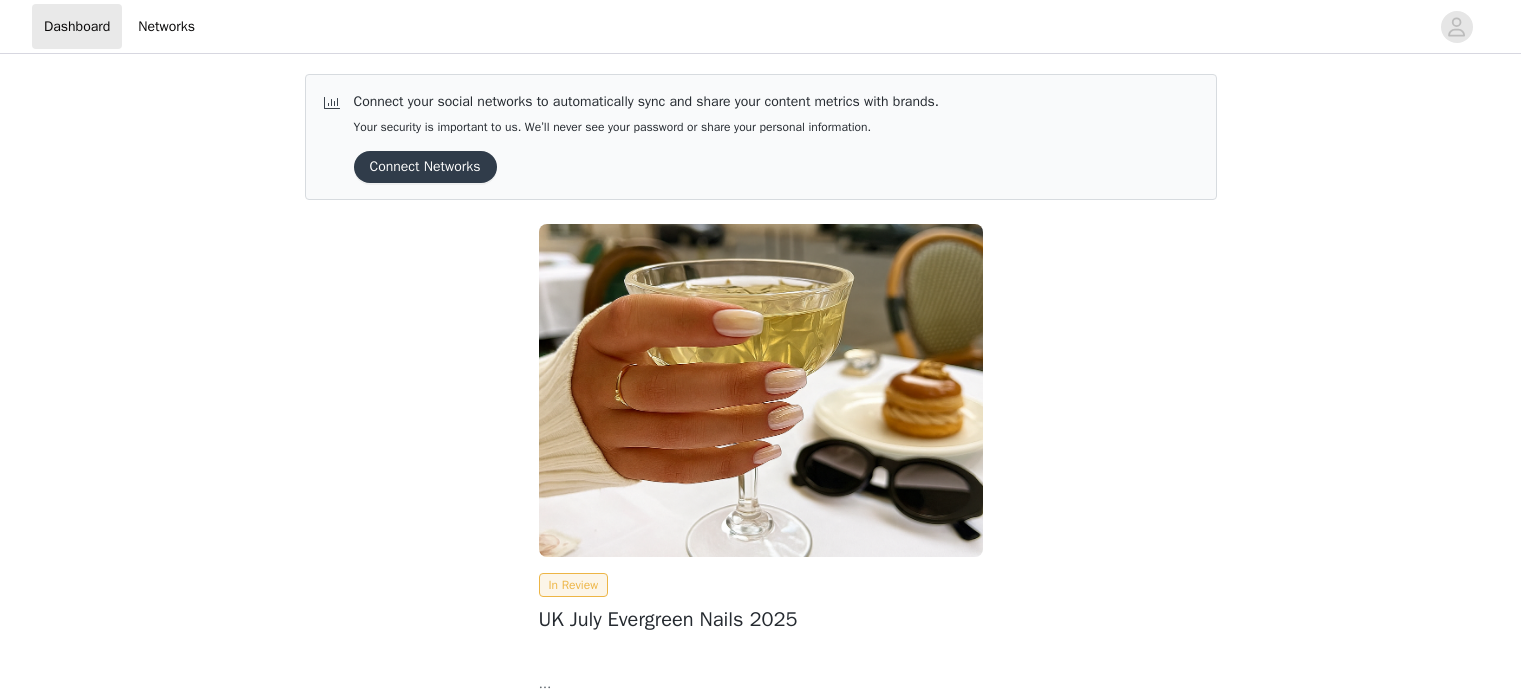 scroll, scrollTop: 0, scrollLeft: 0, axis: both 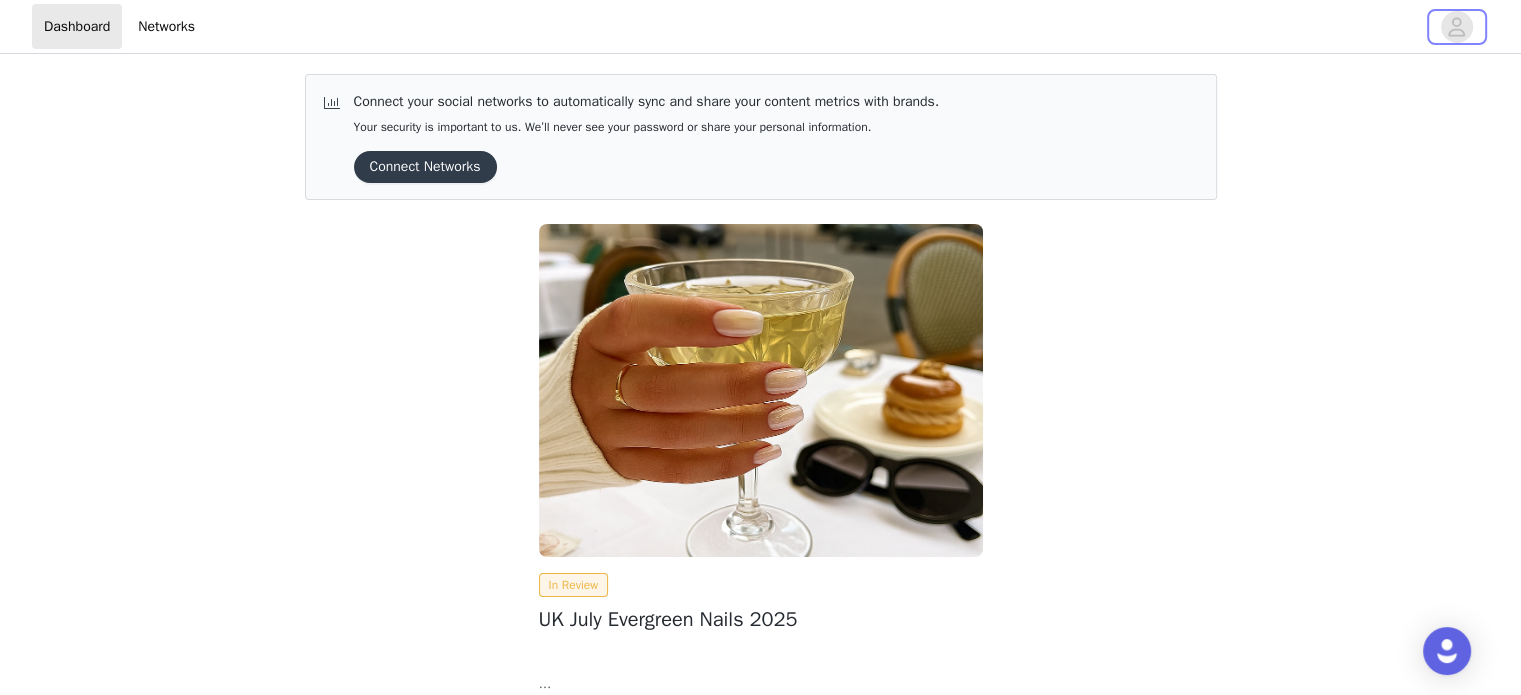 click 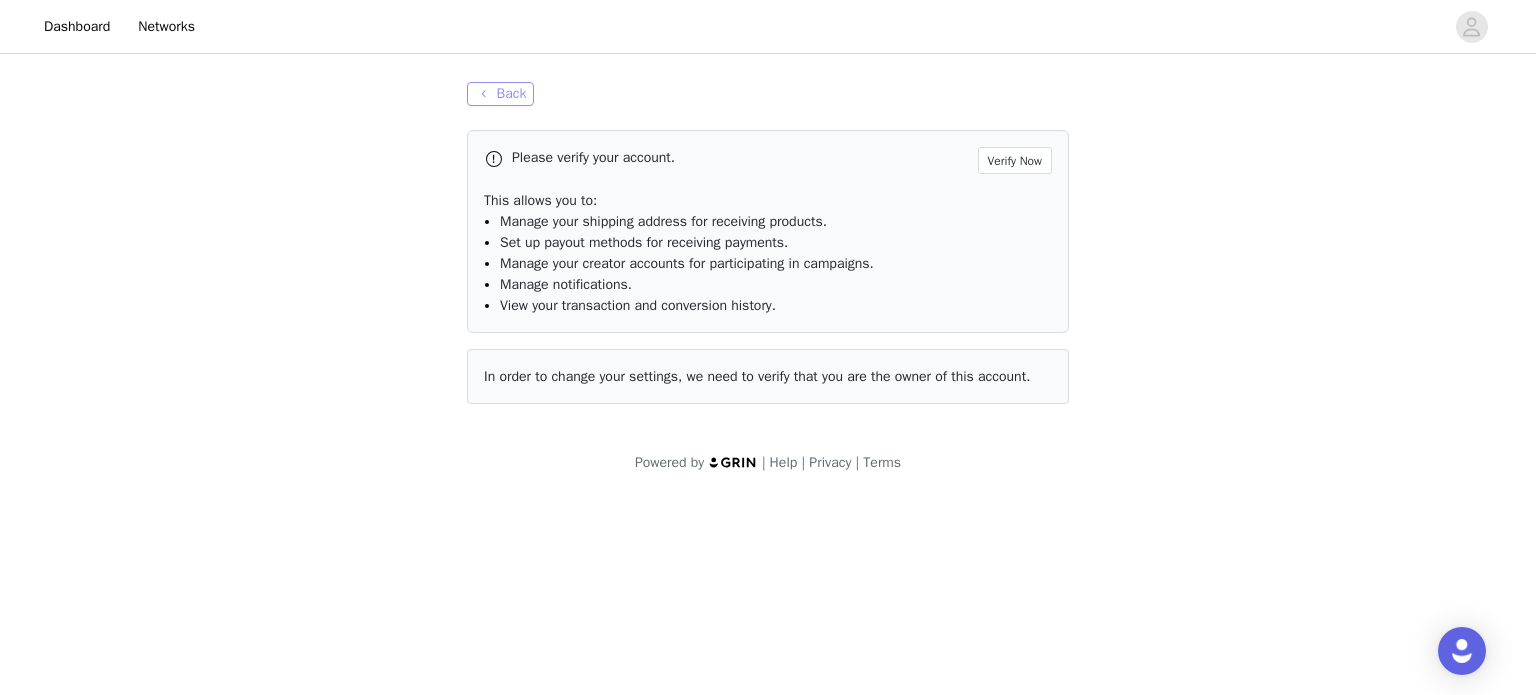 click on "Back" at bounding box center [500, 94] 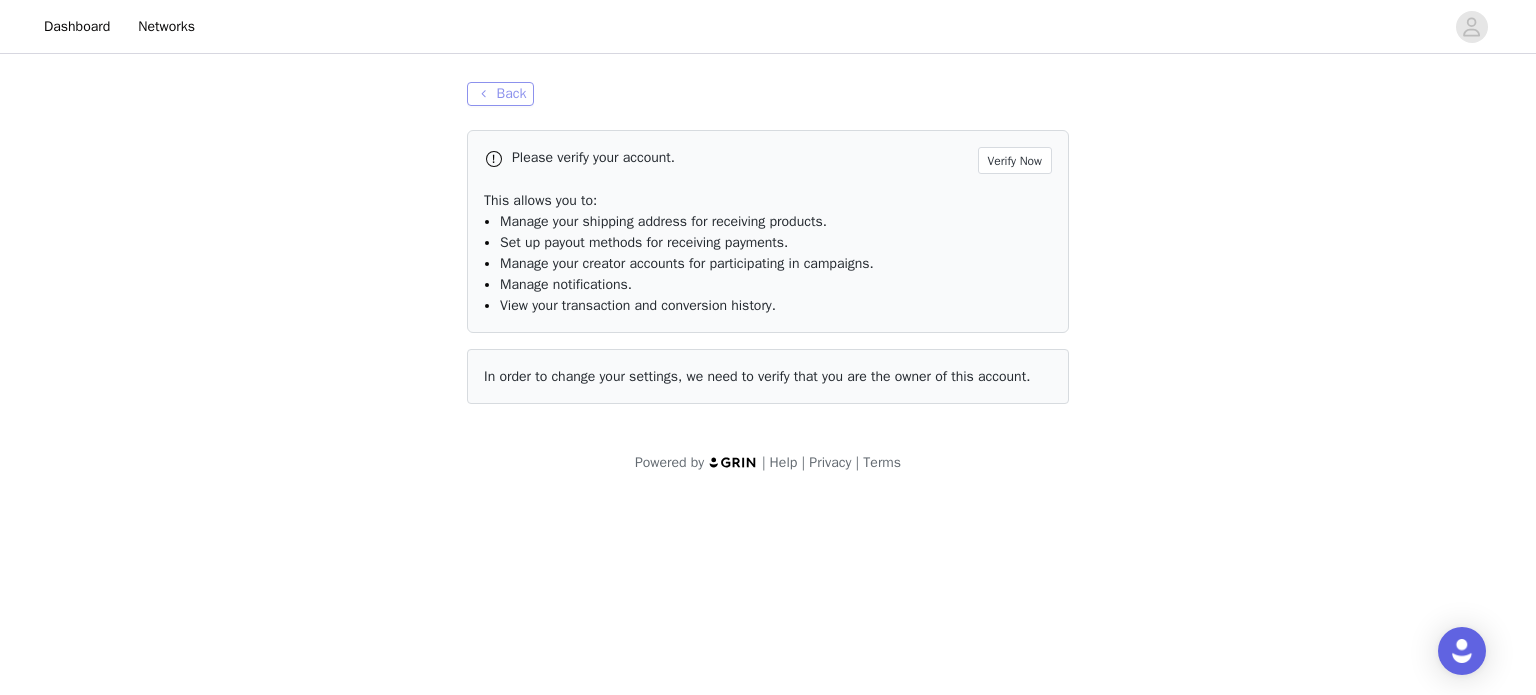 click on "Back" at bounding box center (500, 94) 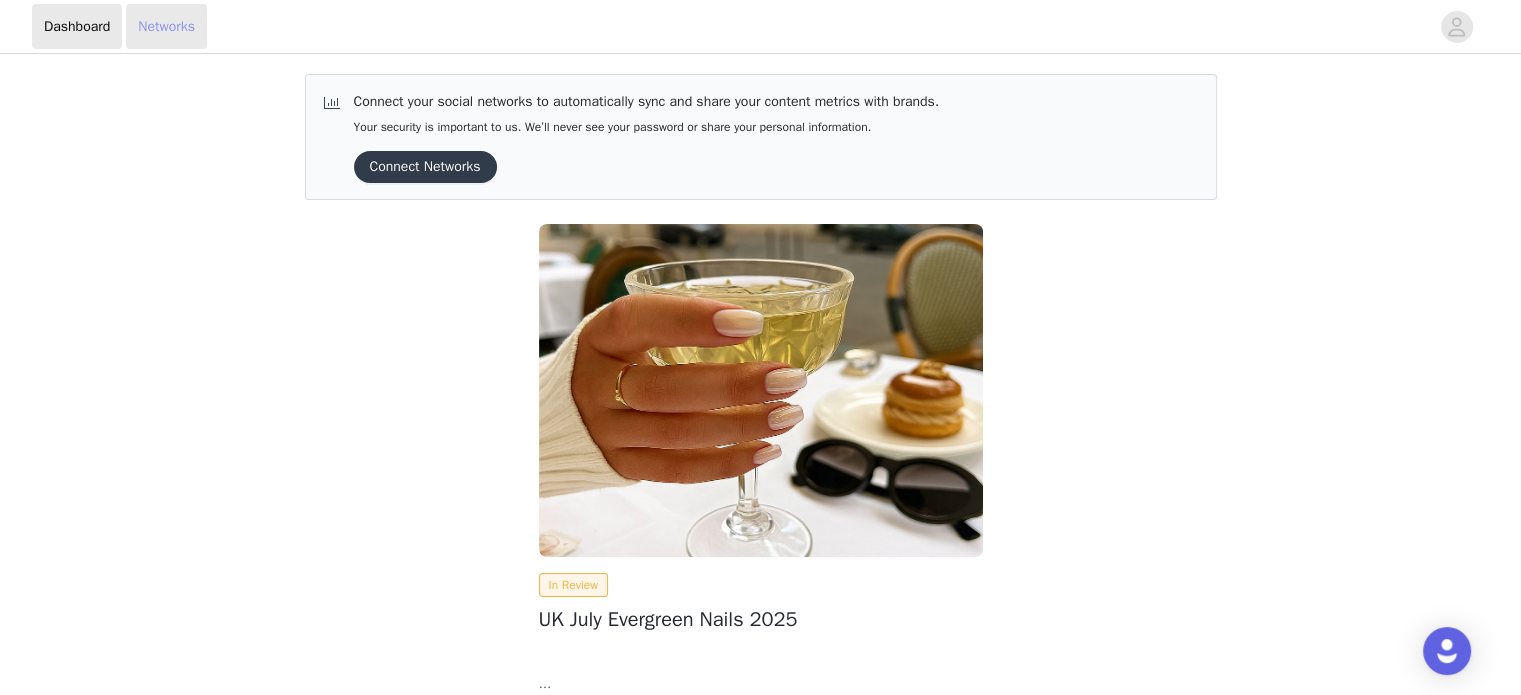 click on "Networks" at bounding box center [166, 26] 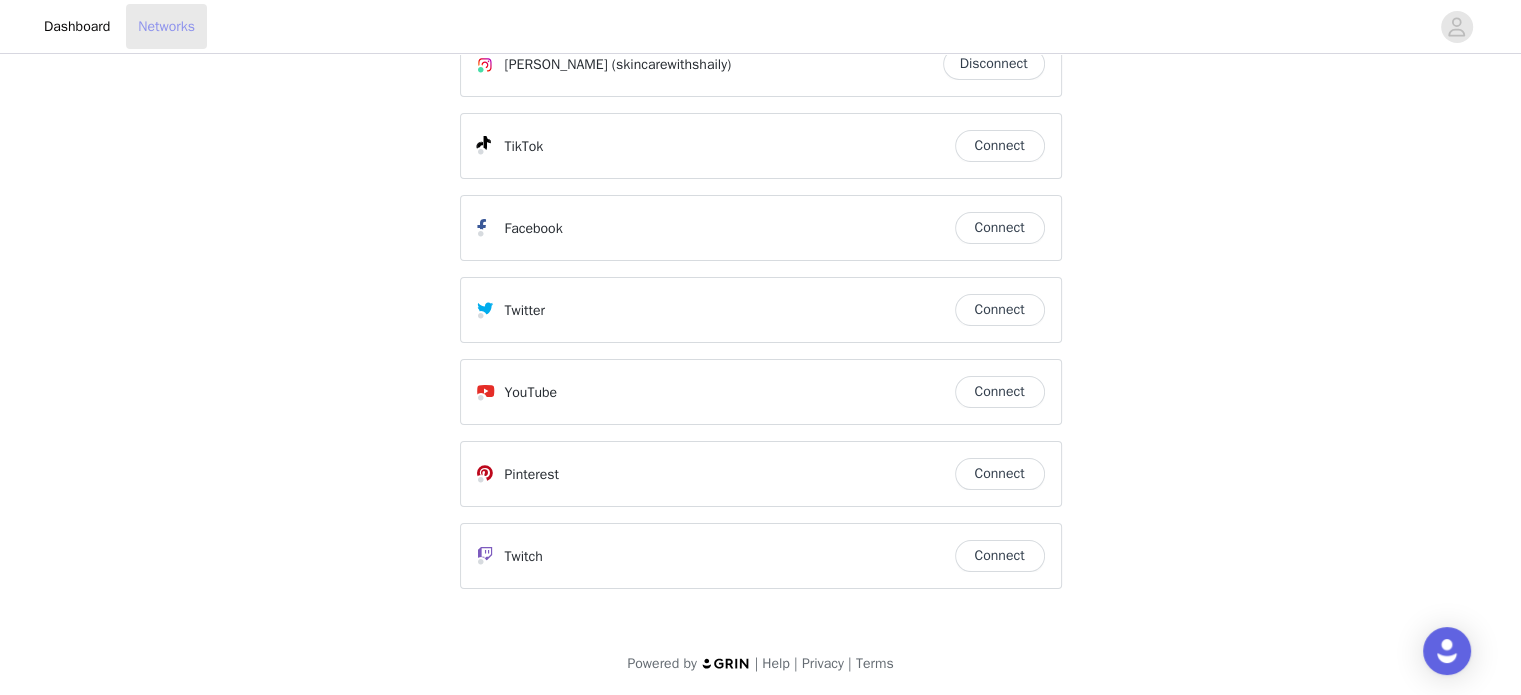 scroll, scrollTop: 0, scrollLeft: 0, axis: both 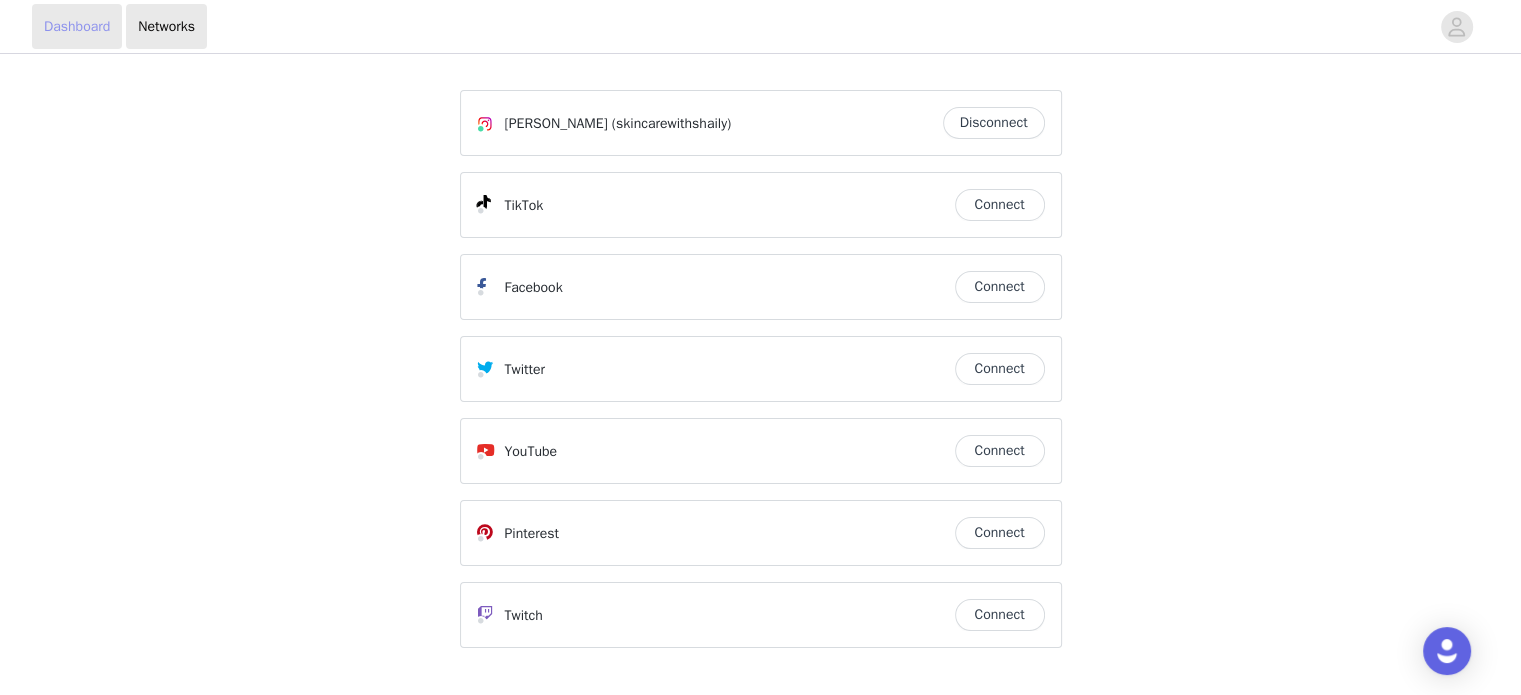 click on "Dashboard" at bounding box center (77, 26) 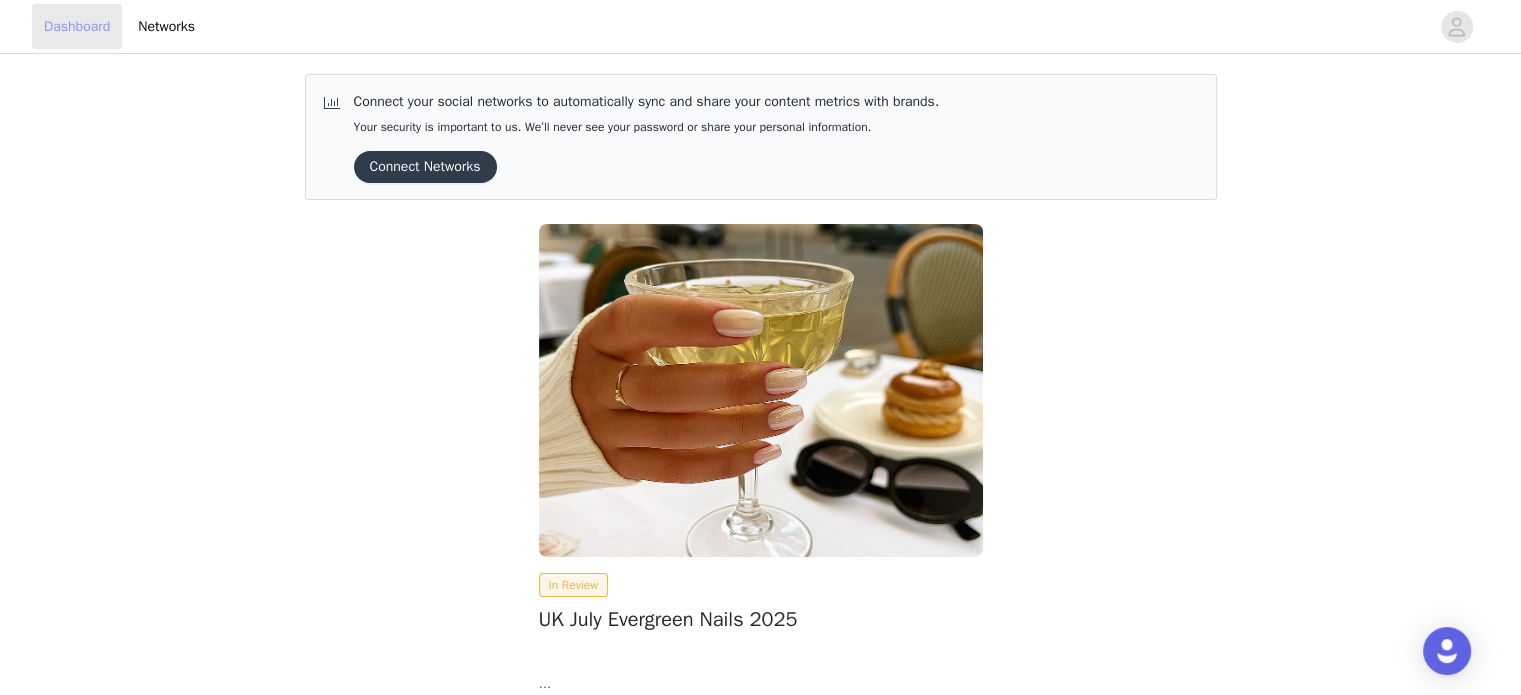 scroll, scrollTop: 180, scrollLeft: 0, axis: vertical 